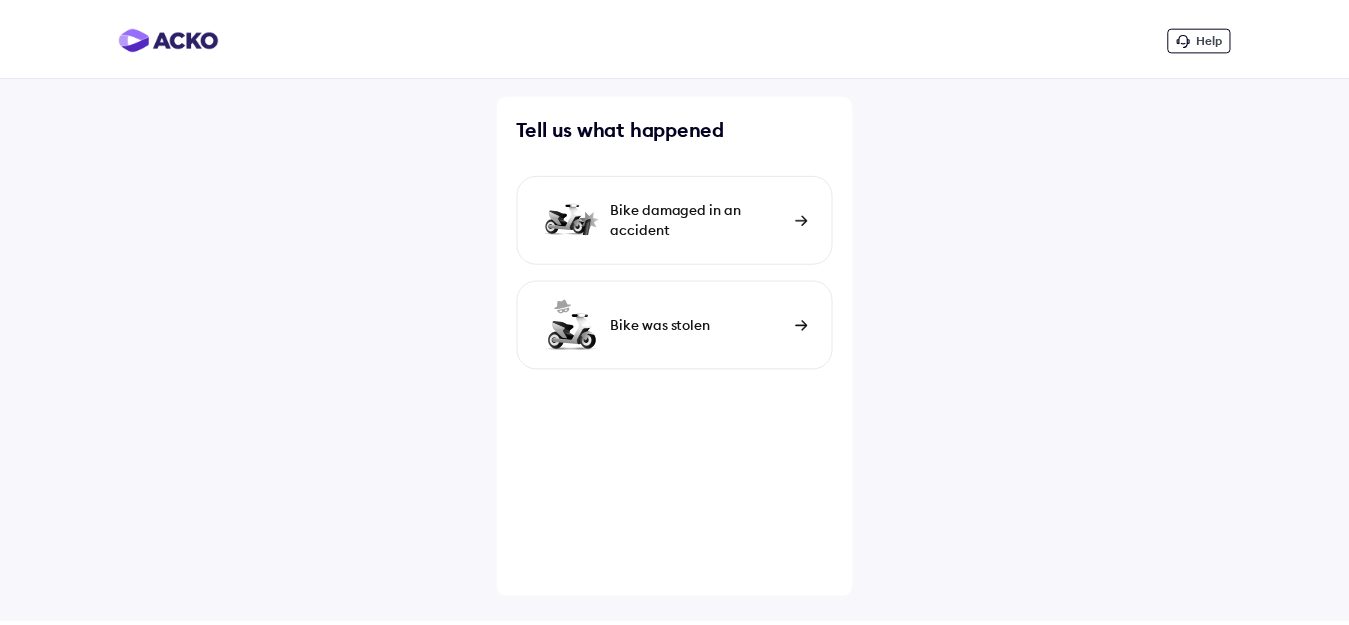 scroll, scrollTop: 0, scrollLeft: 0, axis: both 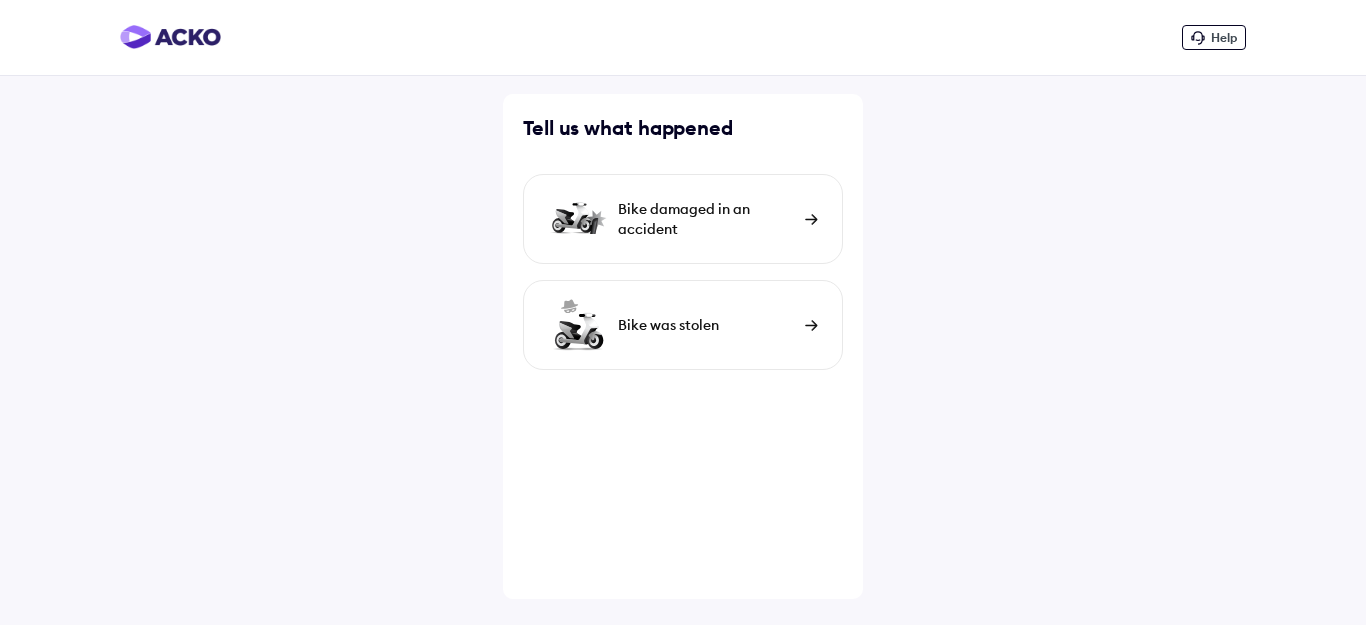 click at bounding box center (811, 219) 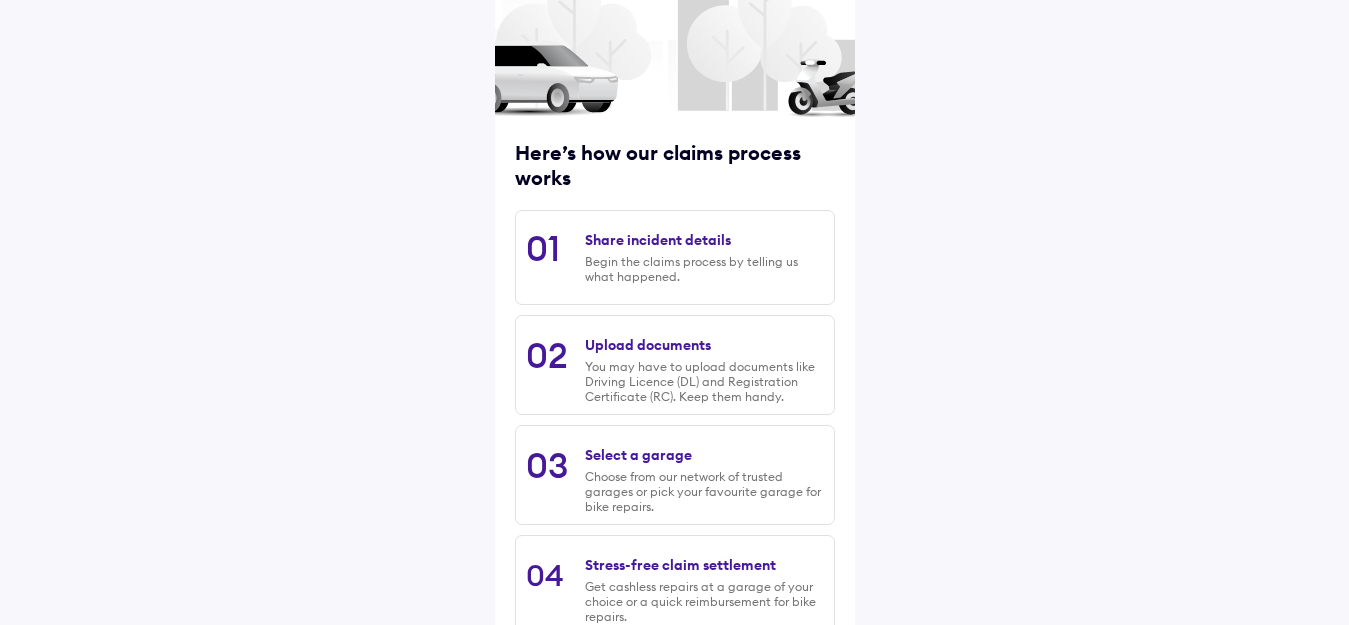 scroll, scrollTop: 271, scrollLeft: 0, axis: vertical 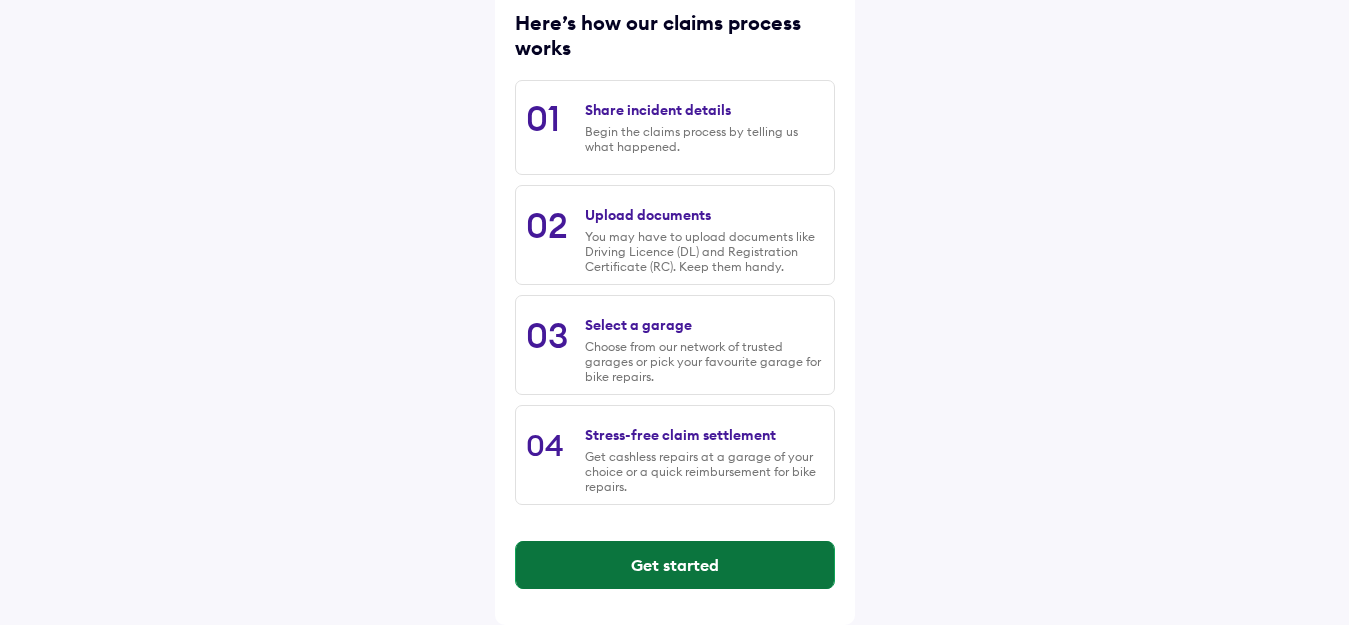click on "Get started" at bounding box center [675, 565] 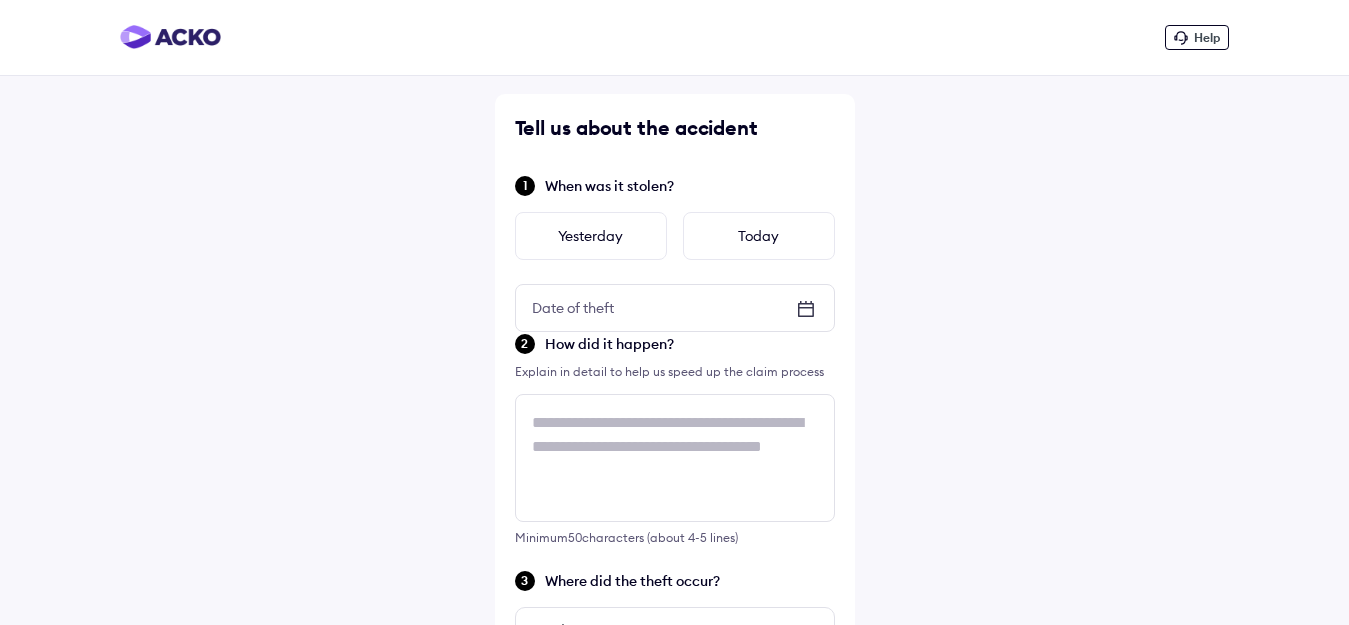 scroll, scrollTop: 286, scrollLeft: 0, axis: vertical 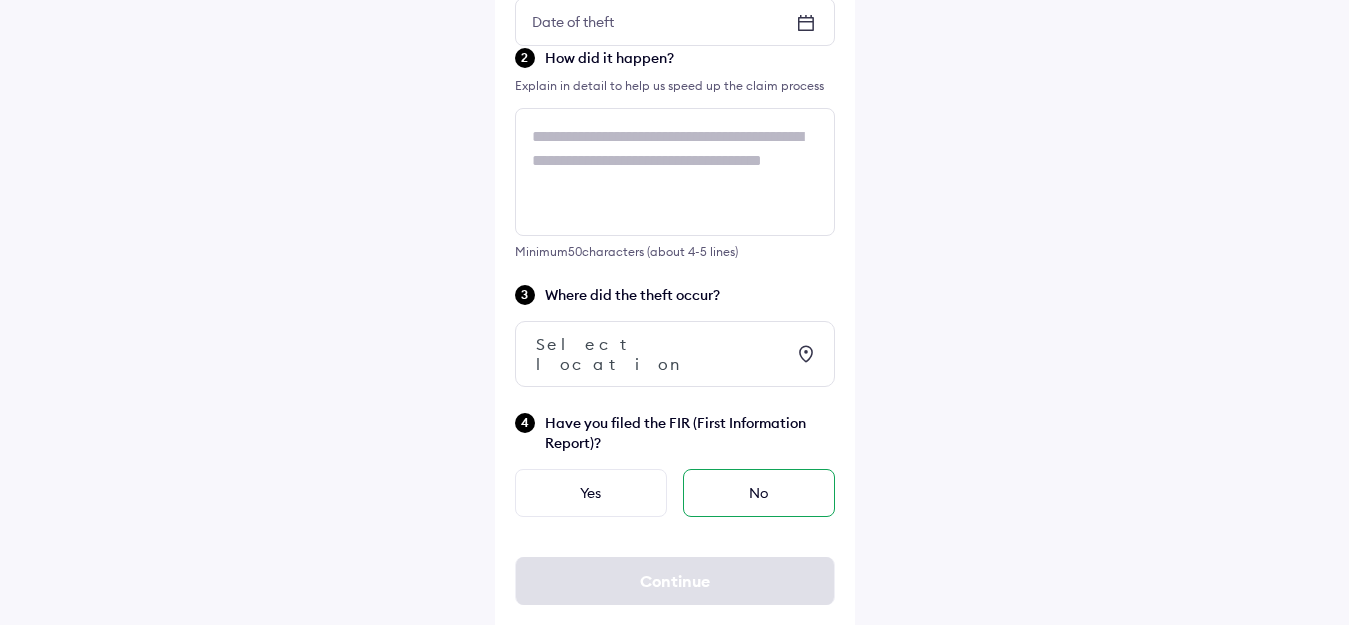 click on "No" at bounding box center [759, 493] 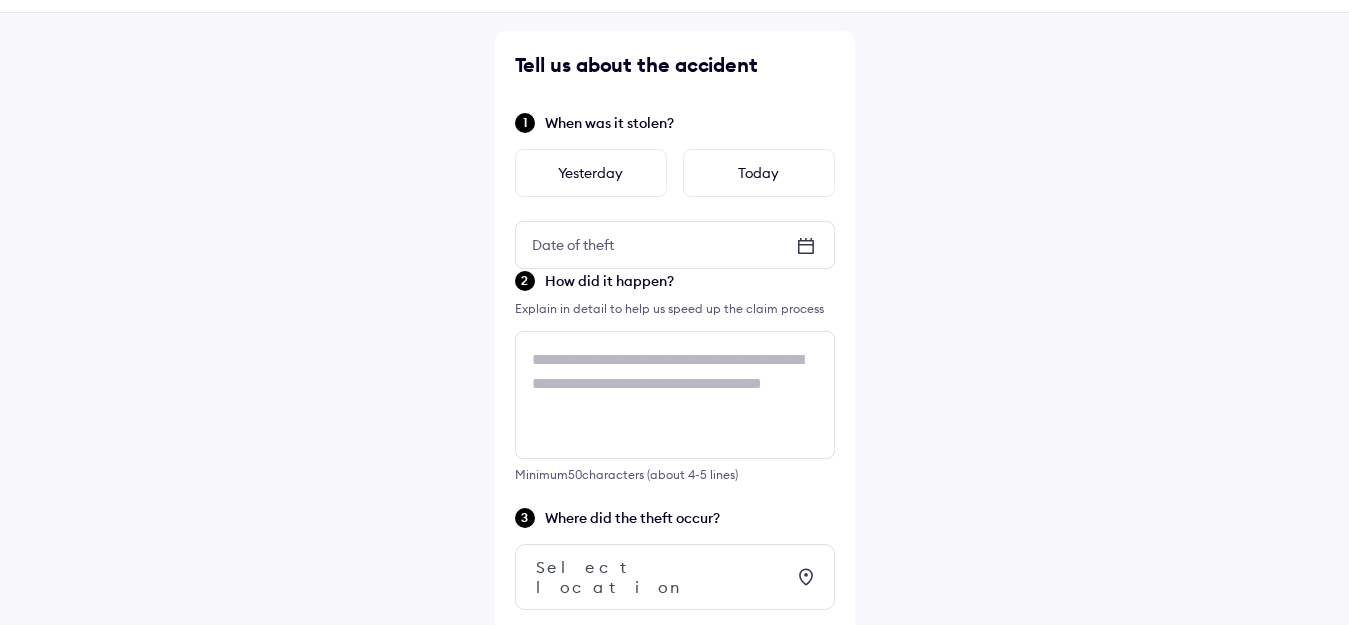 scroll, scrollTop: 0, scrollLeft: 0, axis: both 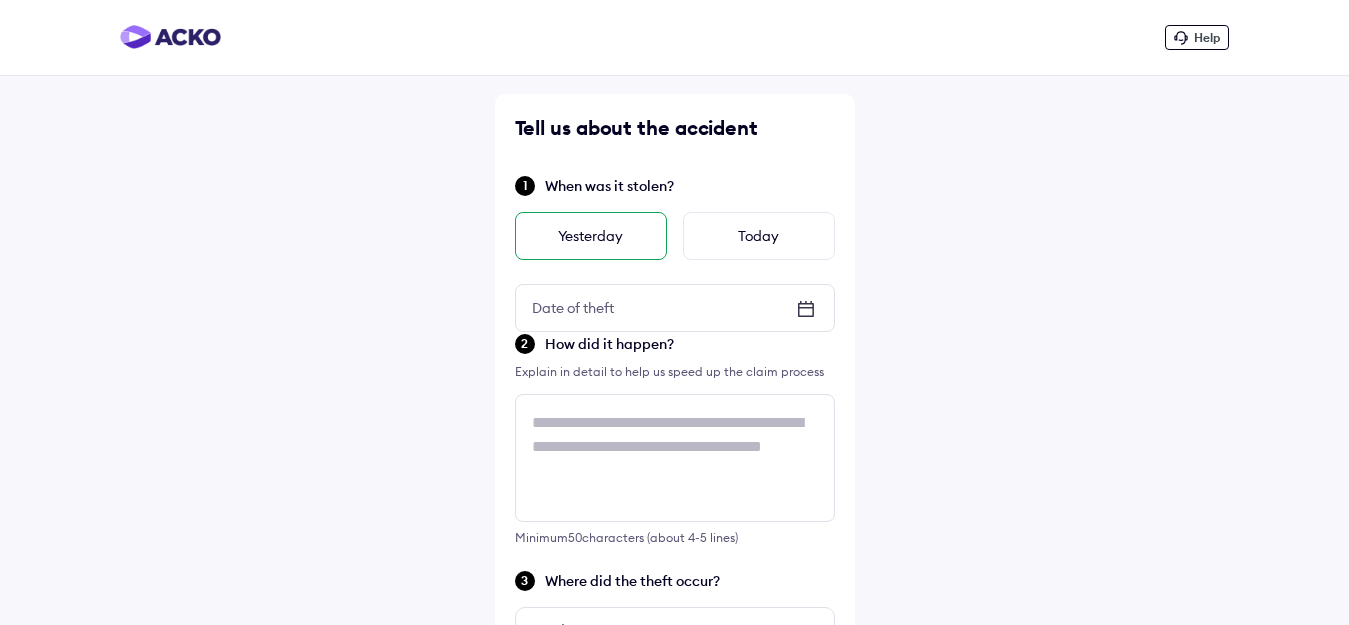 click on "Yesterday" at bounding box center [591, 236] 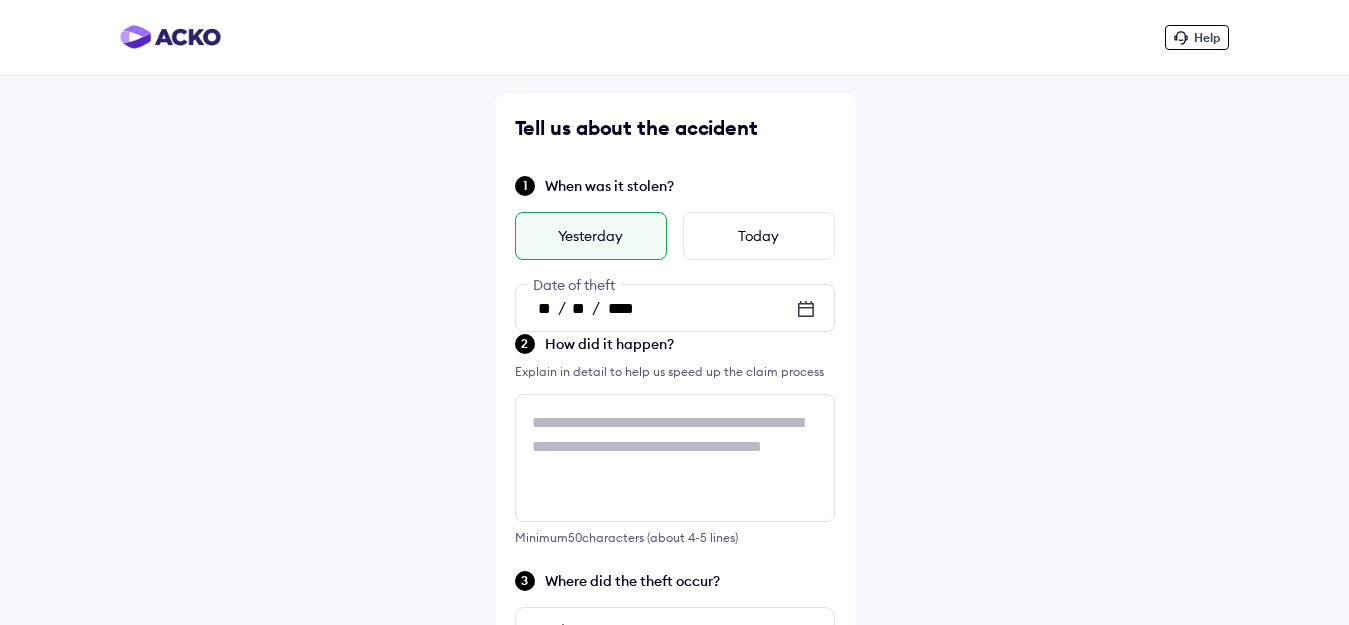 click 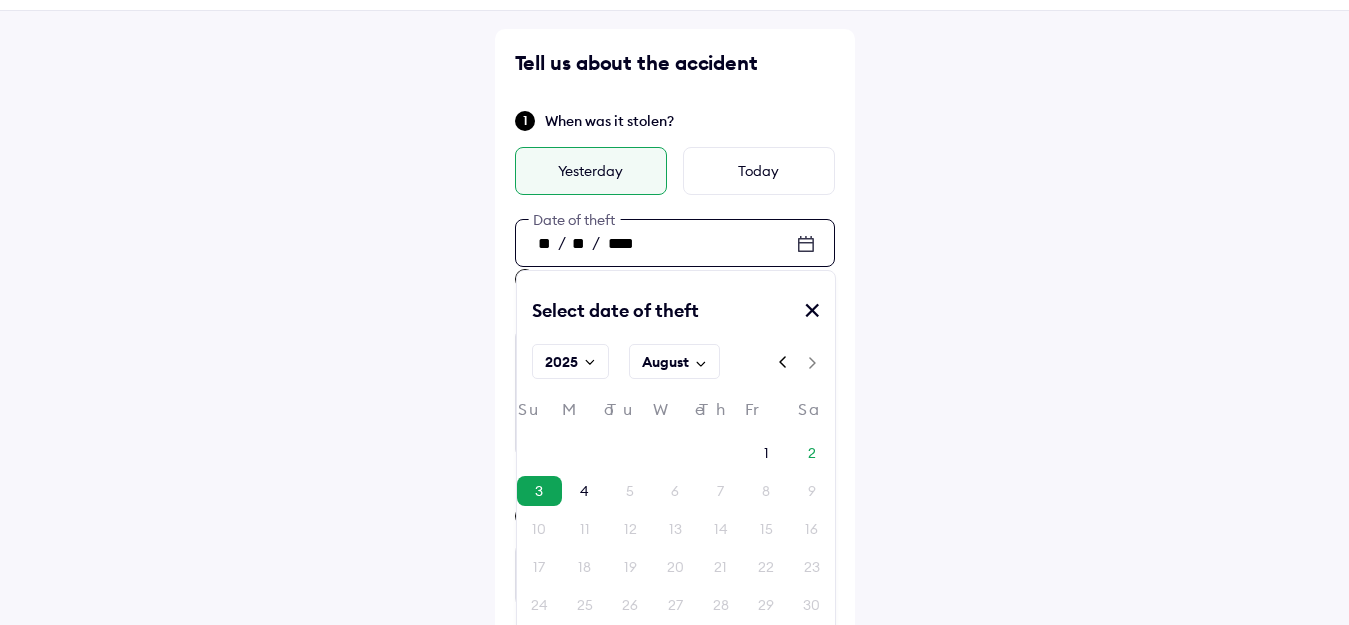 scroll, scrollTop: 100, scrollLeft: 0, axis: vertical 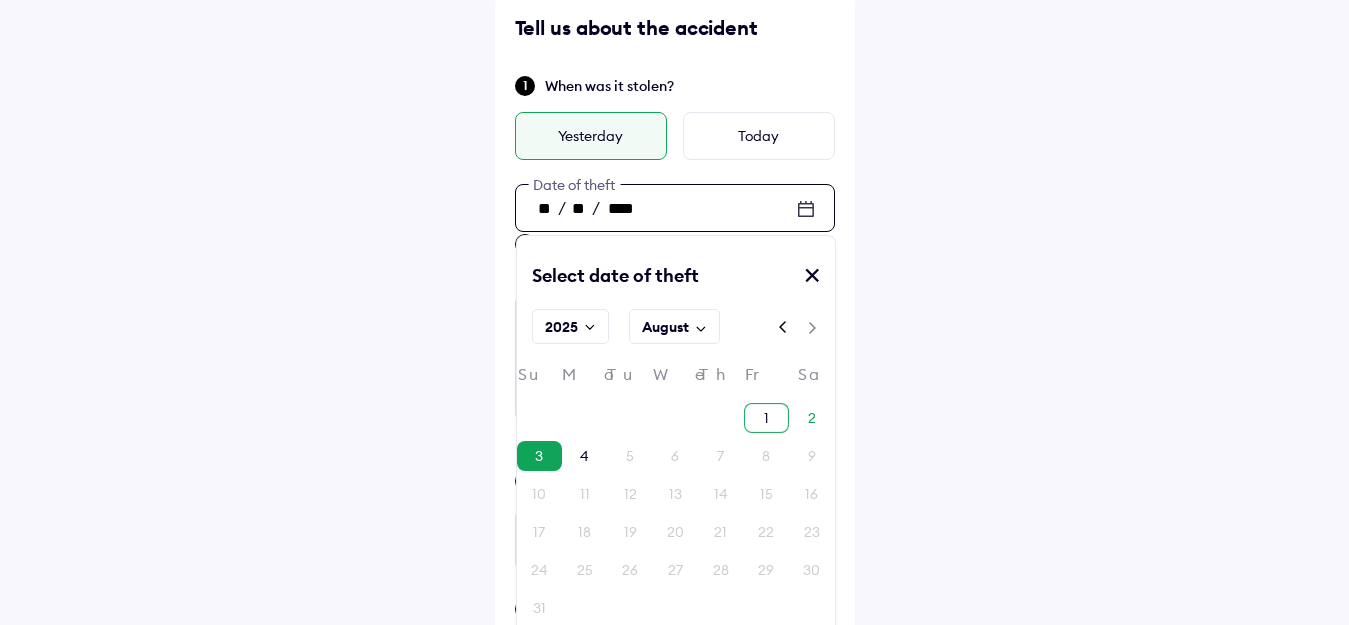 click on "1" at bounding box center [766, 418] 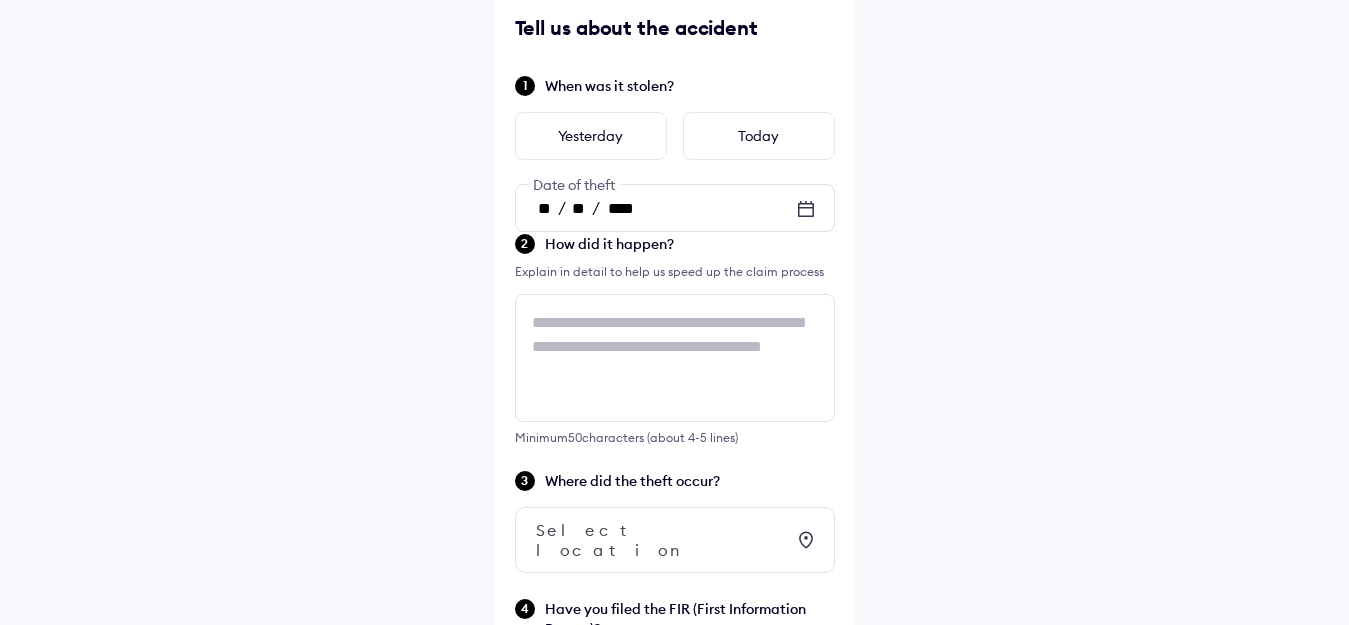 click 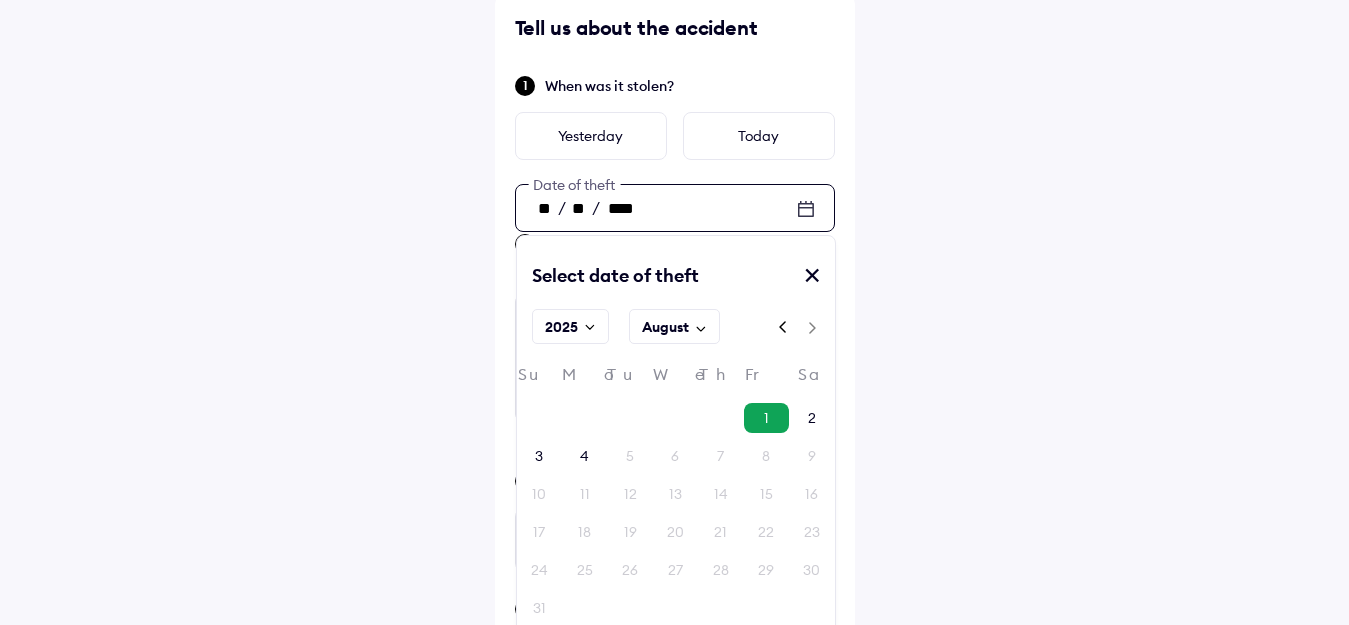 click on "August" at bounding box center (665, 327) 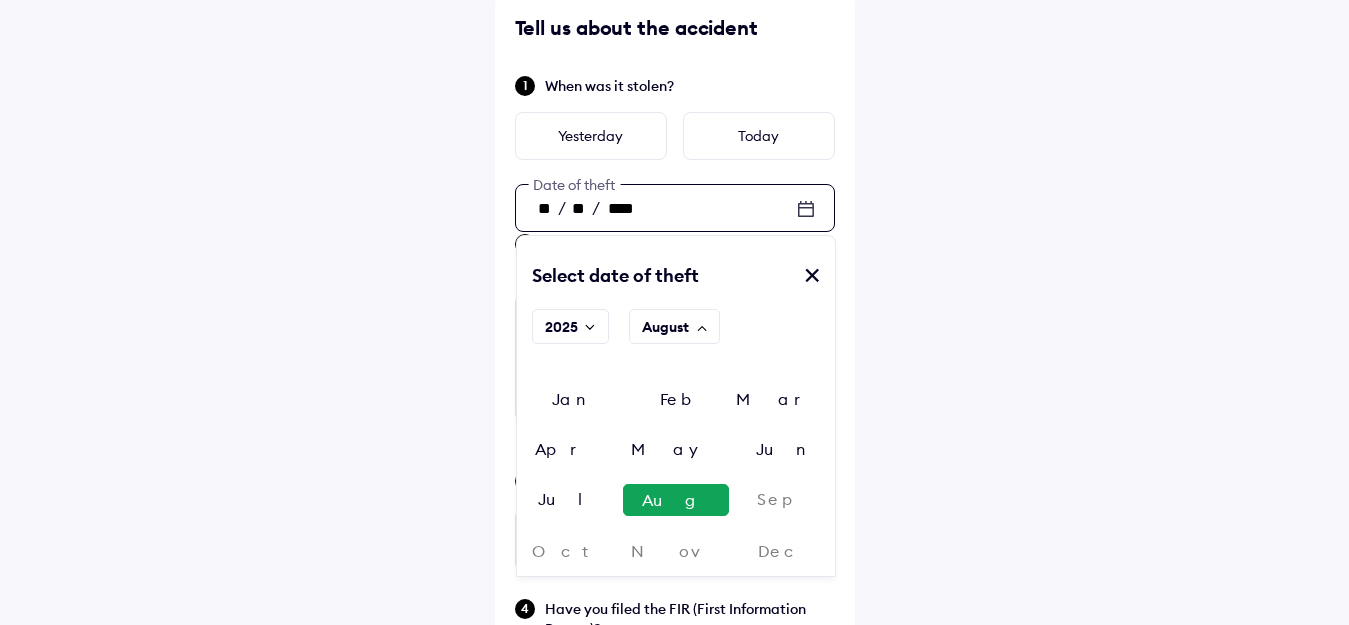 click on "Jul" at bounding box center (570, 500) 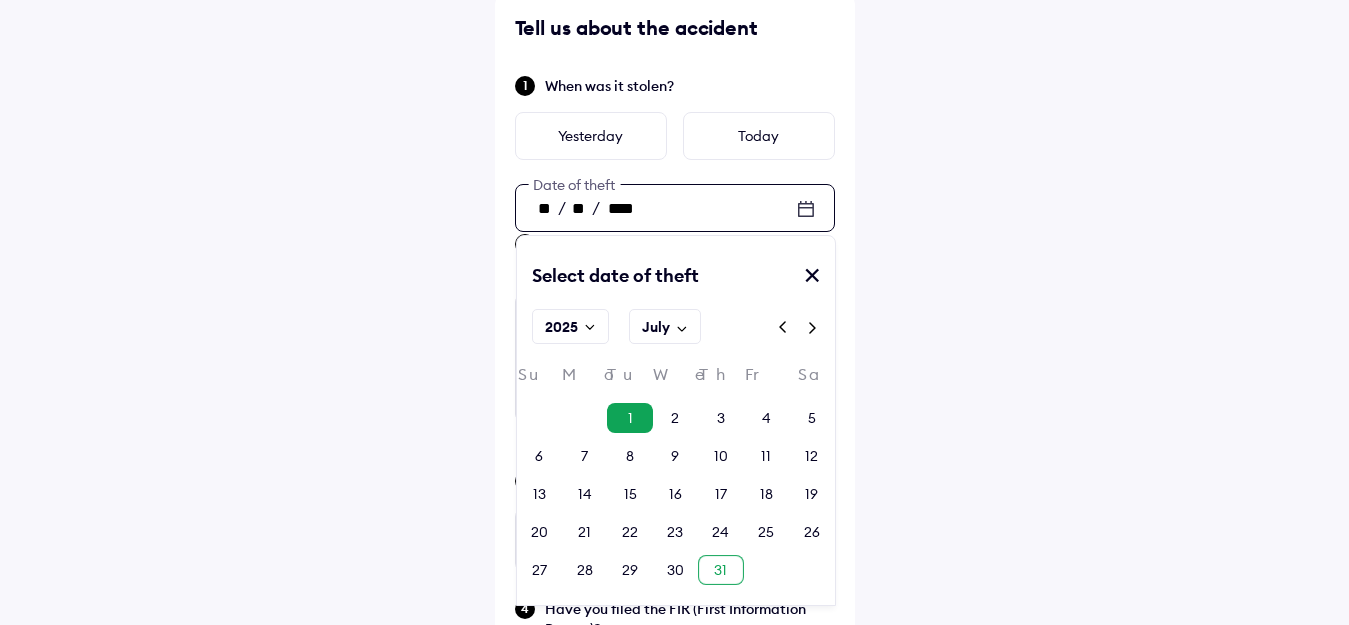 click on "31" at bounding box center [720, 570] 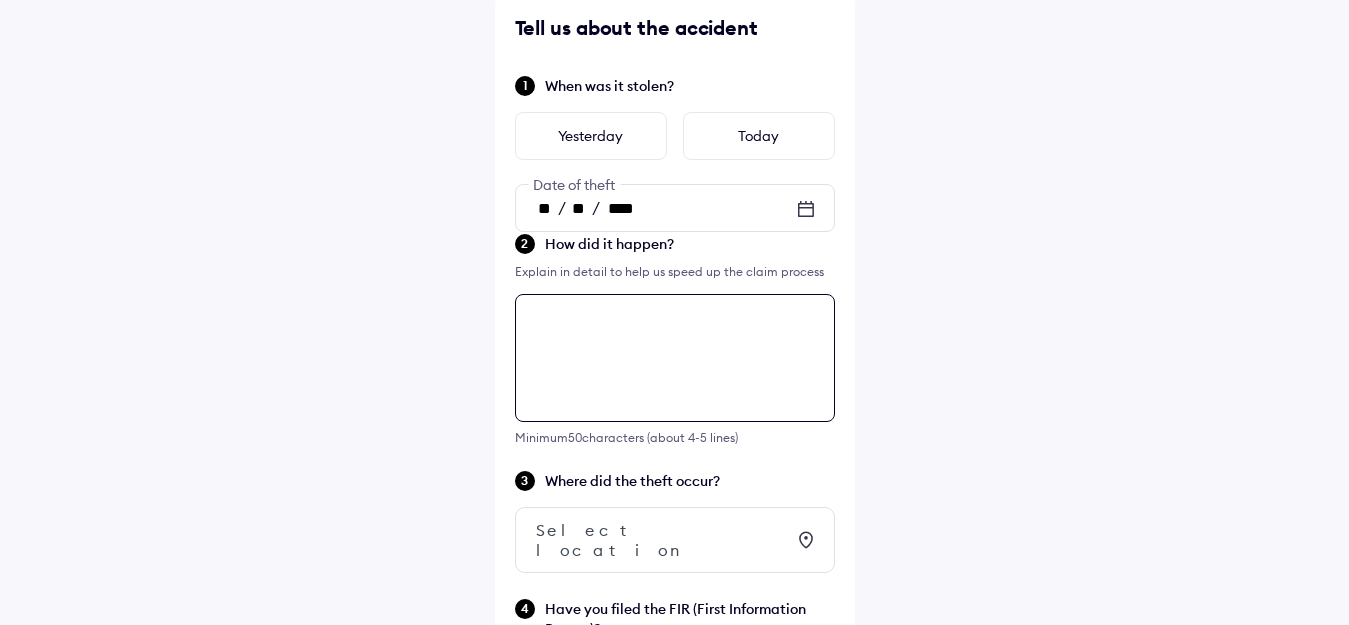 click at bounding box center [675, 358] 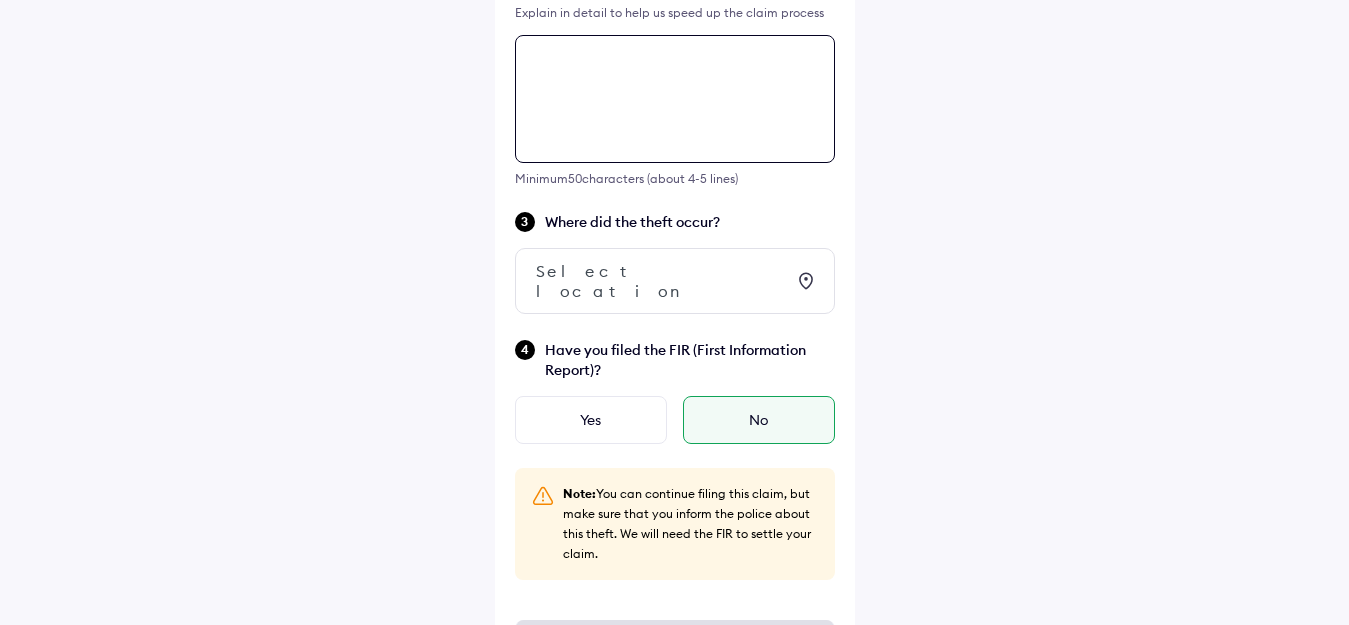 scroll, scrollTop: 394, scrollLeft: 0, axis: vertical 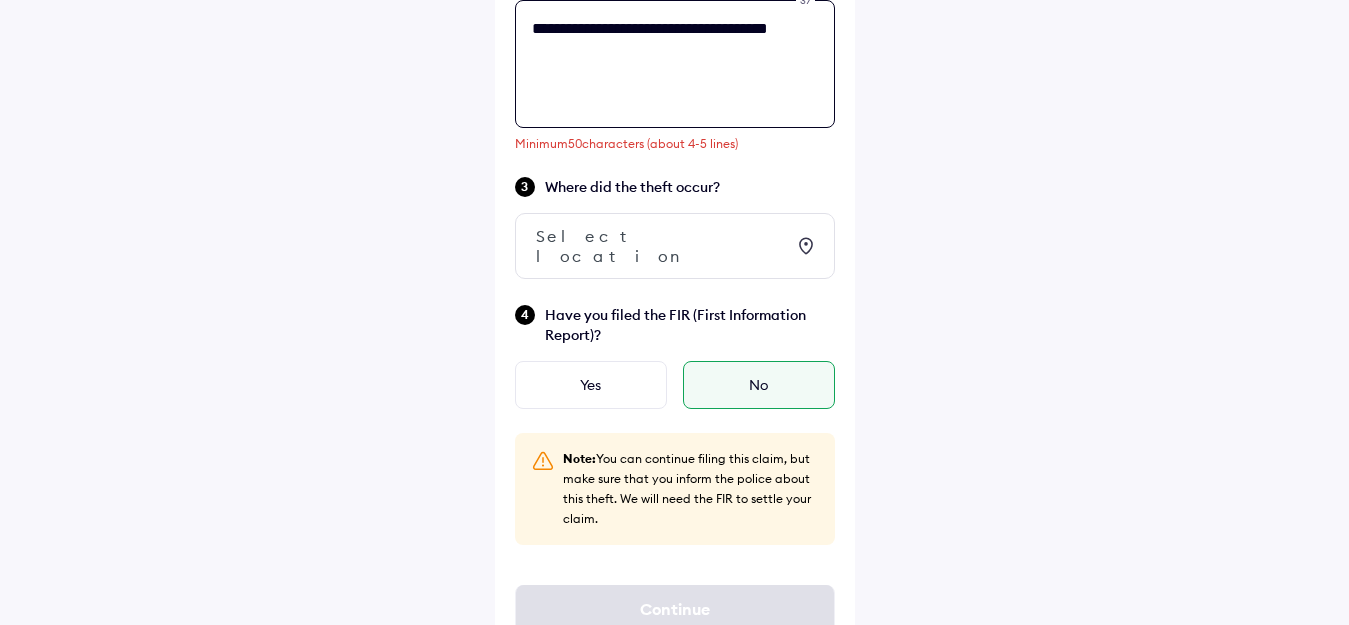 click on "**********" at bounding box center (675, 64) 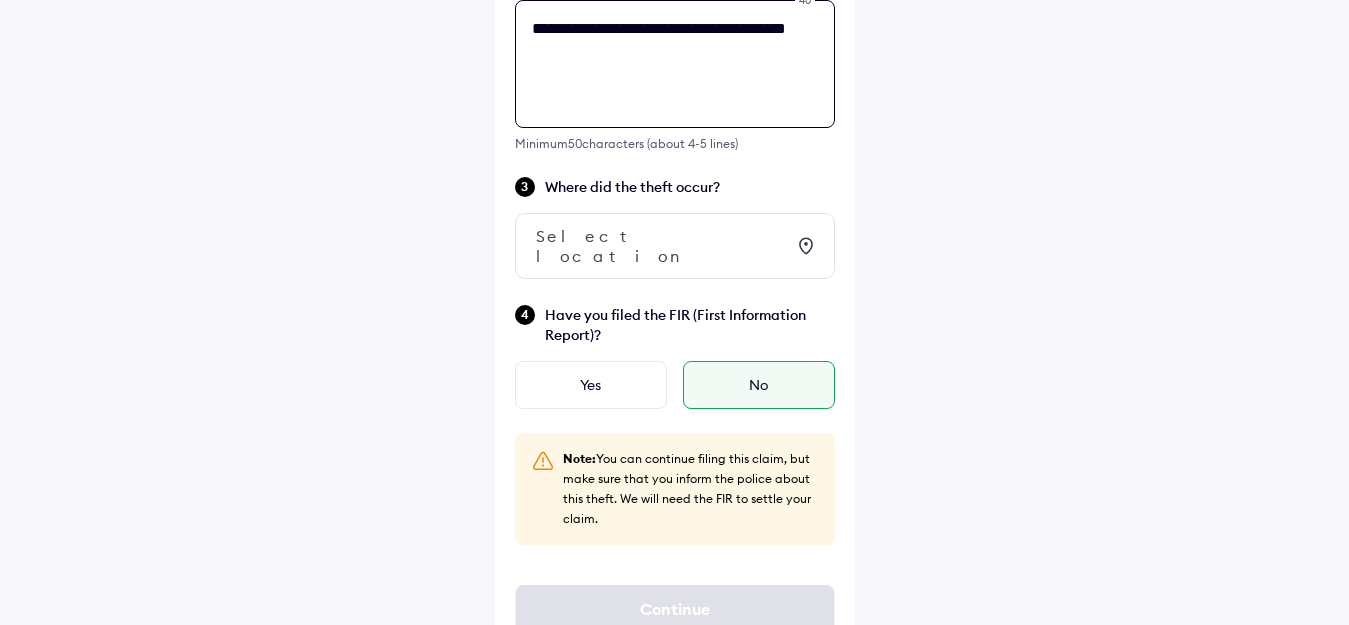 drag, startPoint x: 556, startPoint y: 28, endPoint x: 510, endPoint y: 27, distance: 46.010868 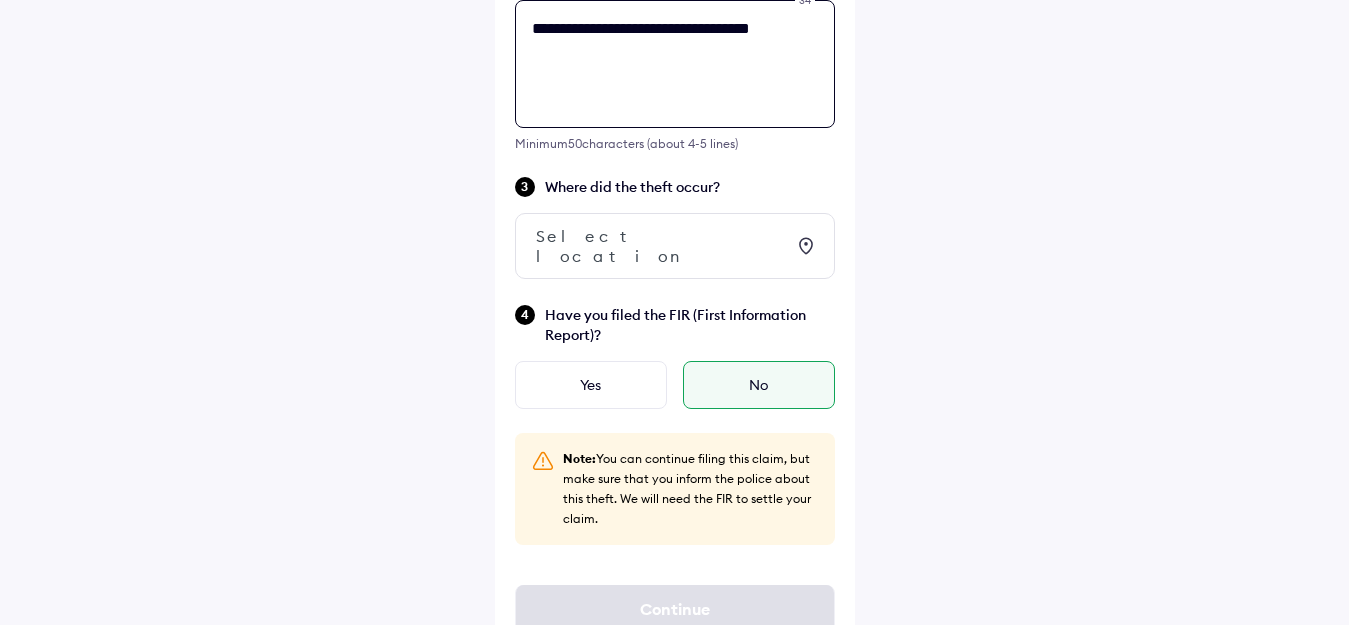 click on "**********" at bounding box center (675, 64) 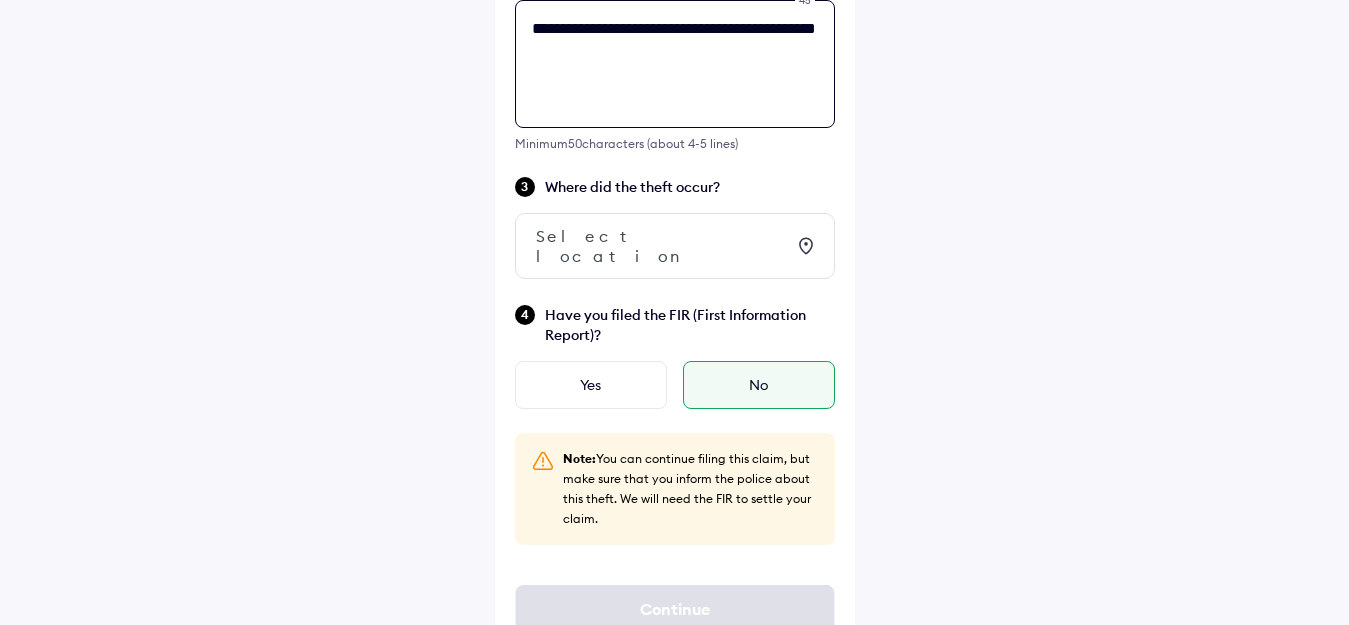 click on "**********" at bounding box center (675, 64) 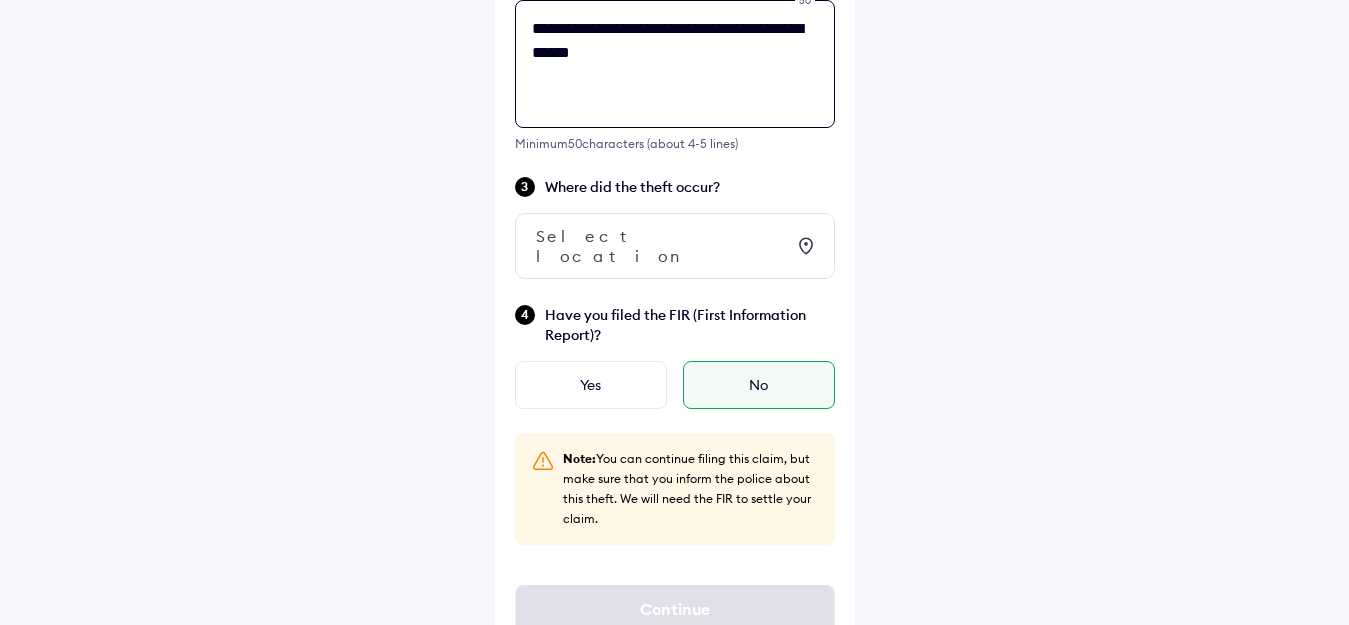 paste on "**********" 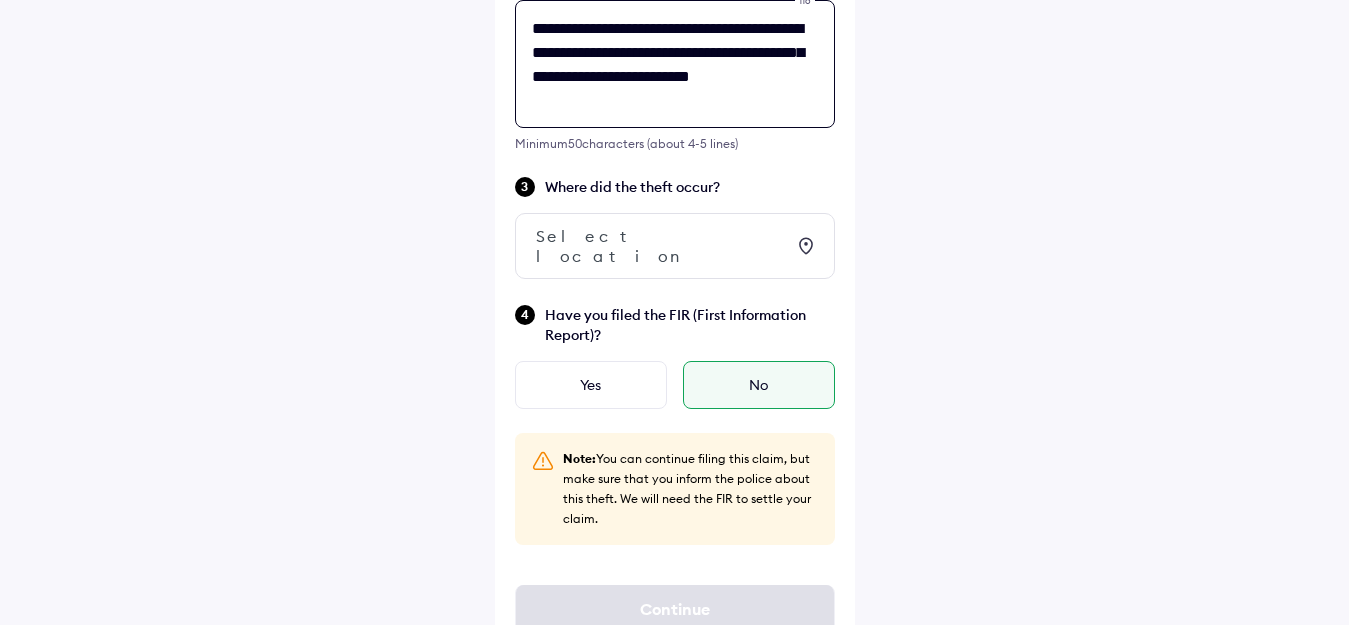 type on "**********" 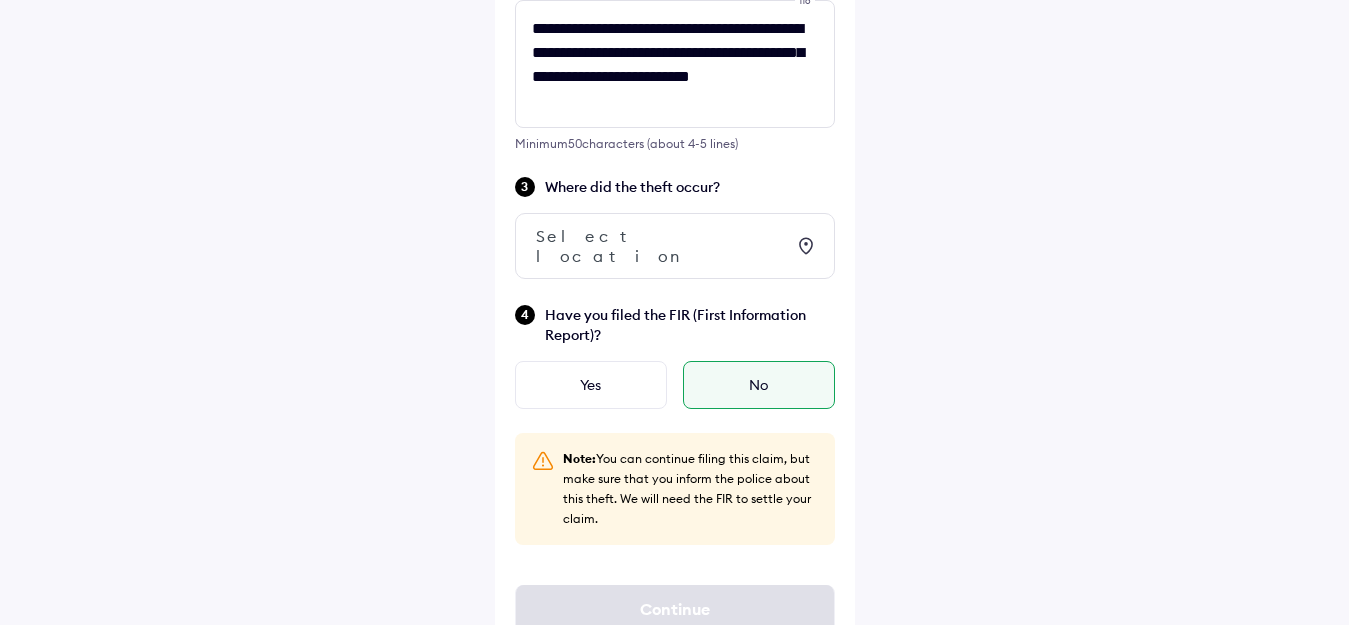 click on "Select location" at bounding box center (660, 246) 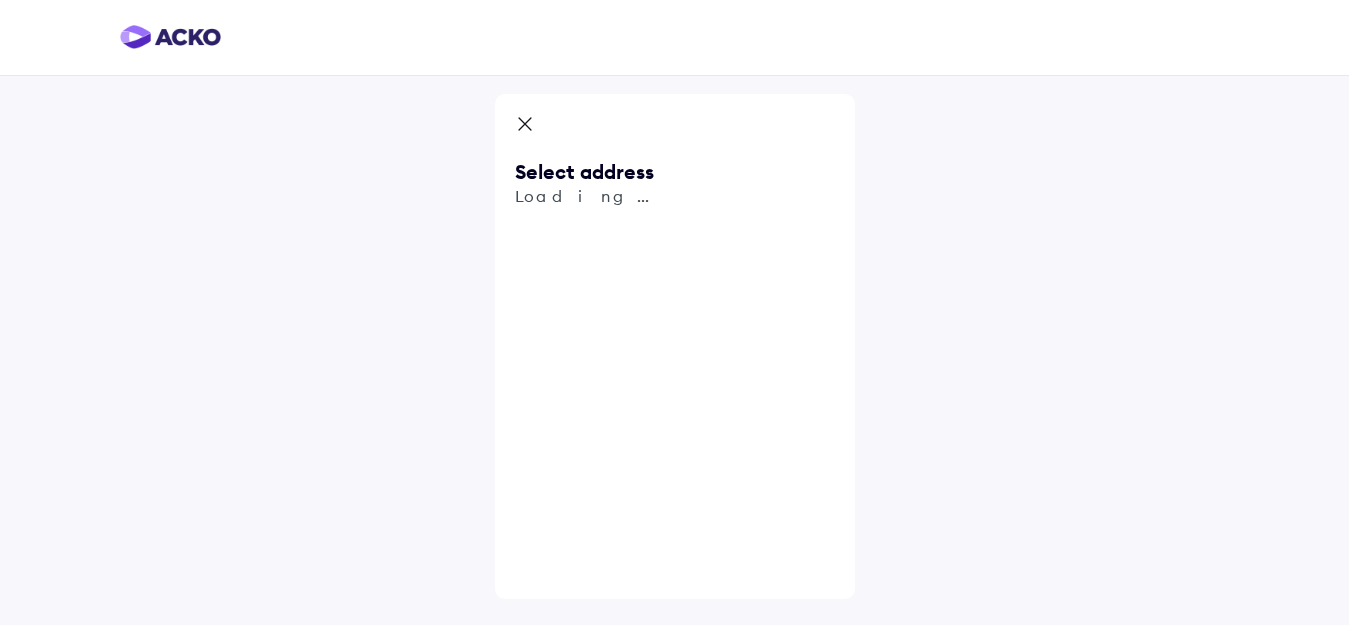 scroll, scrollTop: 0, scrollLeft: 0, axis: both 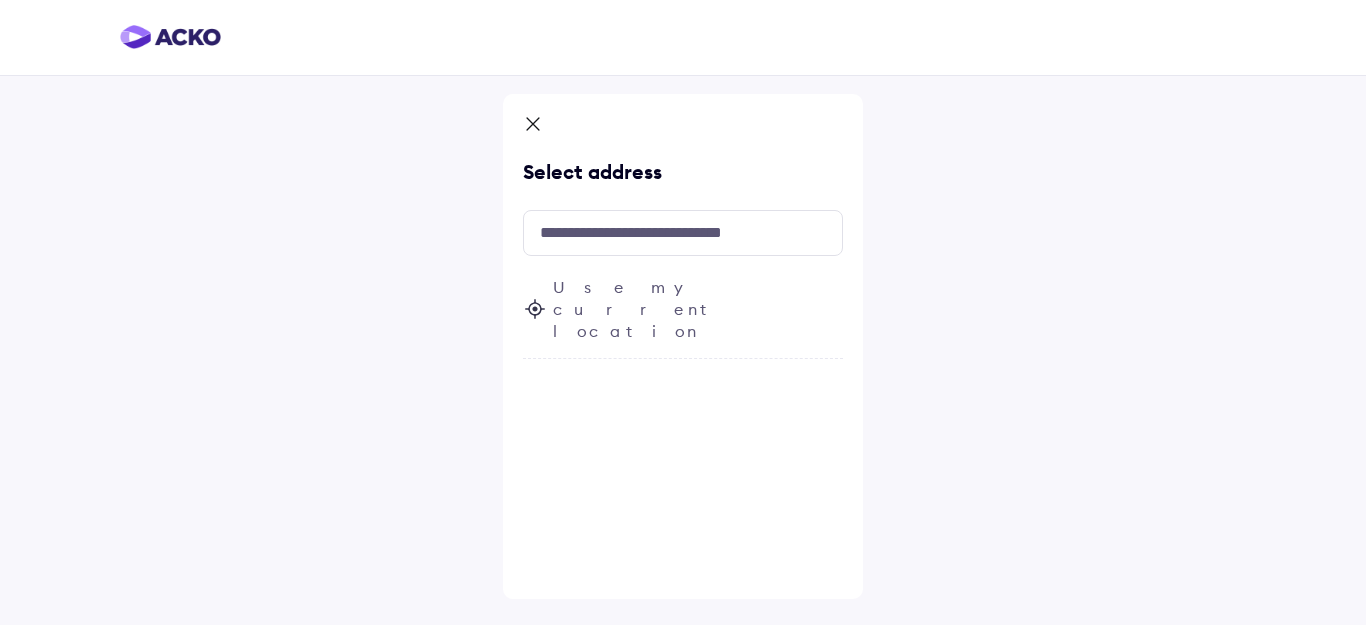 click on "Use my current location" at bounding box center (698, 309) 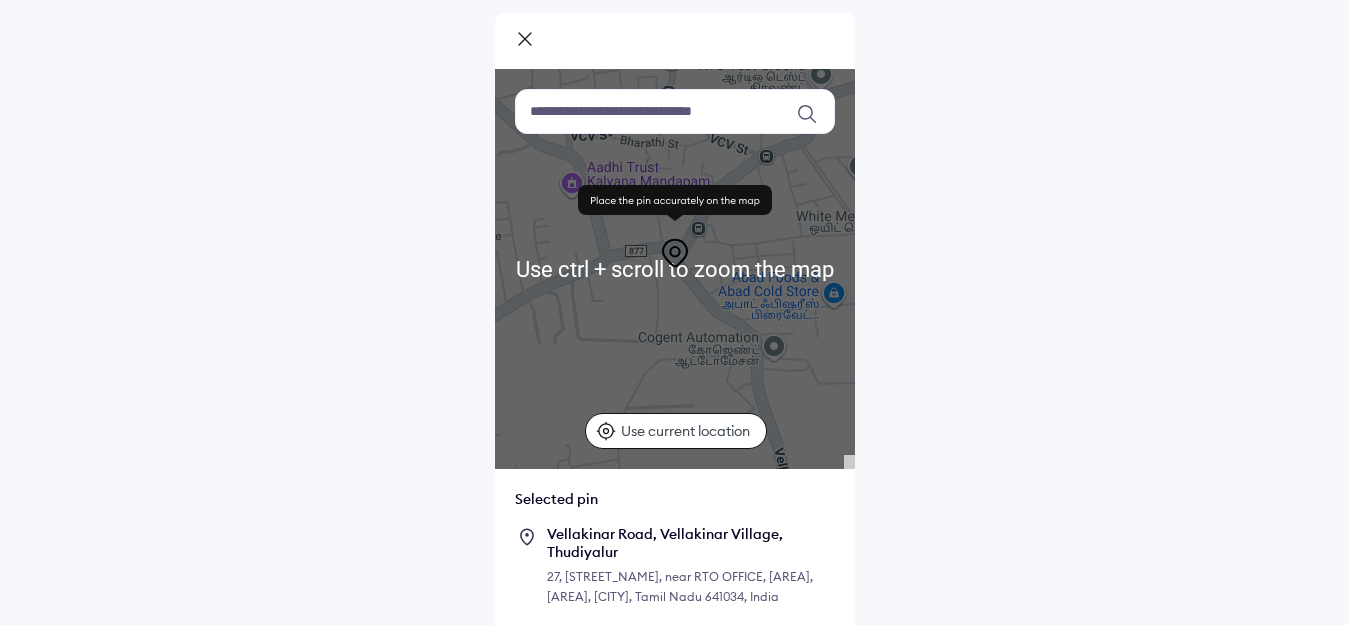scroll, scrollTop: 0, scrollLeft: 0, axis: both 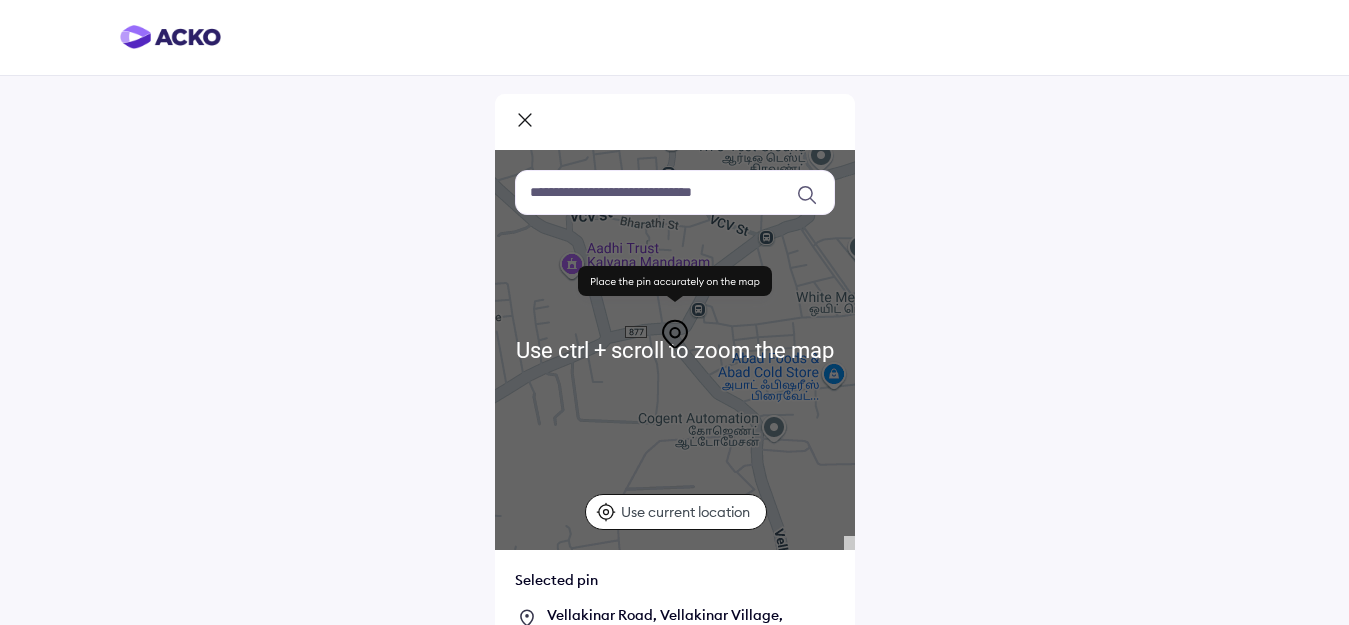 click at bounding box center (675, 192) 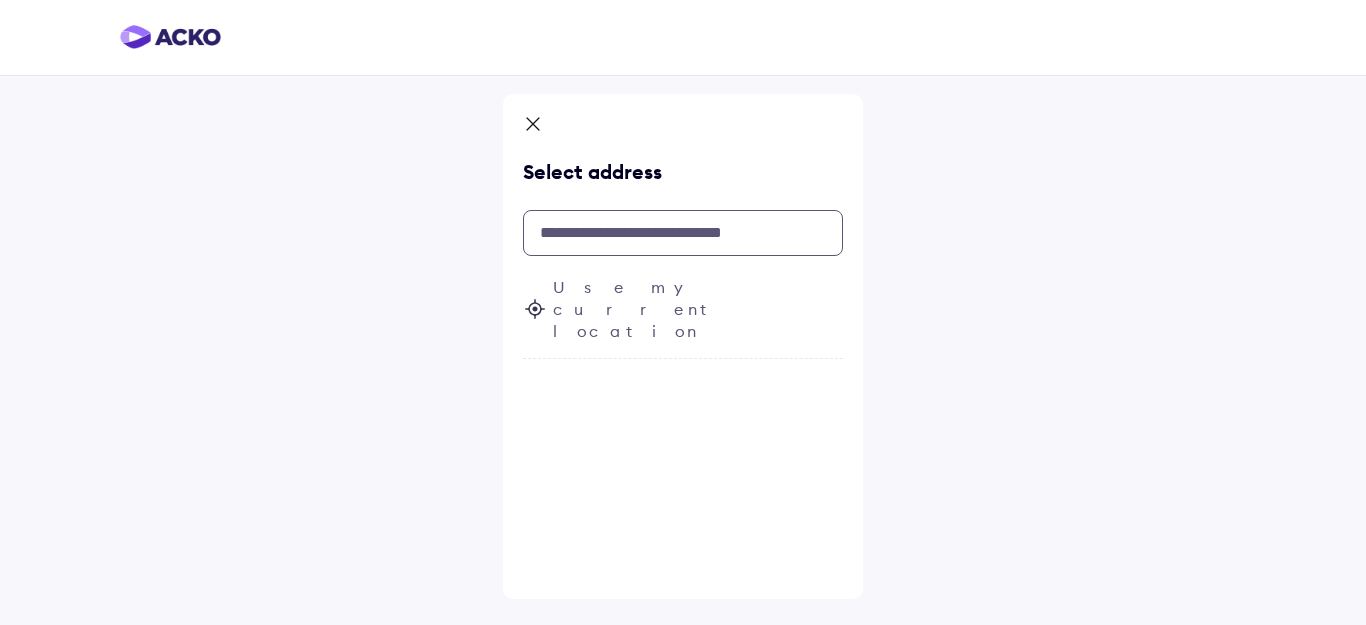 click at bounding box center (683, 233) 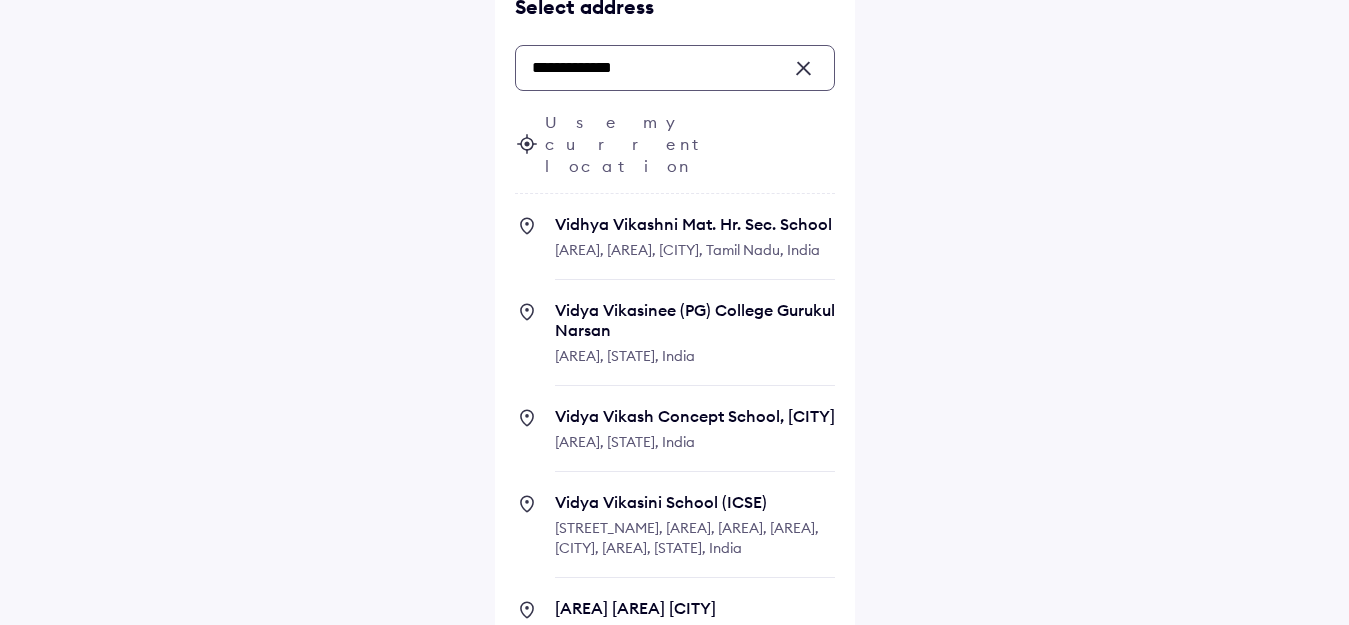 scroll, scrollTop: 0, scrollLeft: 0, axis: both 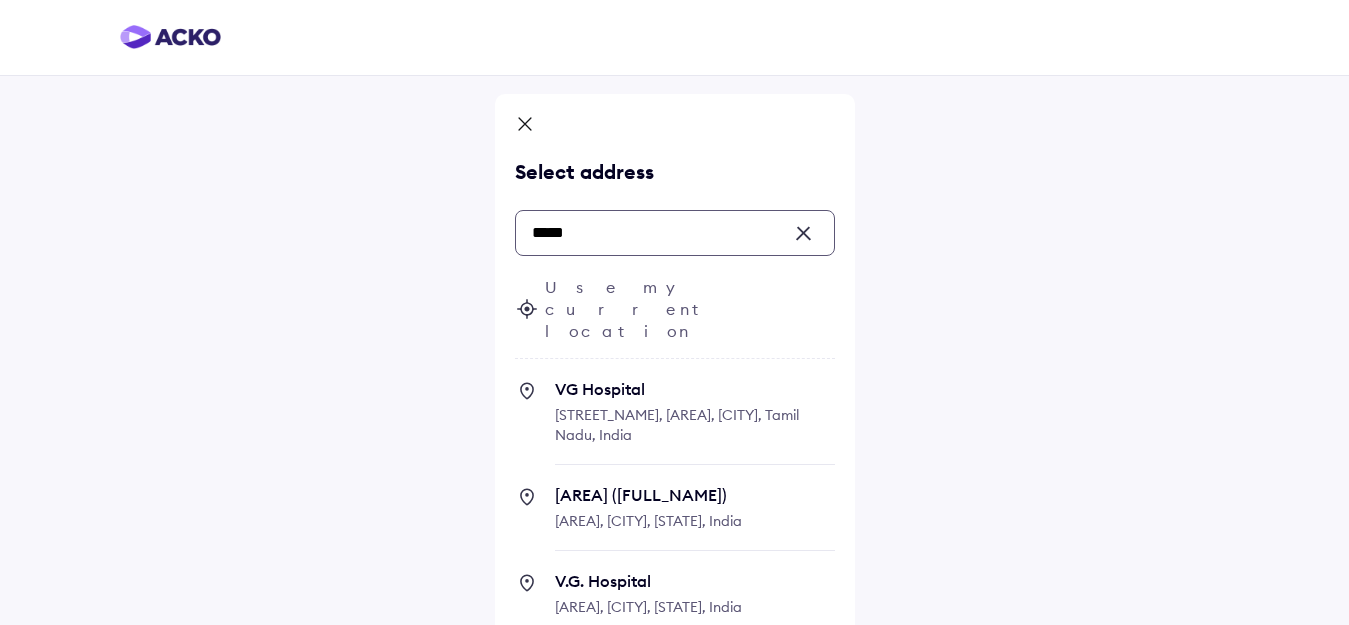 click on "[STREET_NAME], [AREA], [CITY], Tamil Nadu, India" at bounding box center (677, 425) 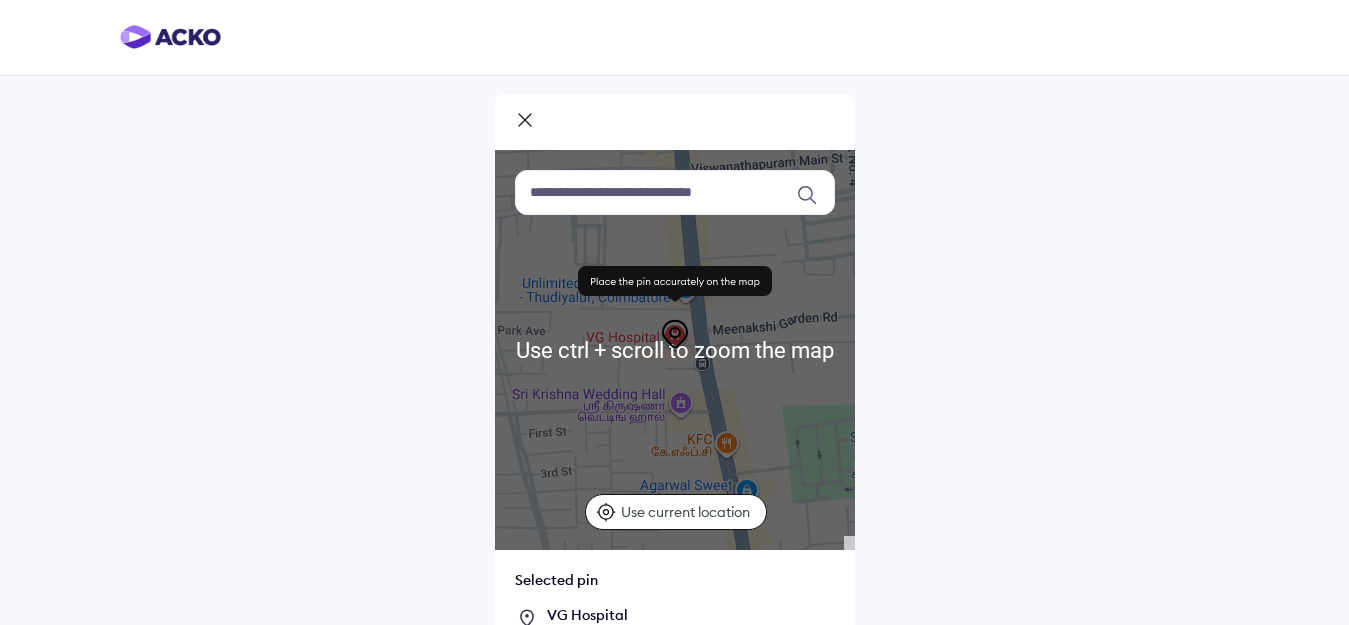 click at bounding box center [675, 350] 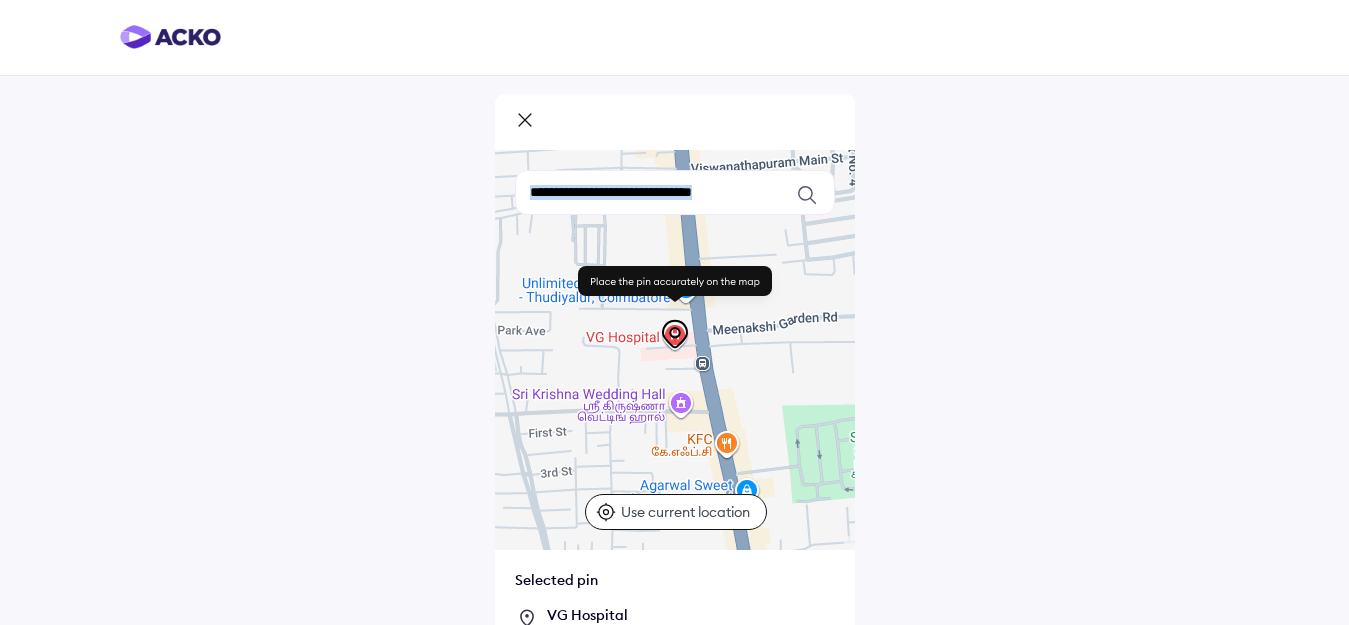 drag, startPoint x: 674, startPoint y: 328, endPoint x: 670, endPoint y: 360, distance: 32.24903 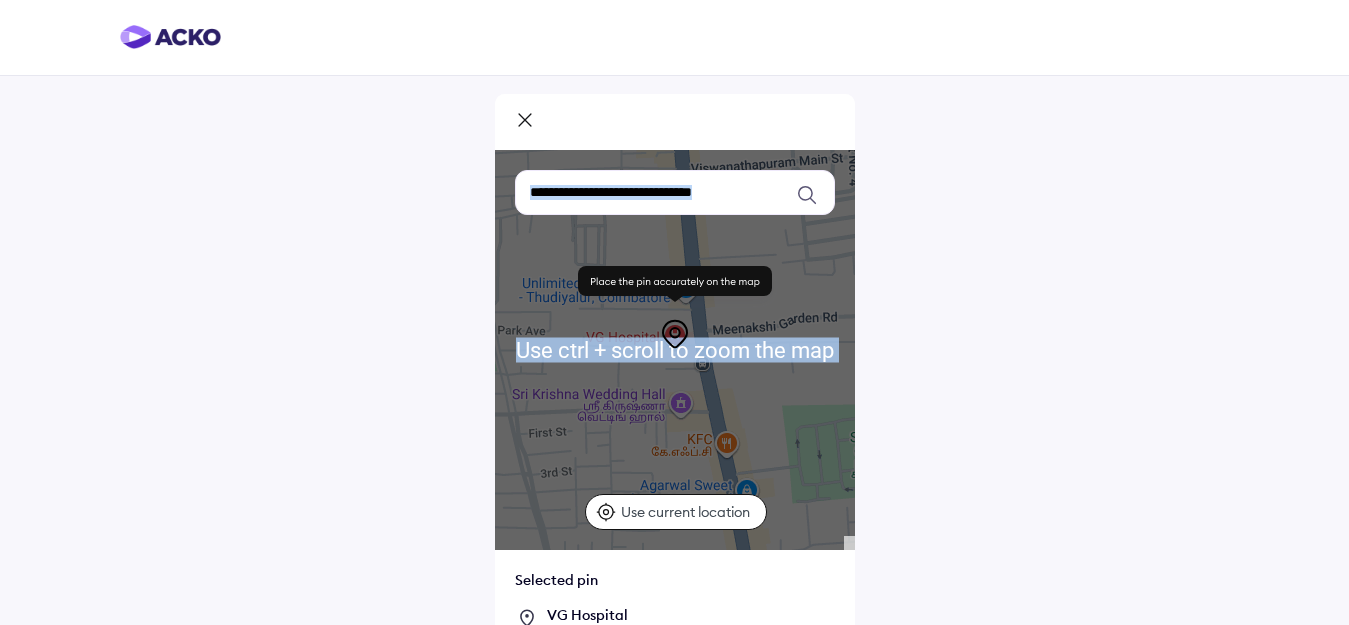 click at bounding box center (675, 350) 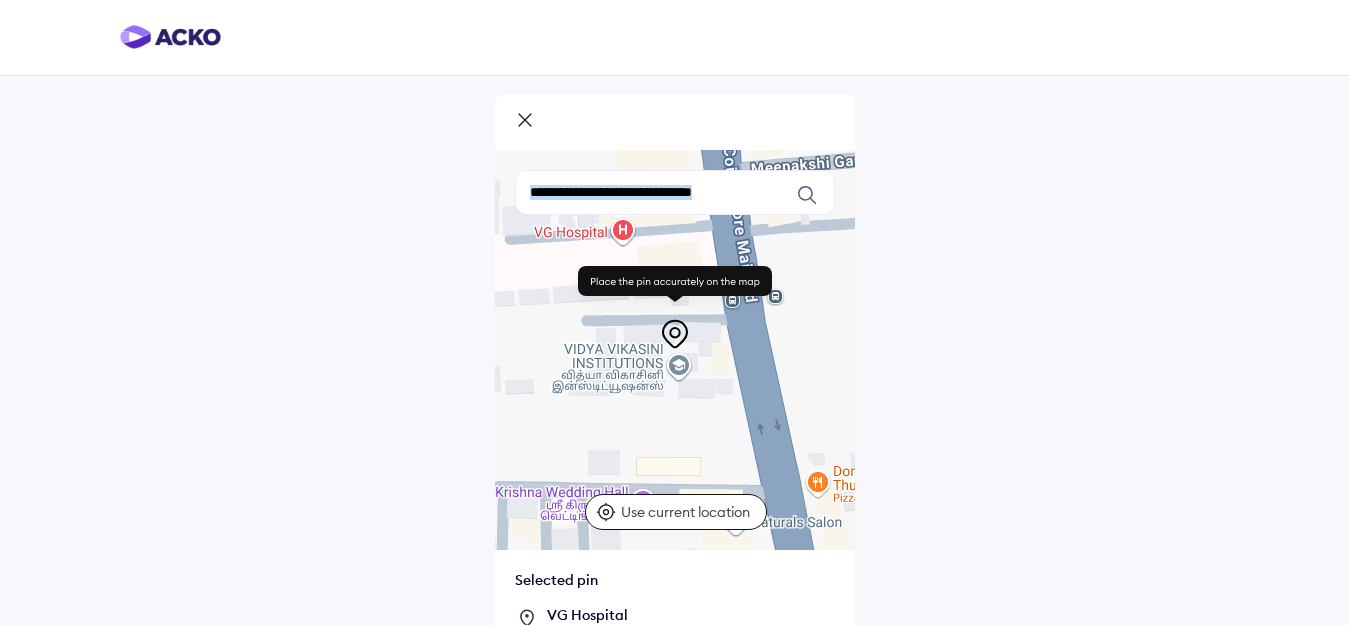 click at bounding box center [675, 350] 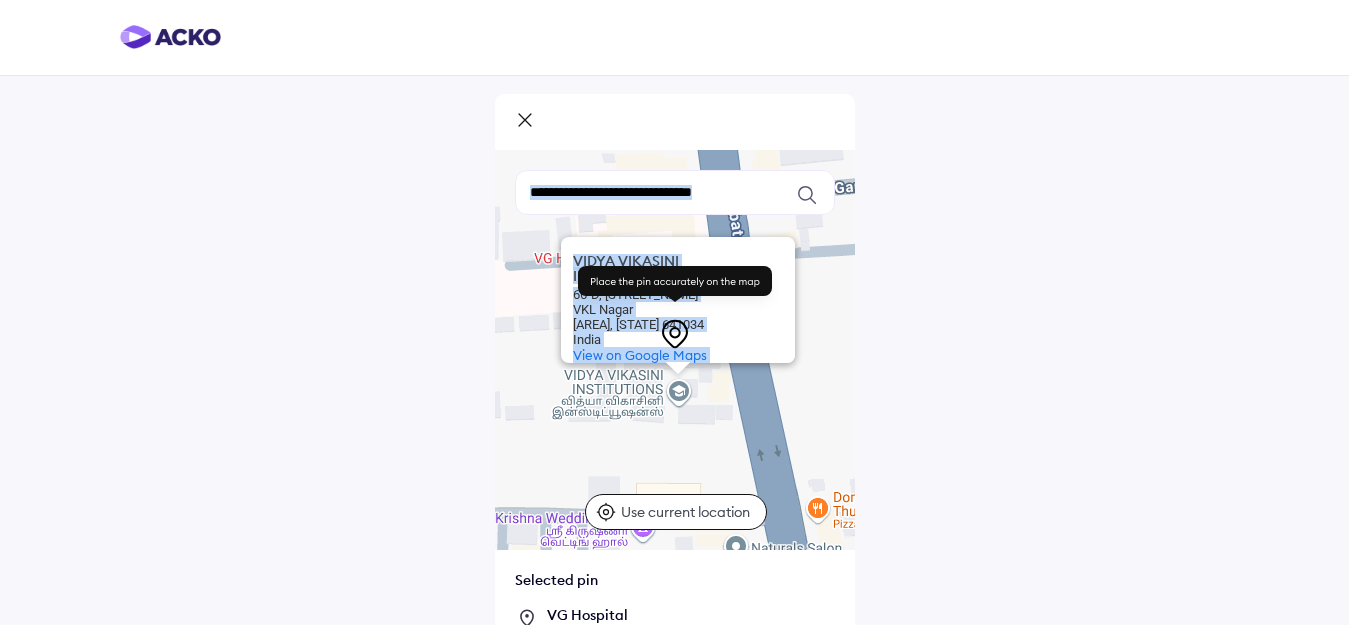 click on "66-D, [STREET_NAME] [AREA] [AREA], [AREA], [CITY], Tamil Nadu 641034 India" at bounding box center [675, 350] 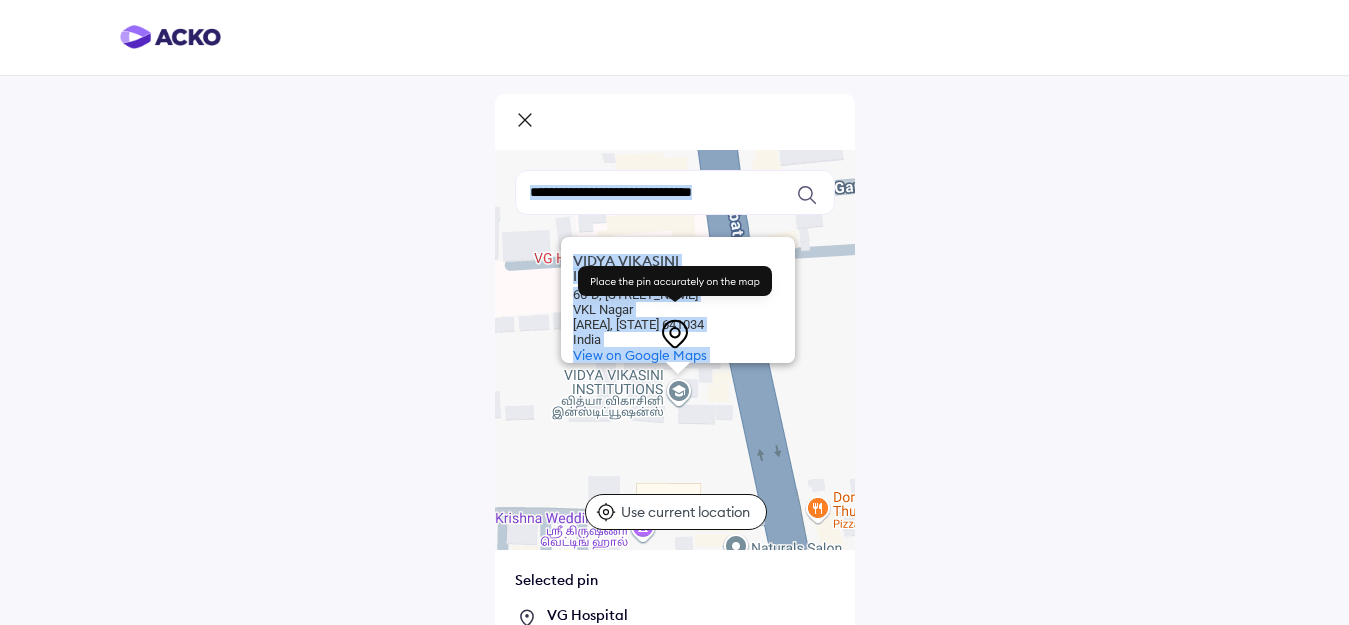 click on "VIDYA VIKASINI INSTITUTIONS" at bounding box center (663, 269) 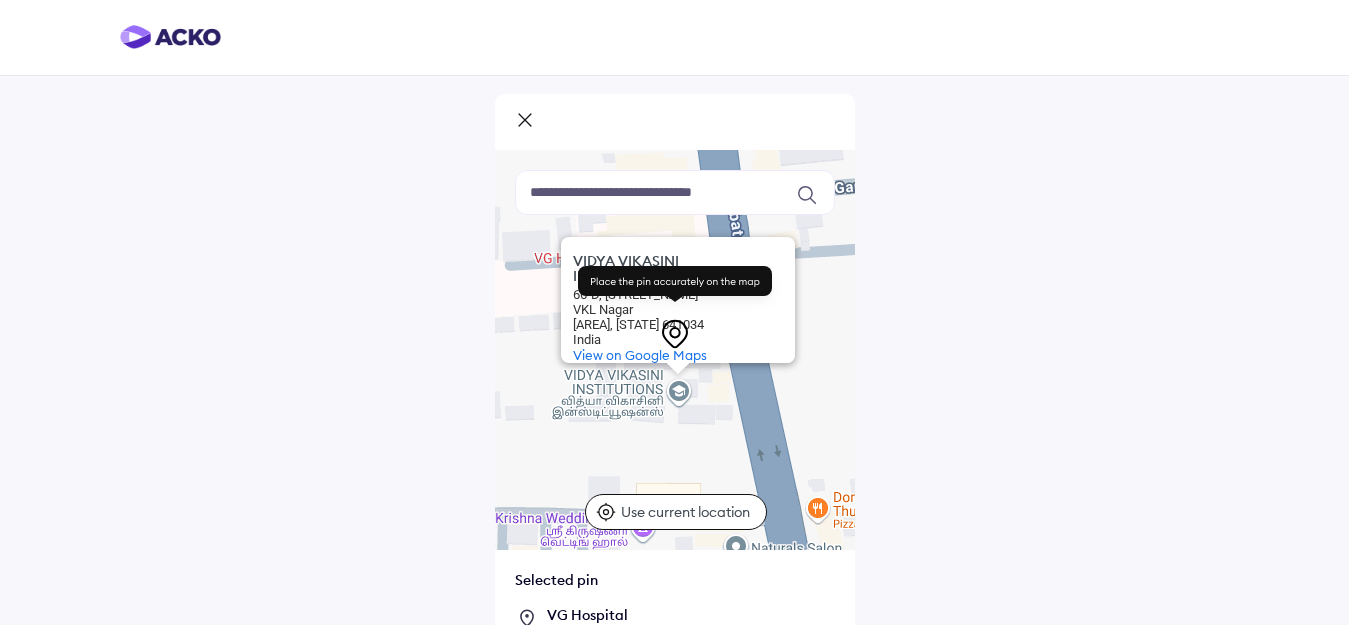 click on "66-D, [STREET_NAME] [AREA] [AREA], [AREA], [CITY], Tamil Nadu 641034 India" at bounding box center [675, 350] 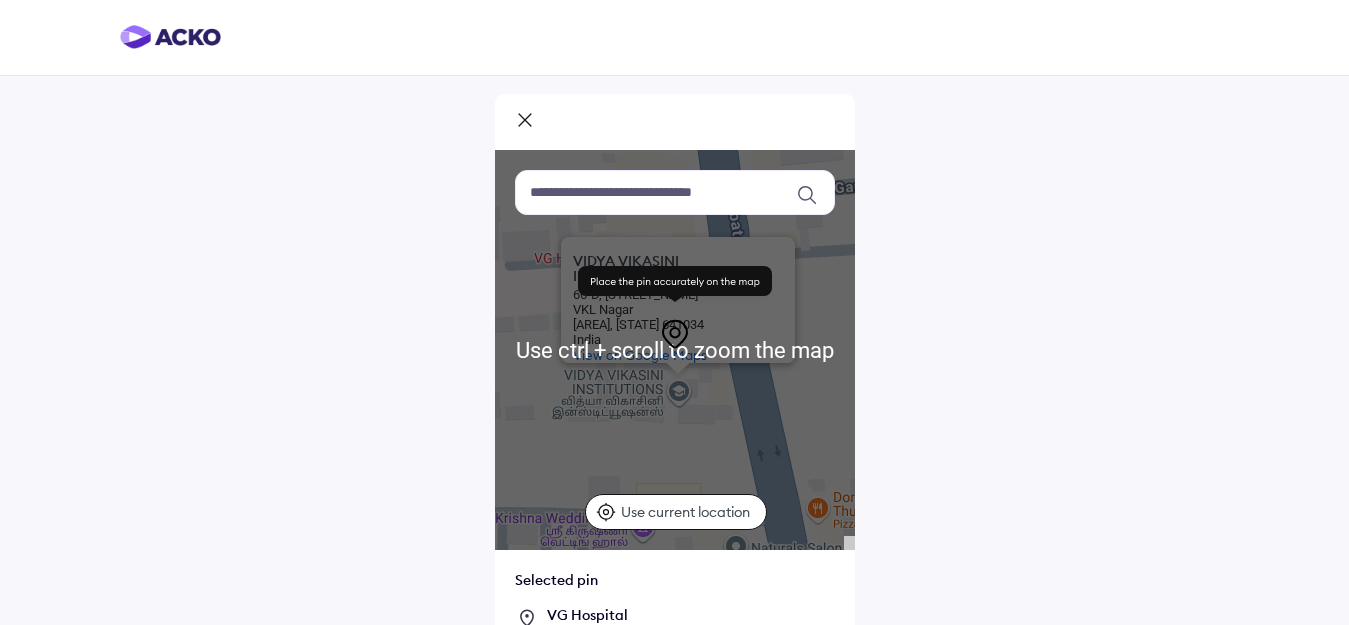 scroll, scrollTop: 153, scrollLeft: 0, axis: vertical 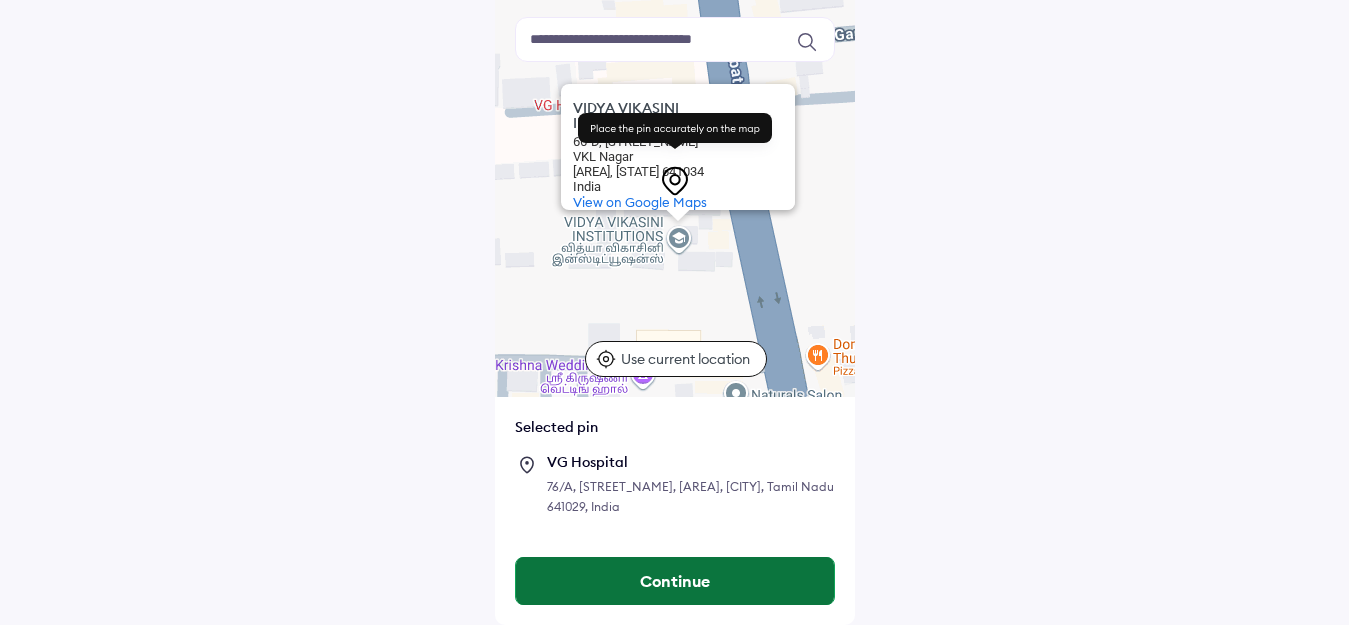 click on "Continue" at bounding box center [675, 581] 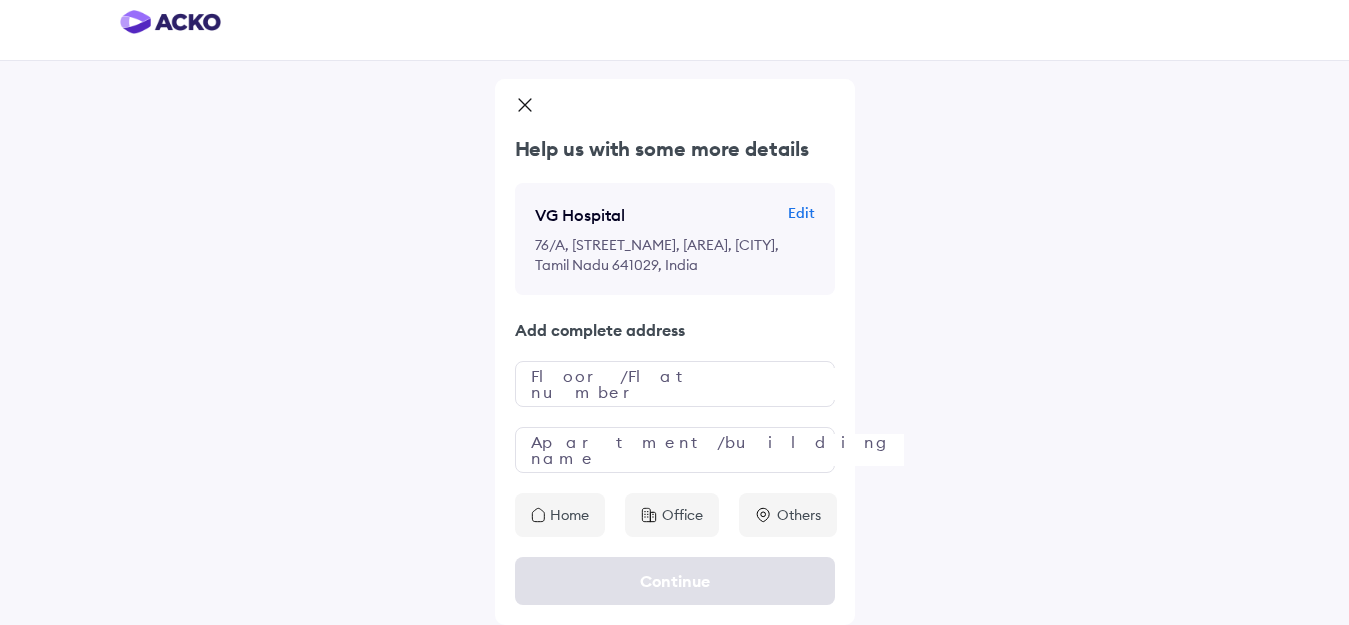 scroll, scrollTop: 0, scrollLeft: 0, axis: both 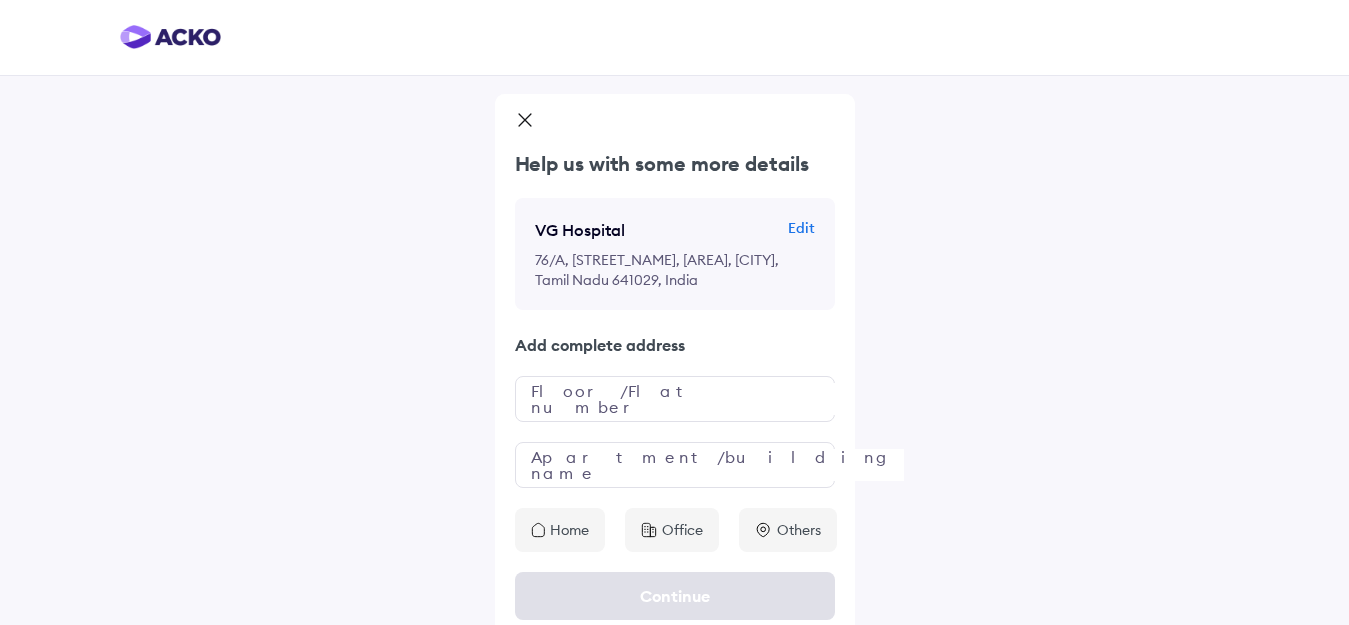 click on "Edit" at bounding box center [801, 228] 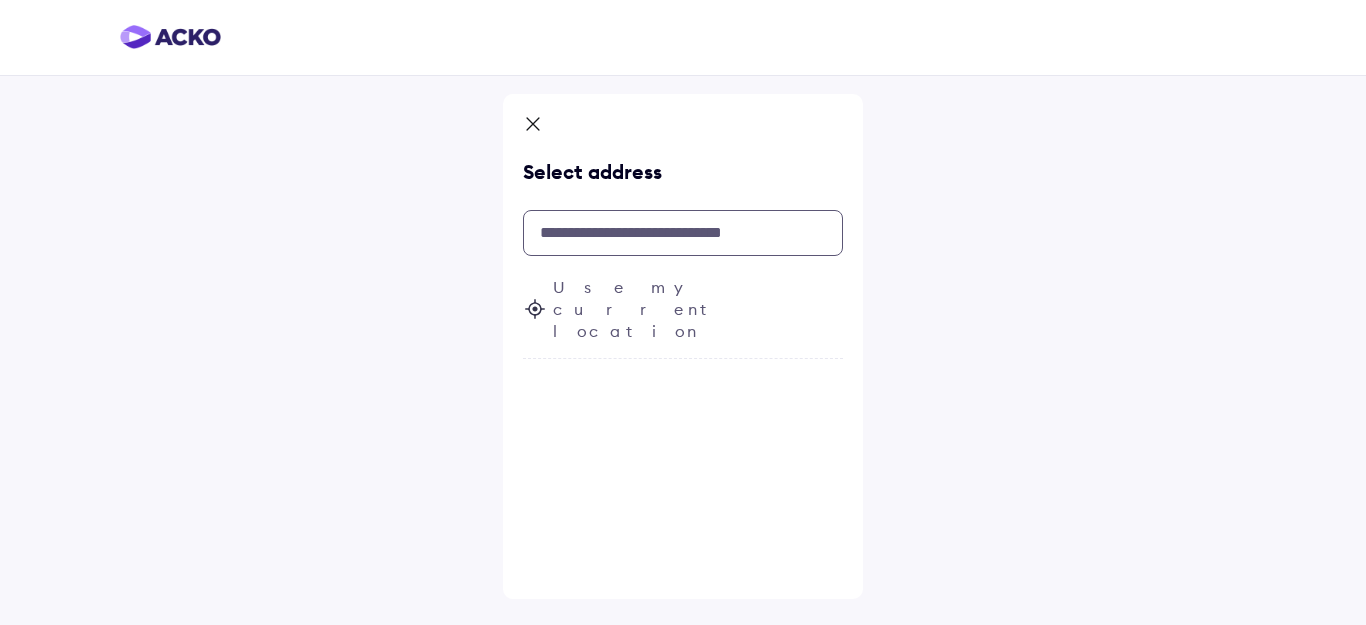click at bounding box center [683, 233] 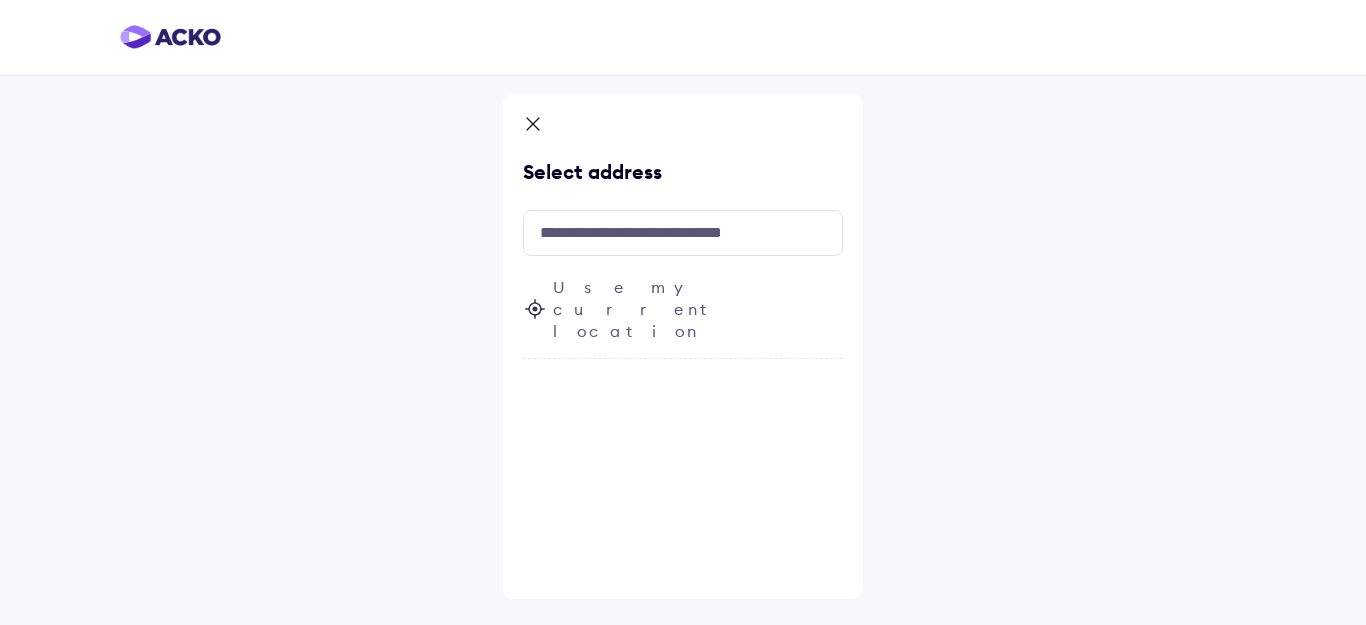 click 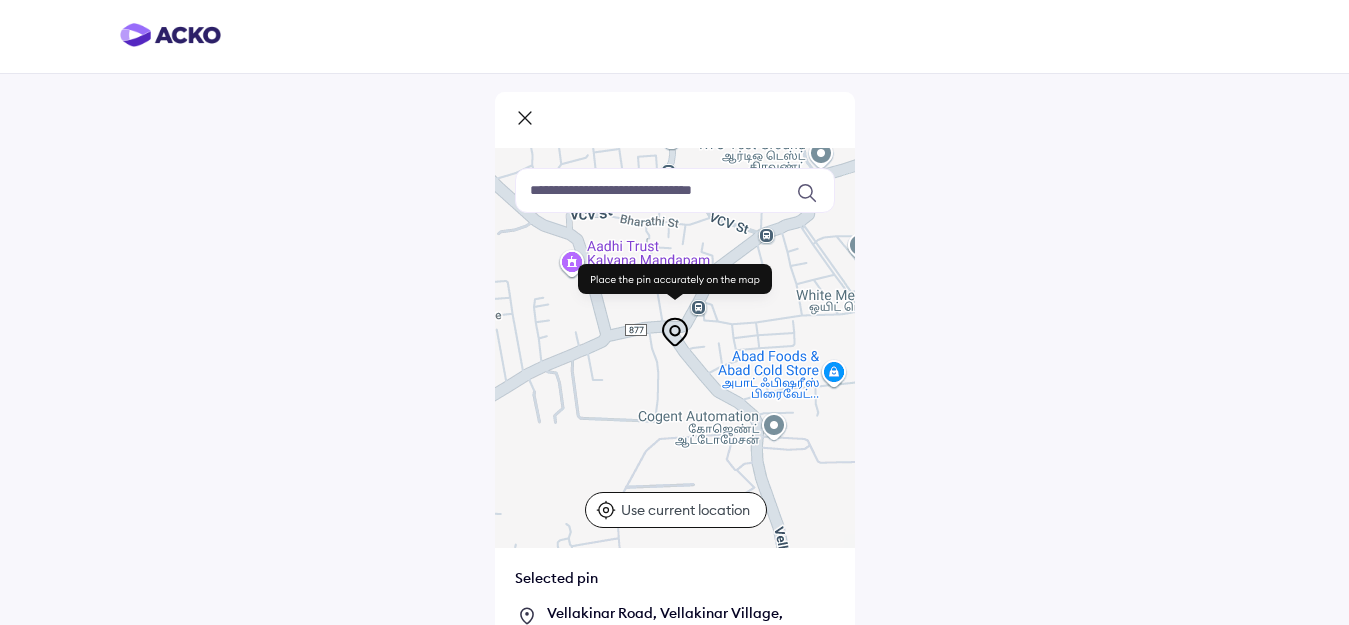scroll, scrollTop: 0, scrollLeft: 0, axis: both 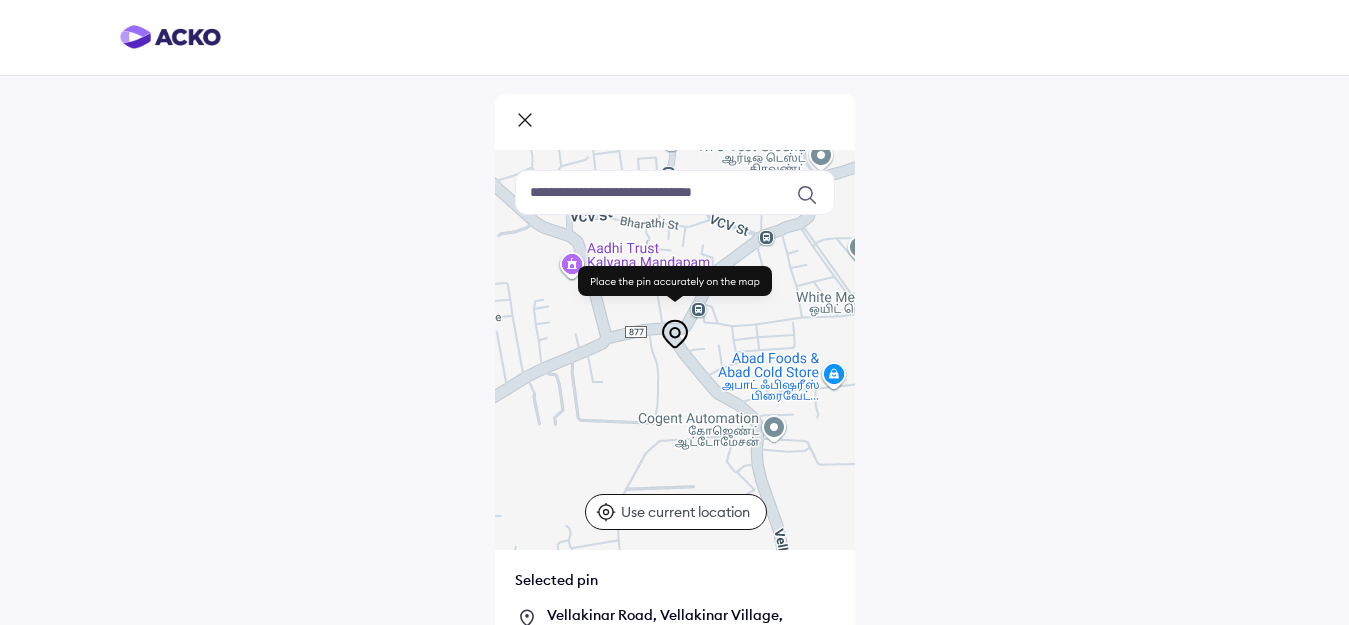 click 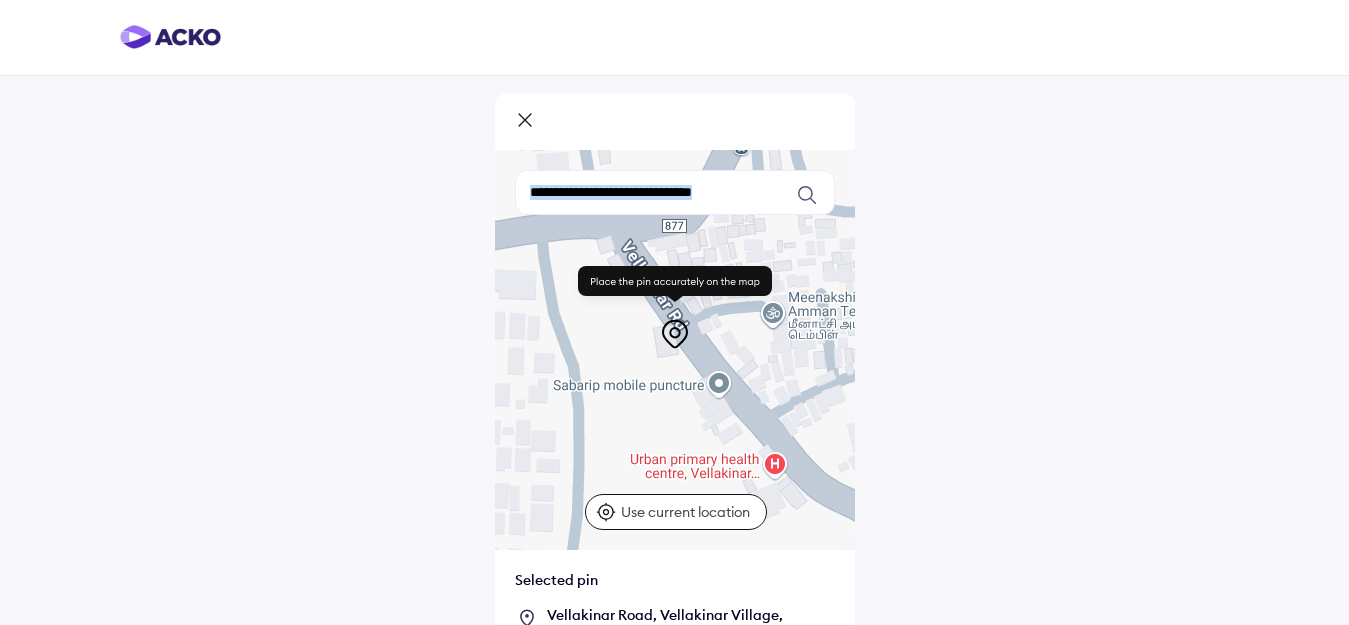 drag, startPoint x: 643, startPoint y: 342, endPoint x: 714, endPoint y: 456, distance: 134.3019 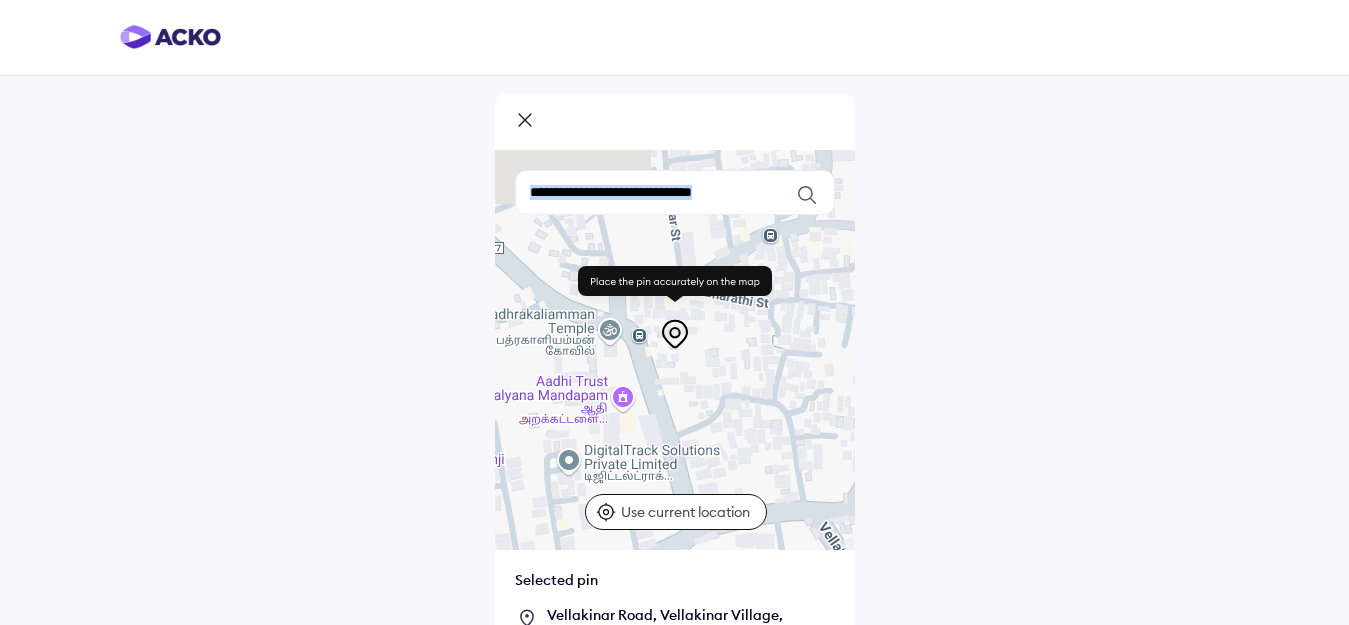 drag, startPoint x: 673, startPoint y: 350, endPoint x: 825, endPoint y: 571, distance: 268.22565 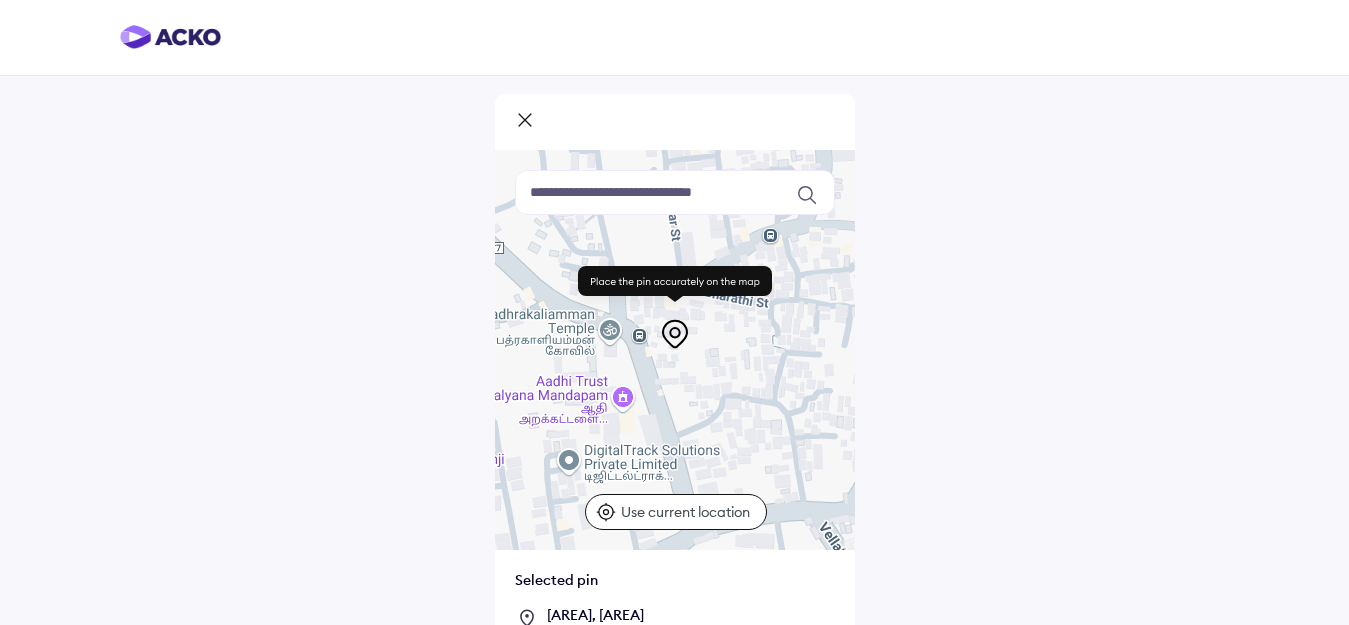 drag, startPoint x: 640, startPoint y: 404, endPoint x: 745, endPoint y: 417, distance: 105.801704 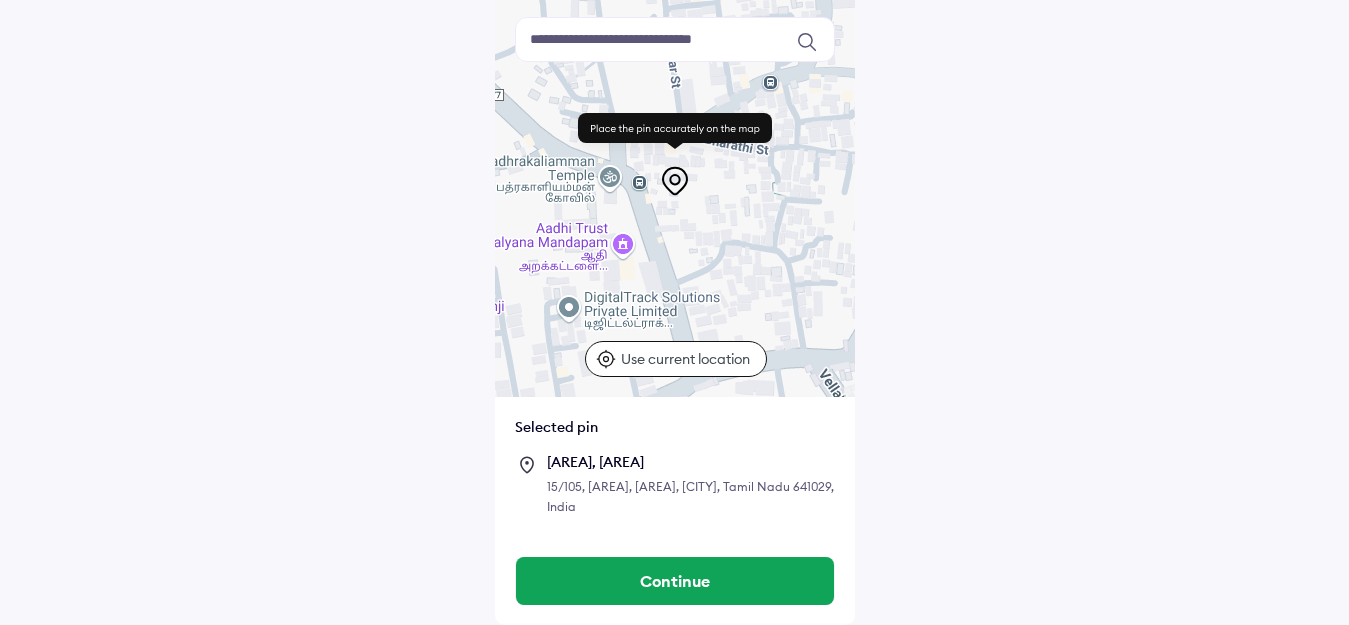 click on "15/105, [AREA], [AREA], [CITY], Tamil Nadu 641029, India" at bounding box center (691, 497) 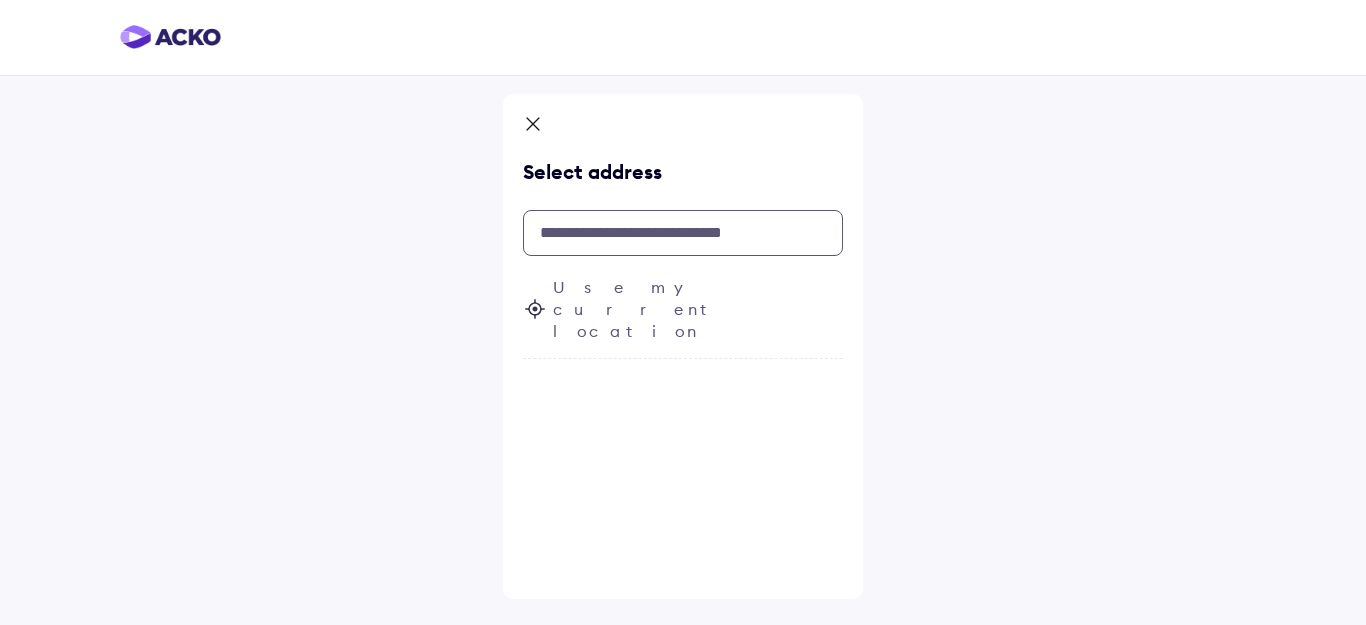 click at bounding box center (683, 233) 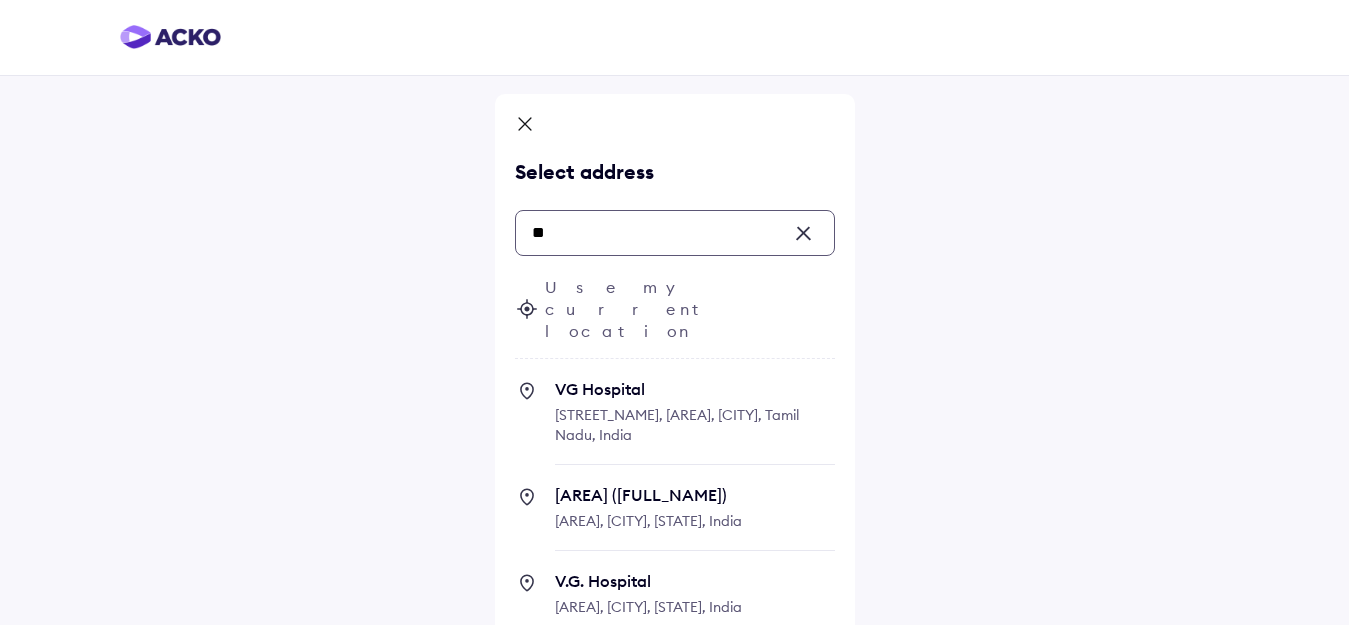 type on "*" 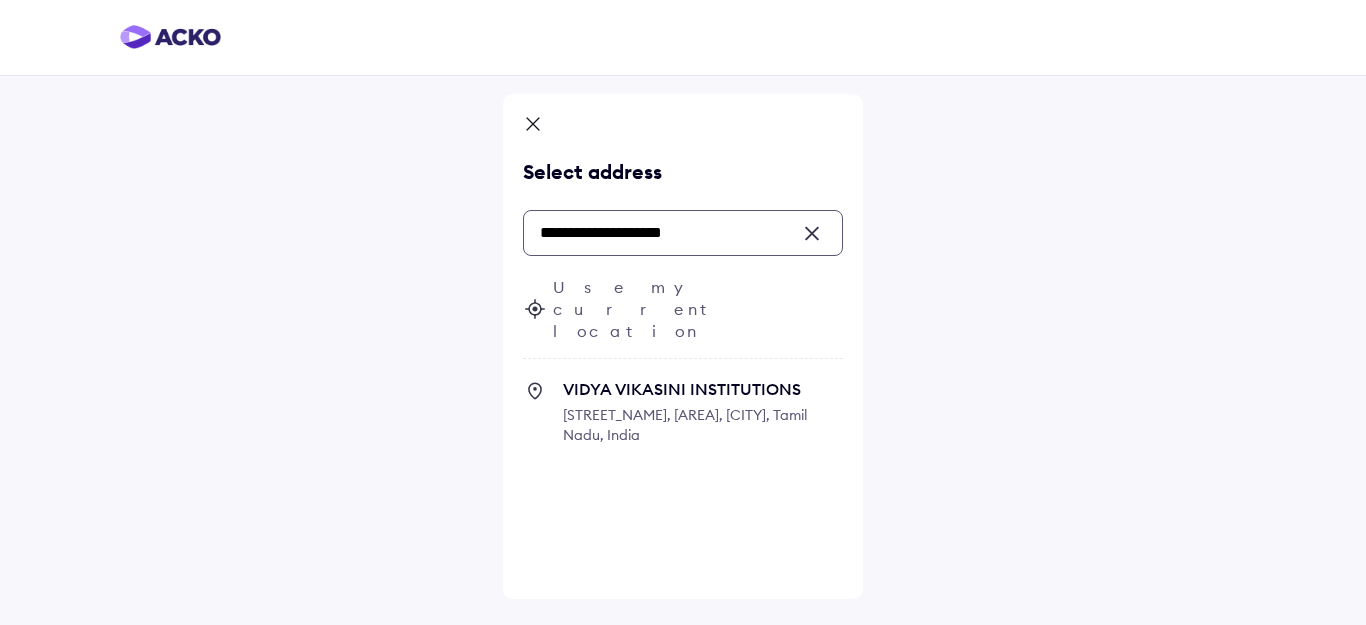 click on "VIDYA VIKASINI INSTITUTIONS" at bounding box center [703, 389] 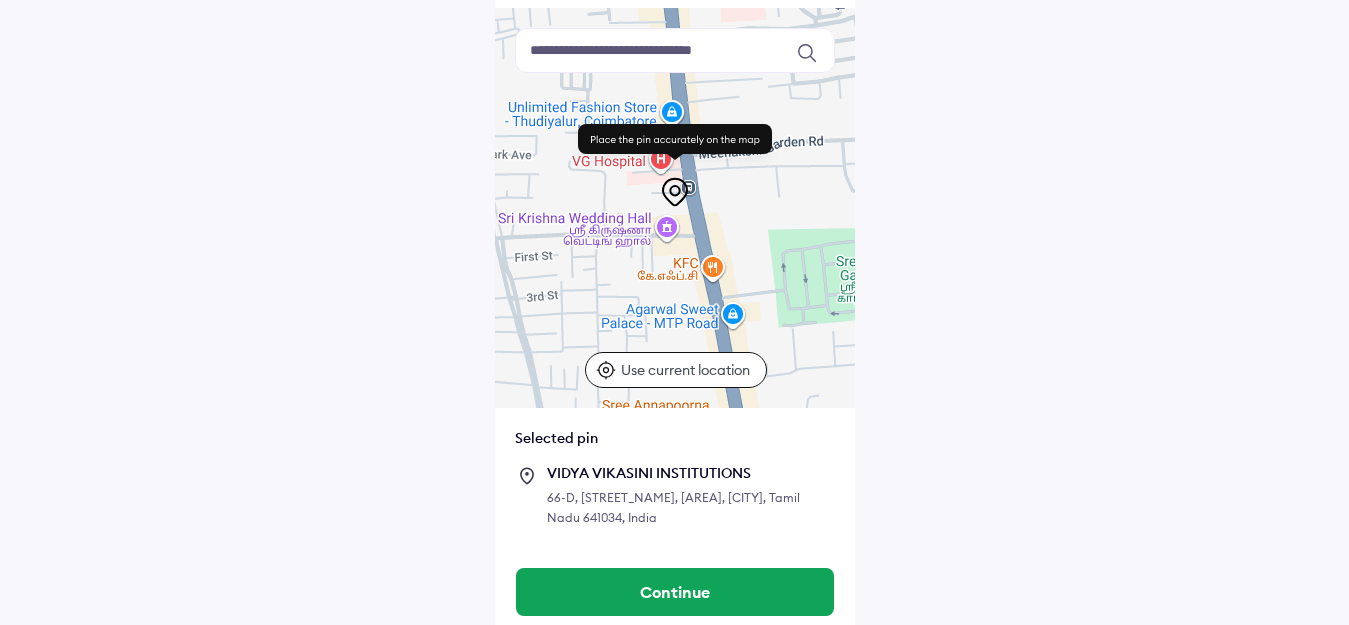 scroll, scrollTop: 153, scrollLeft: 0, axis: vertical 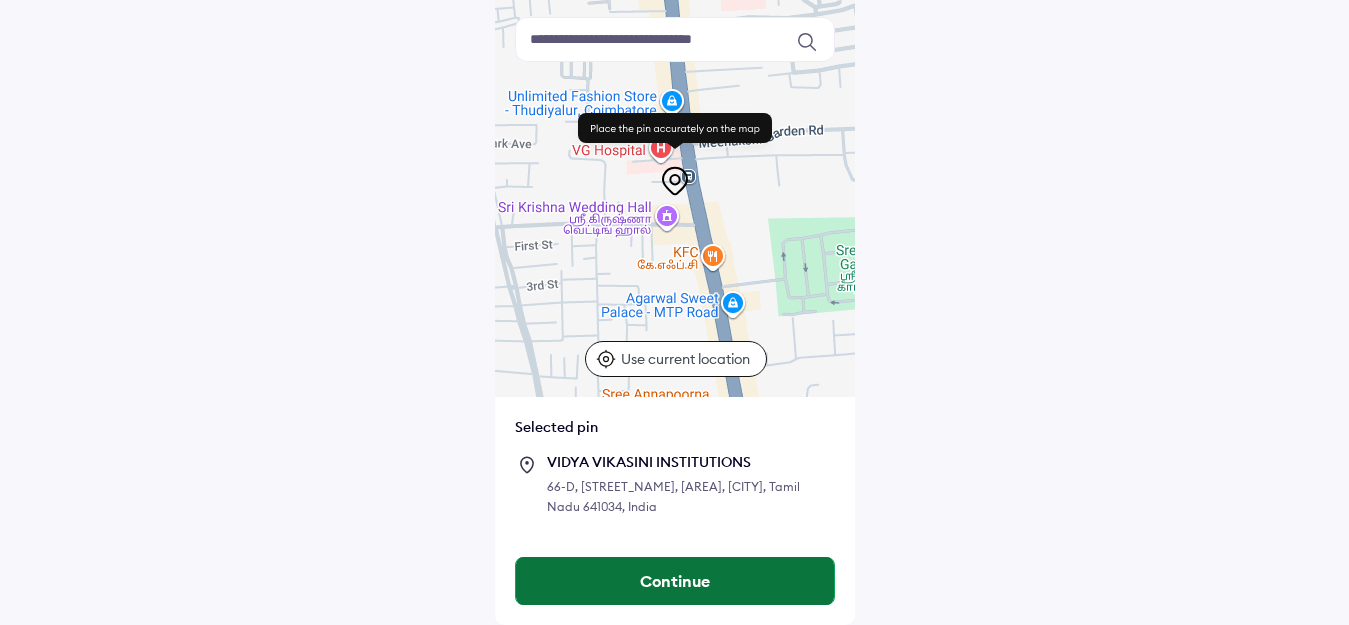 click on "Continue" at bounding box center (675, 581) 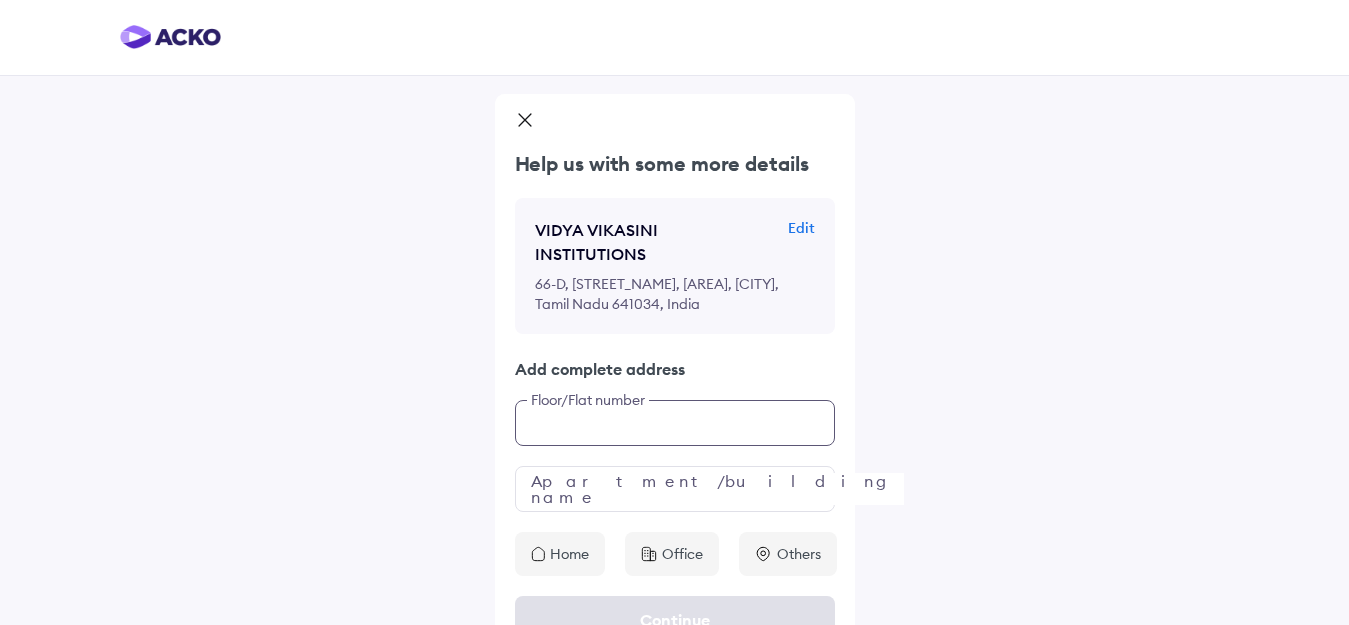 click at bounding box center [675, 423] 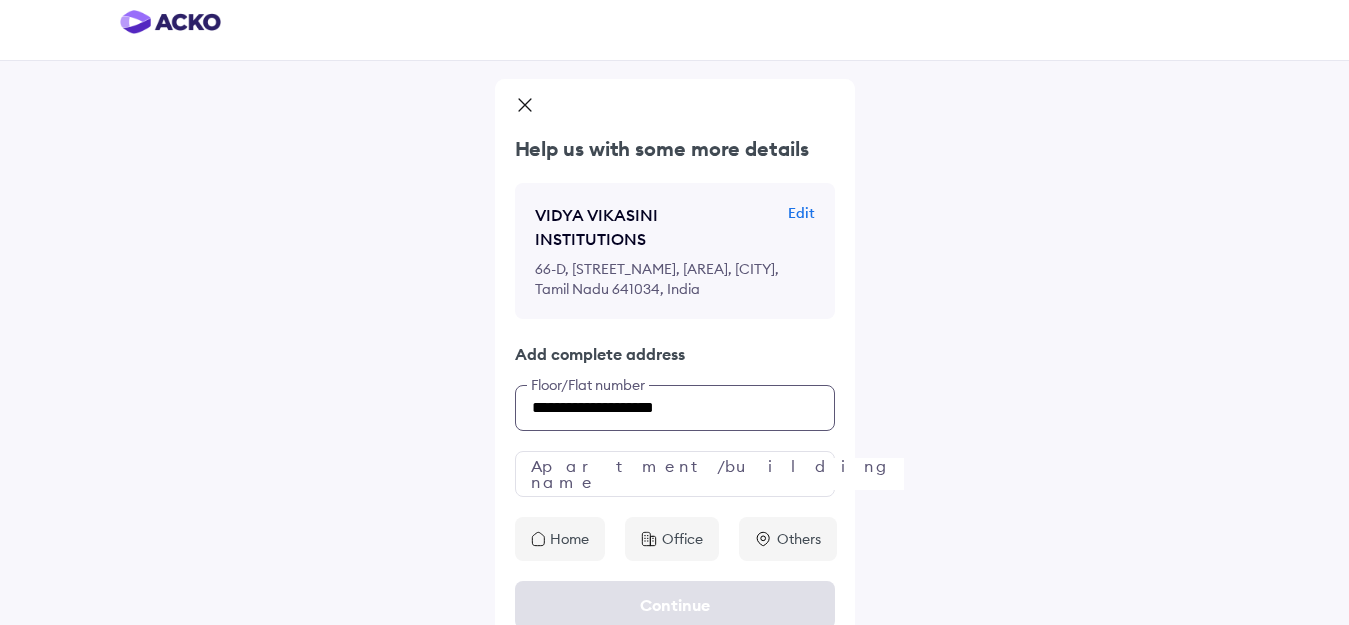 type on "**********" 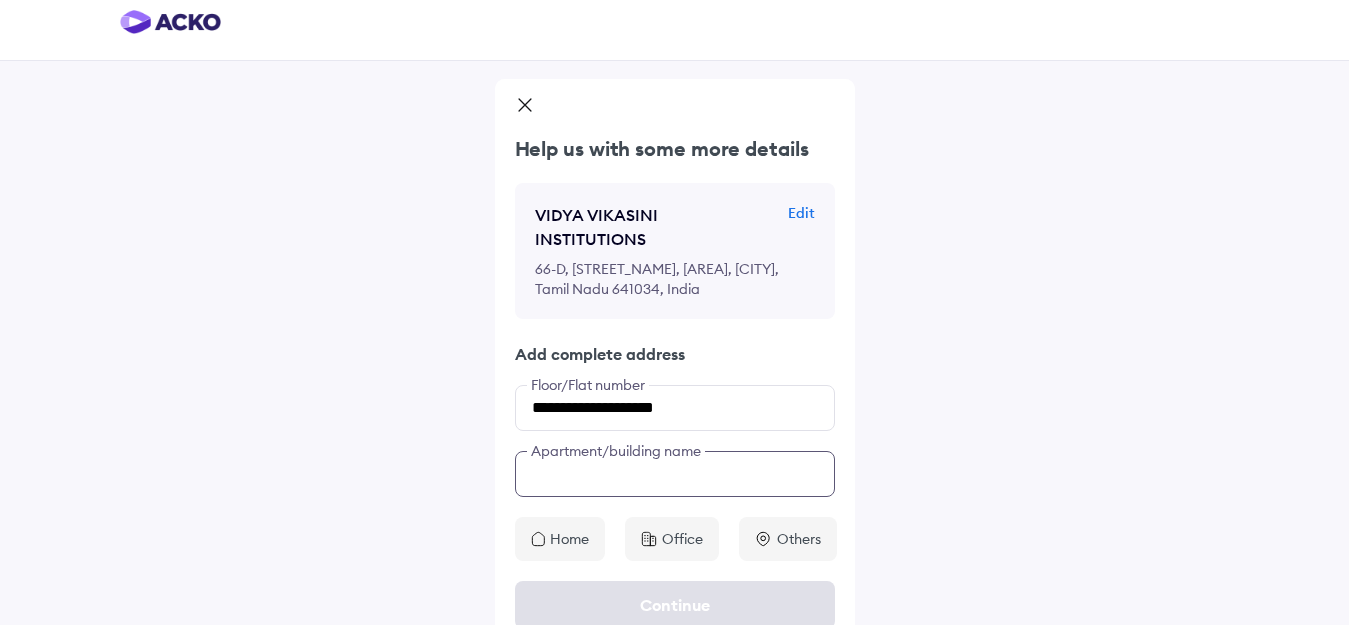 click at bounding box center [675, 474] 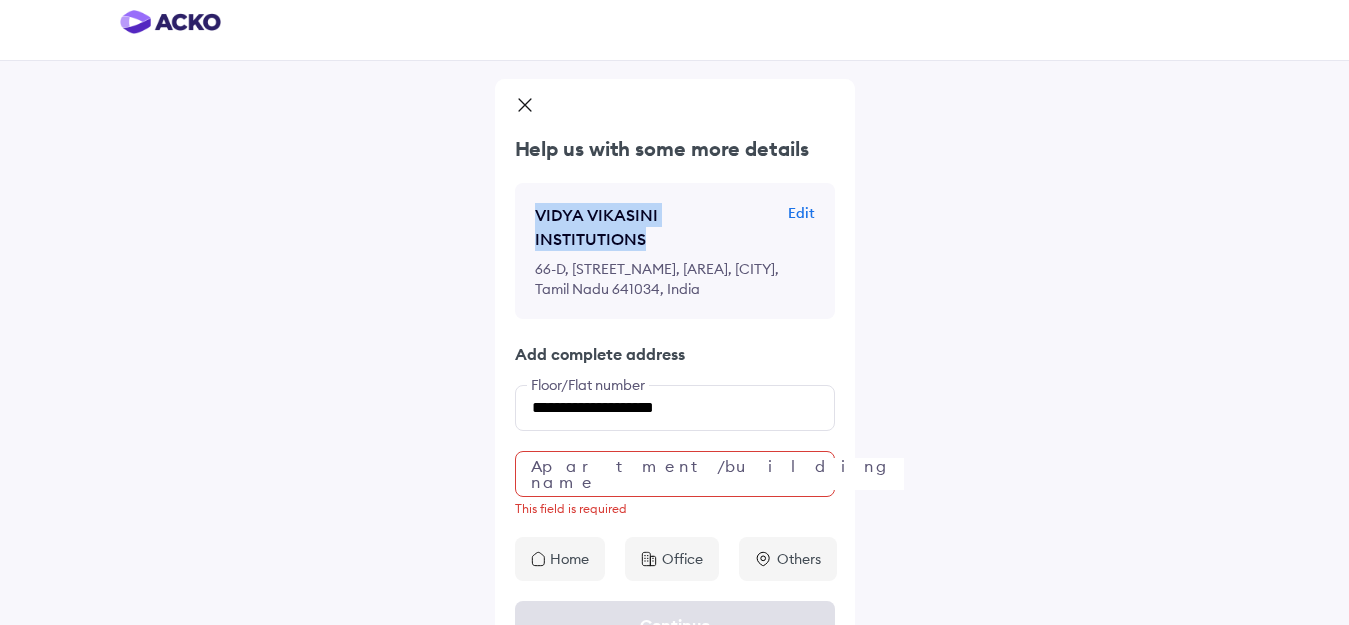 drag, startPoint x: 765, startPoint y: 212, endPoint x: 532, endPoint y: 217, distance: 233.05363 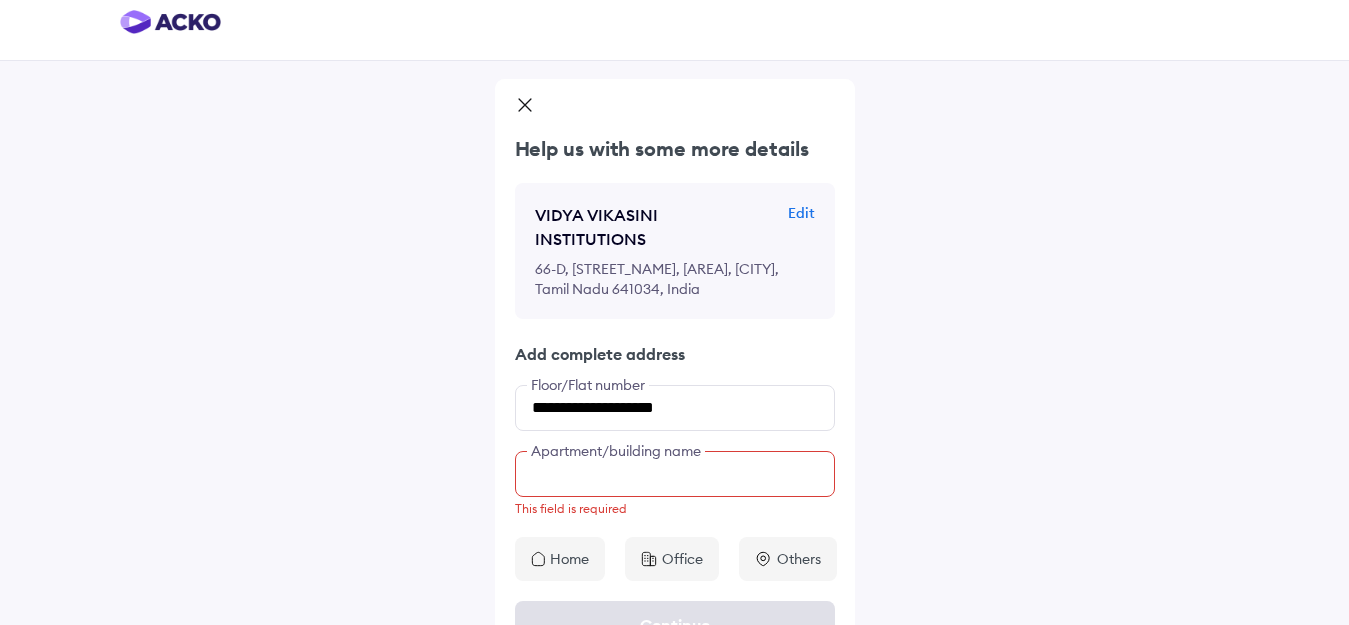 click at bounding box center (675, 474) 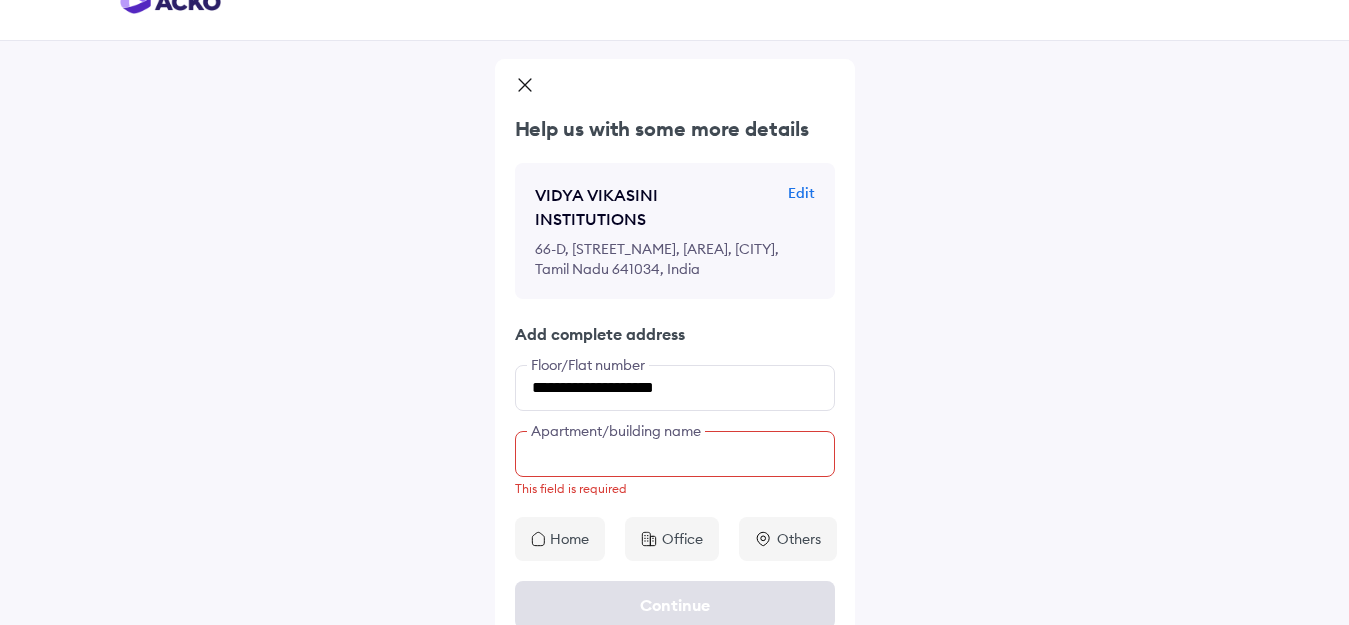 paste on "**********" 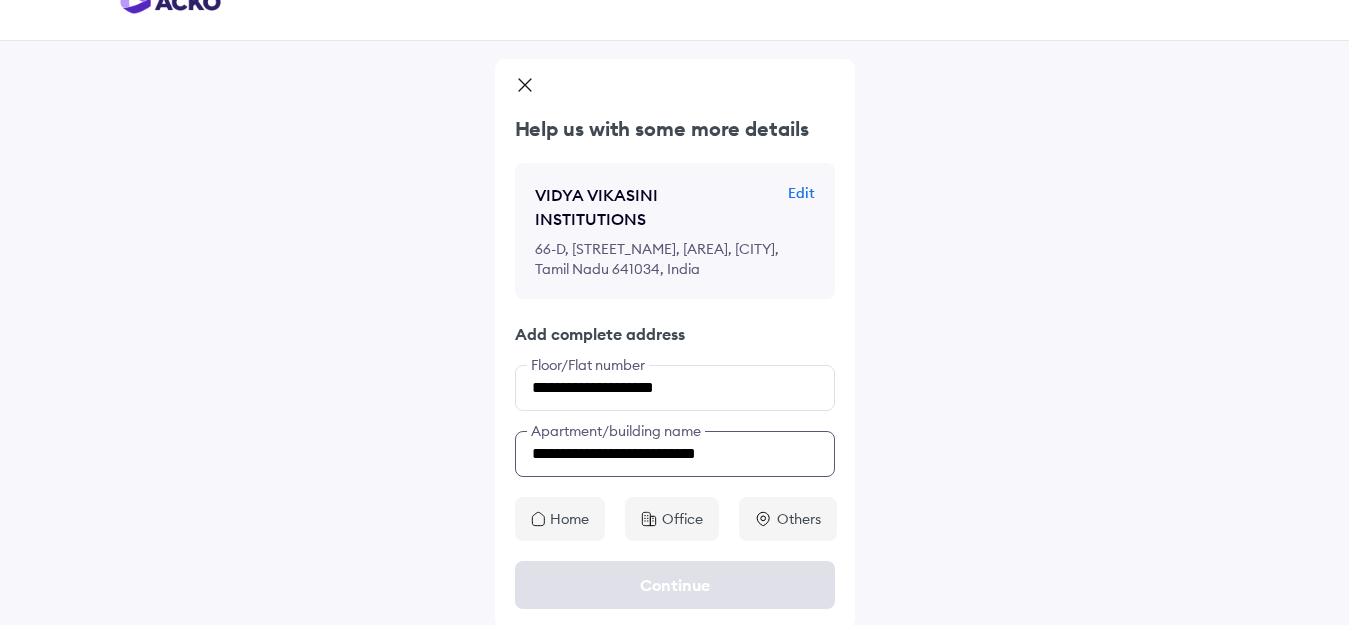 scroll, scrollTop: 15, scrollLeft: 0, axis: vertical 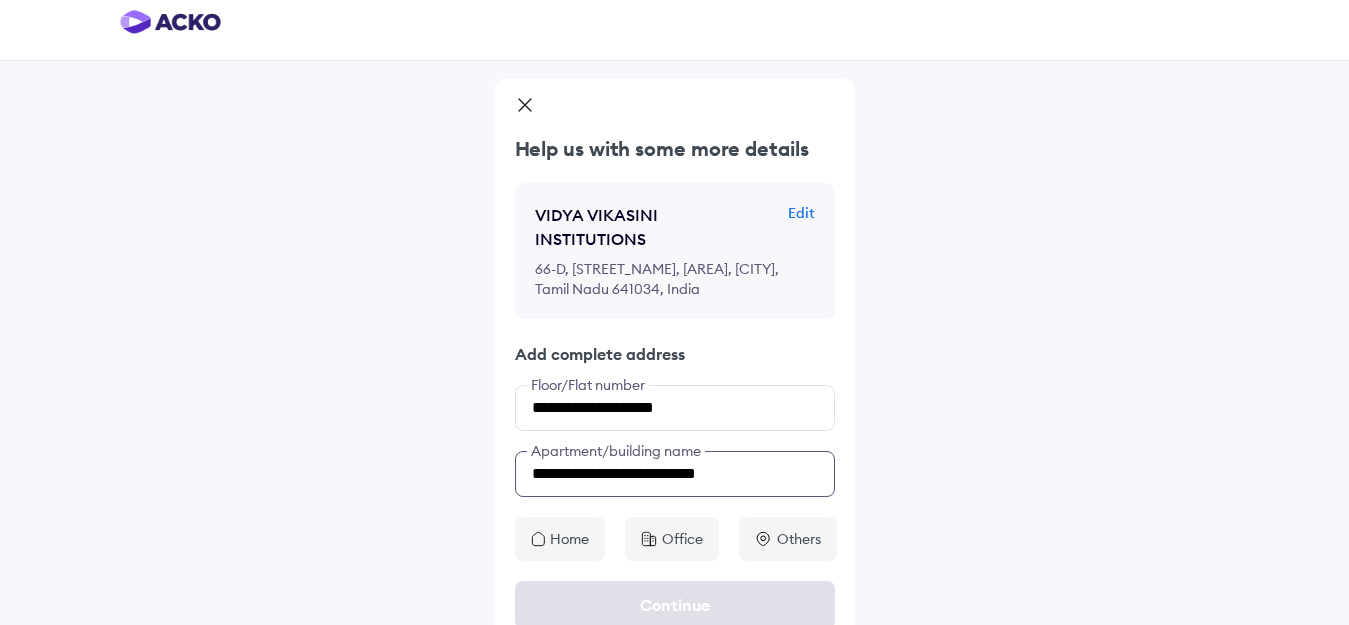 type on "**********" 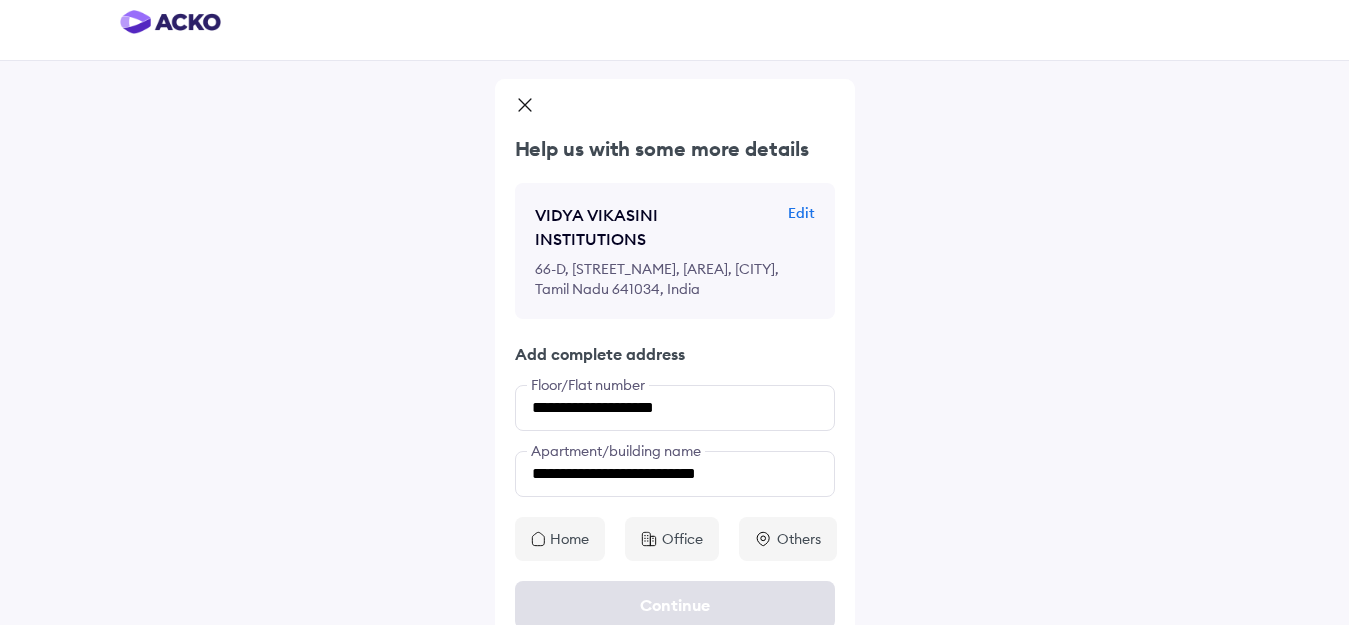 click on "Office" at bounding box center (682, 539) 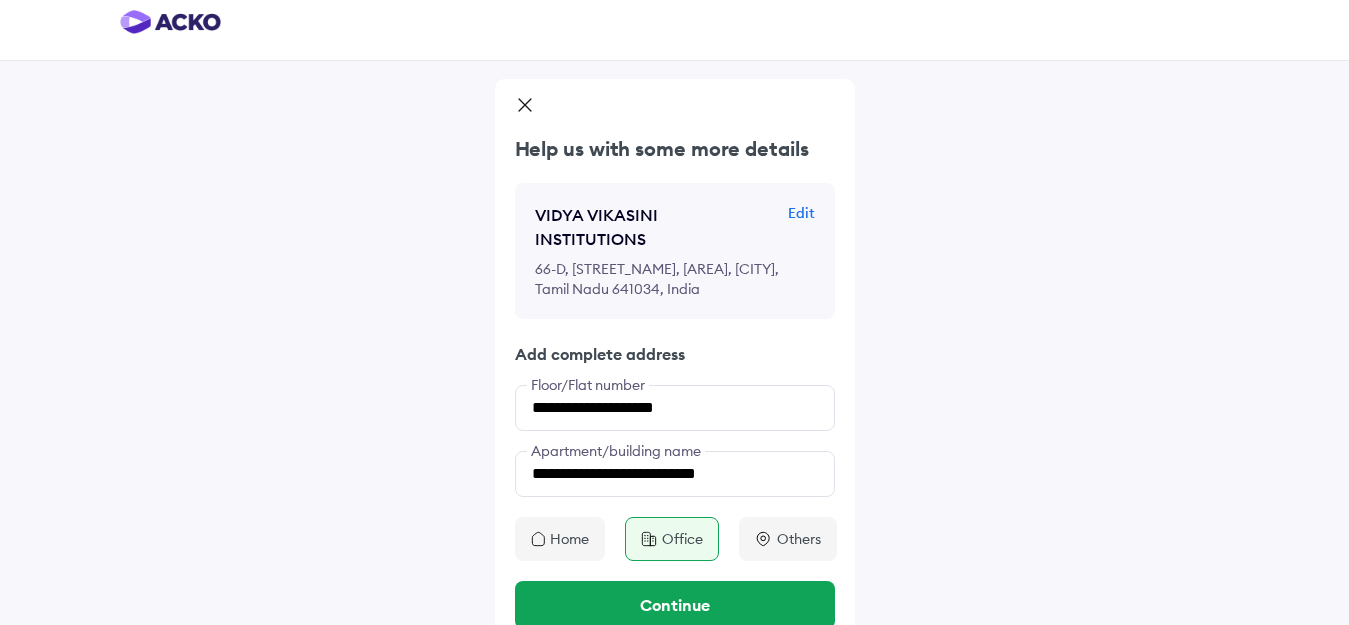 click on "Others" at bounding box center (799, 539) 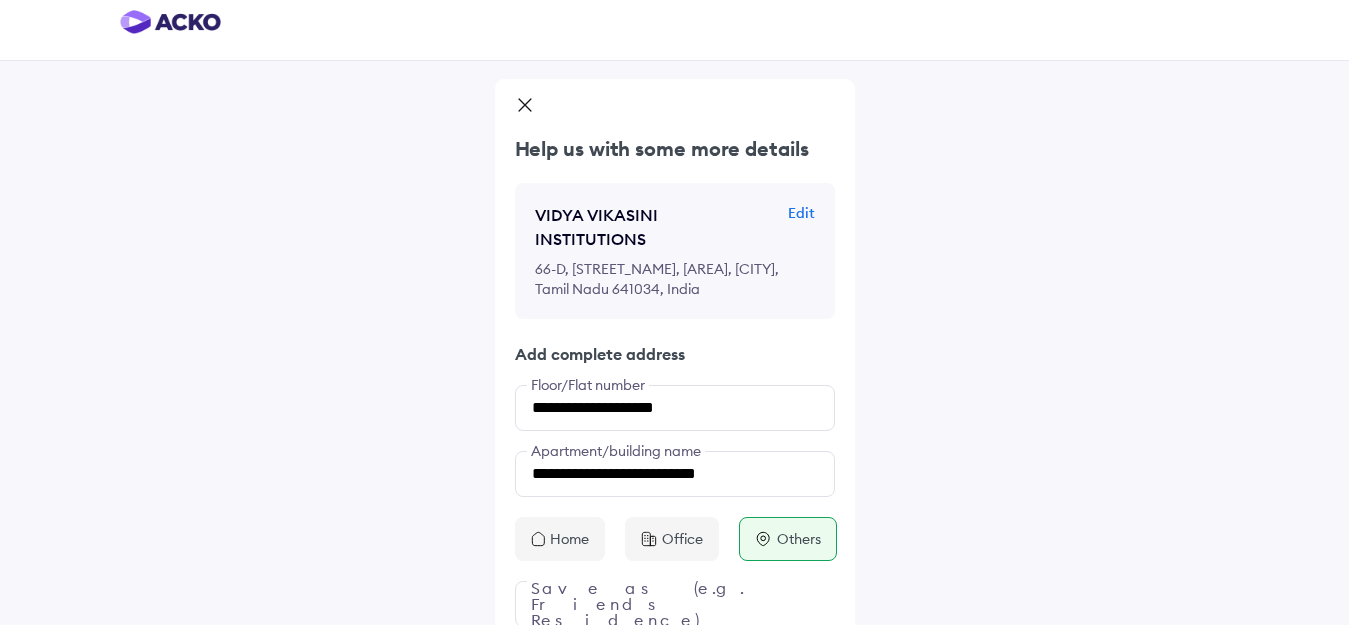 scroll, scrollTop: 81, scrollLeft: 0, axis: vertical 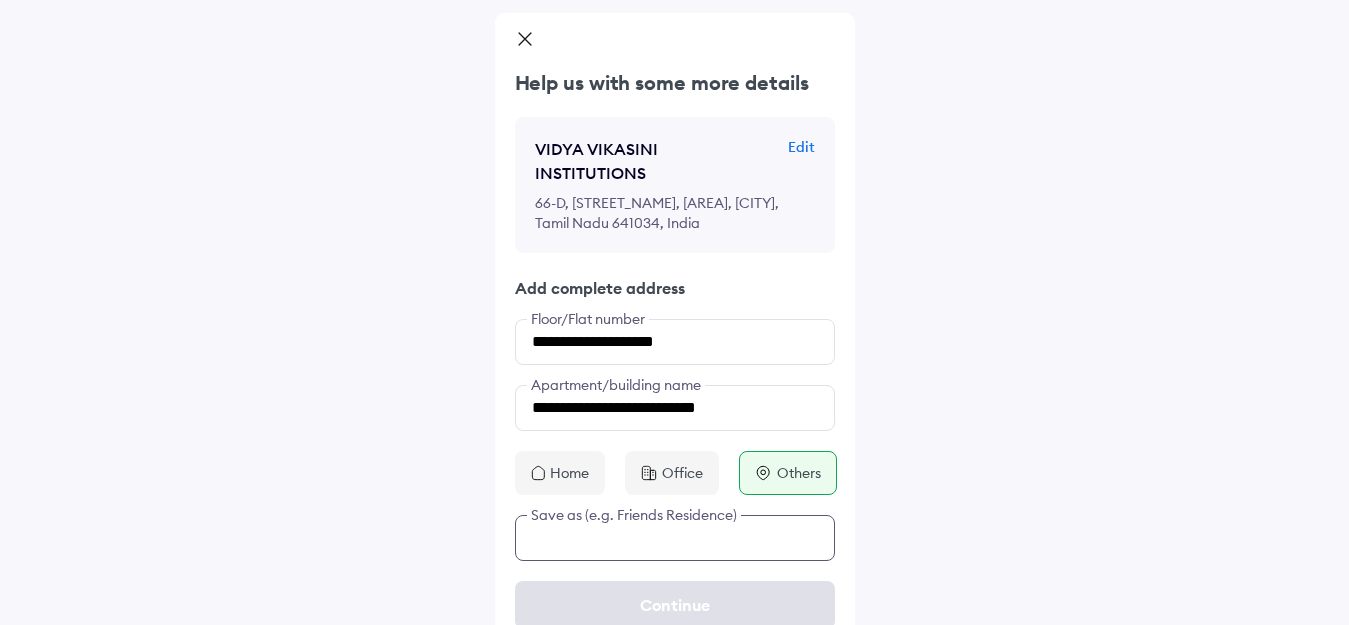 click at bounding box center [675, 538] 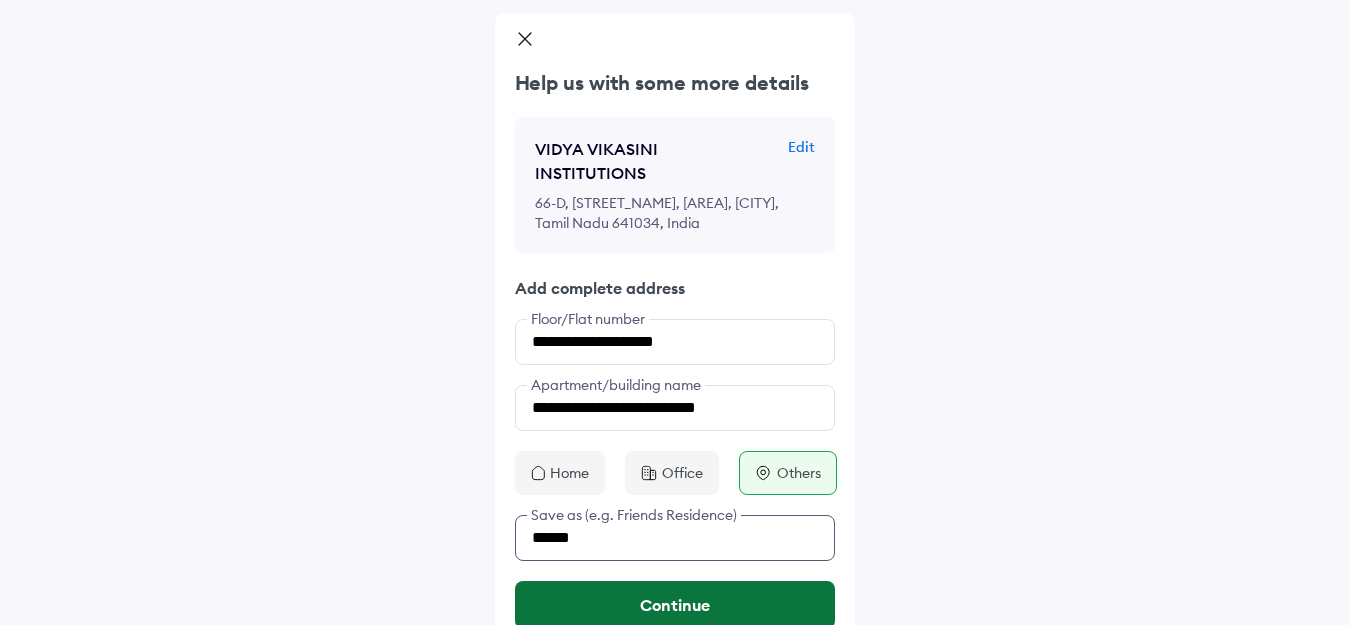 type on "******" 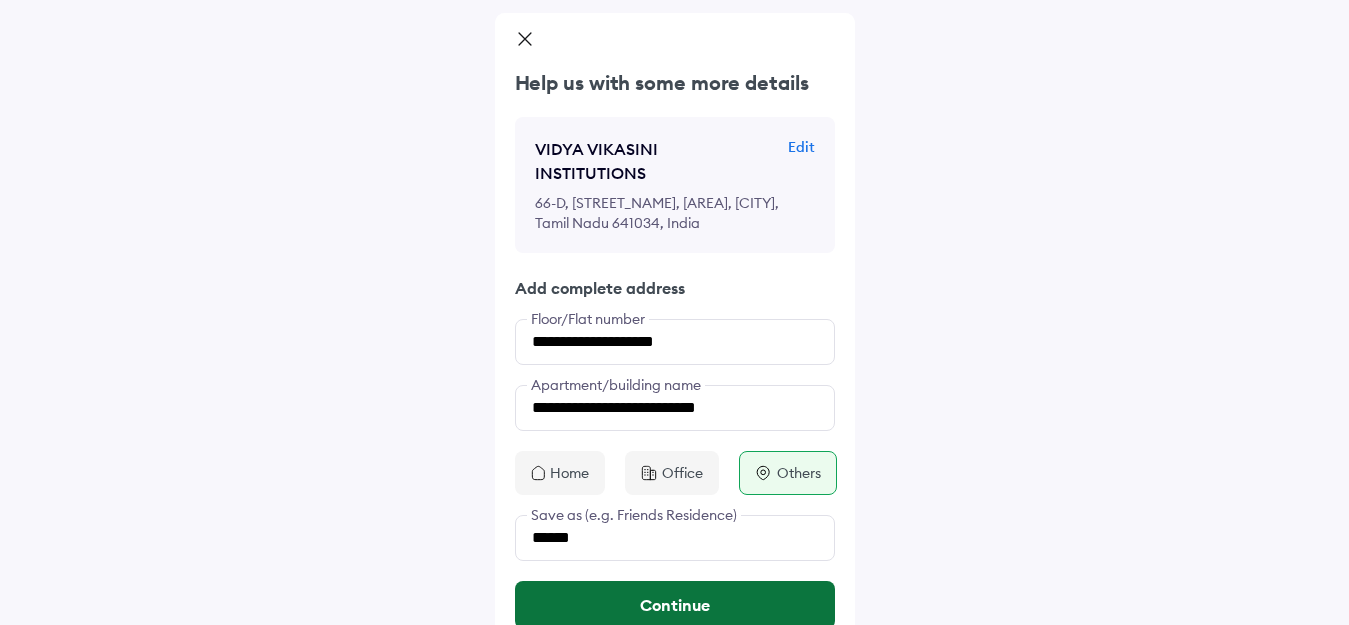 click on "Continue" at bounding box center [675, 605] 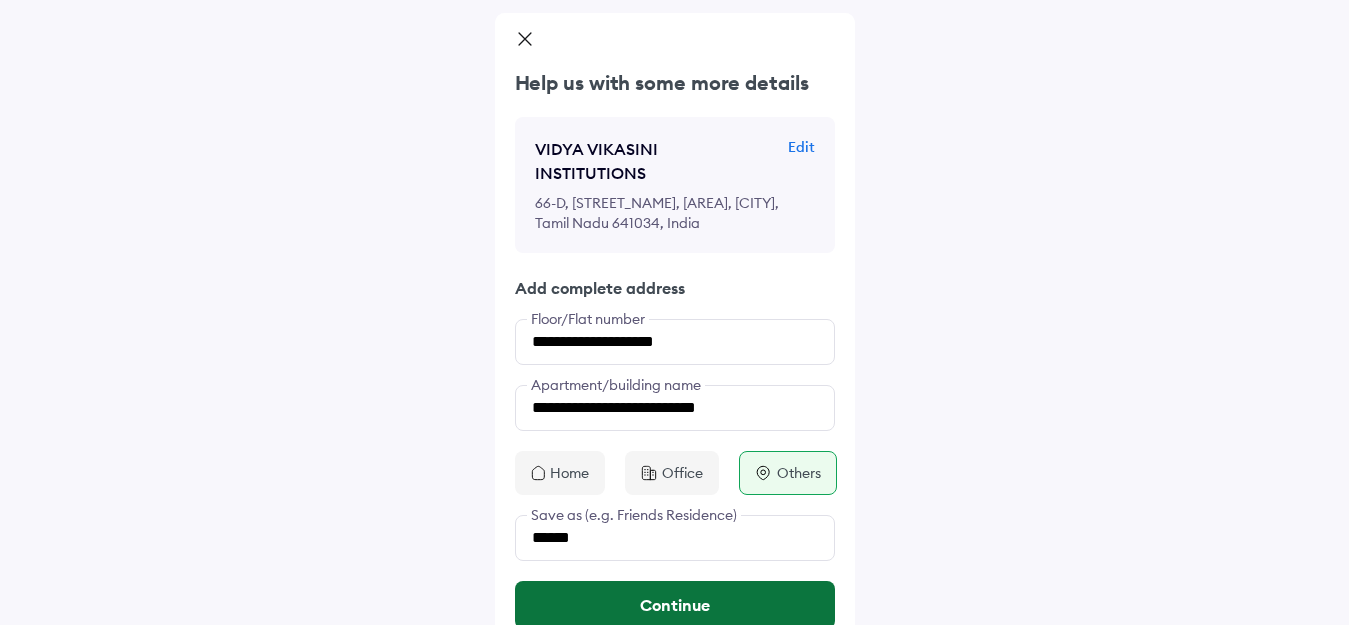 scroll, scrollTop: 0, scrollLeft: 0, axis: both 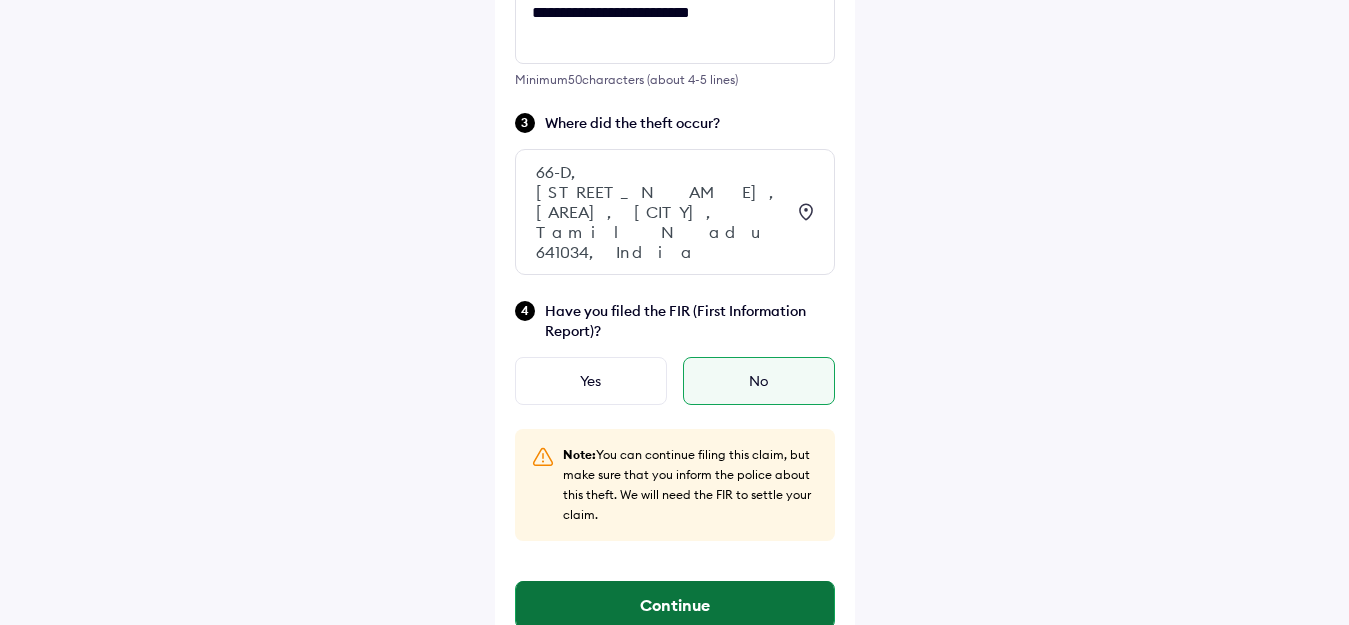 click on "Continue" at bounding box center [675, 605] 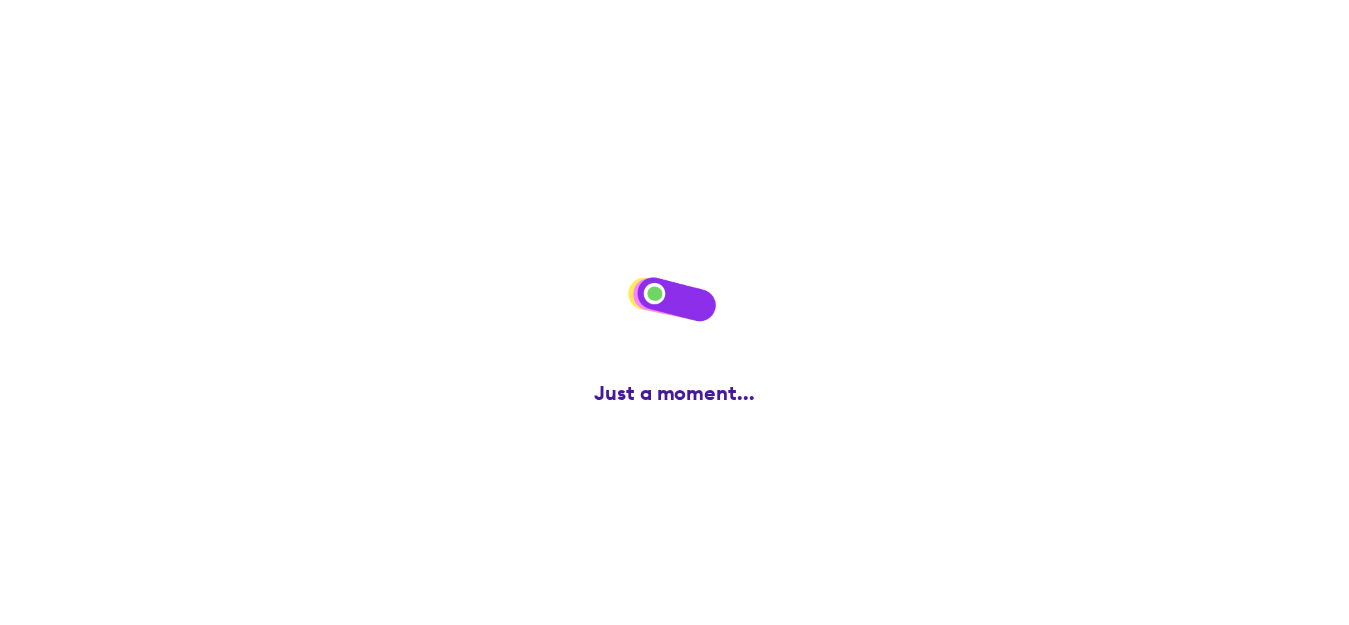 scroll, scrollTop: 0, scrollLeft: 0, axis: both 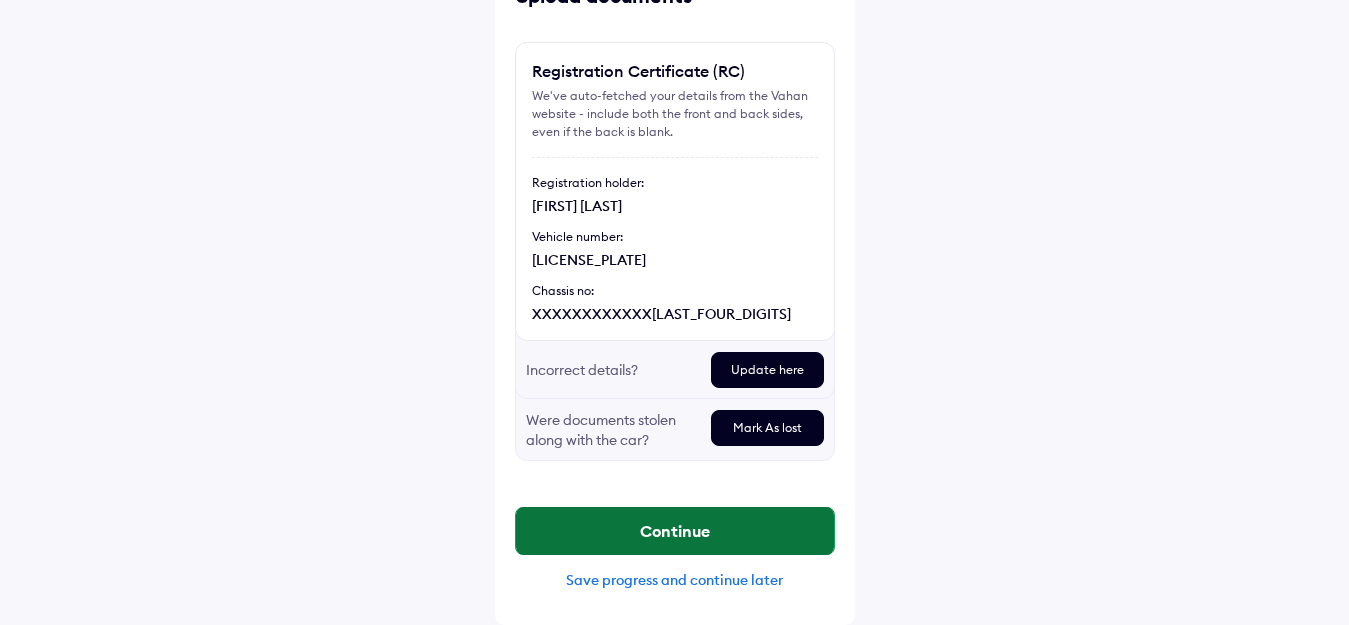 click on "Continue" at bounding box center [675, 531] 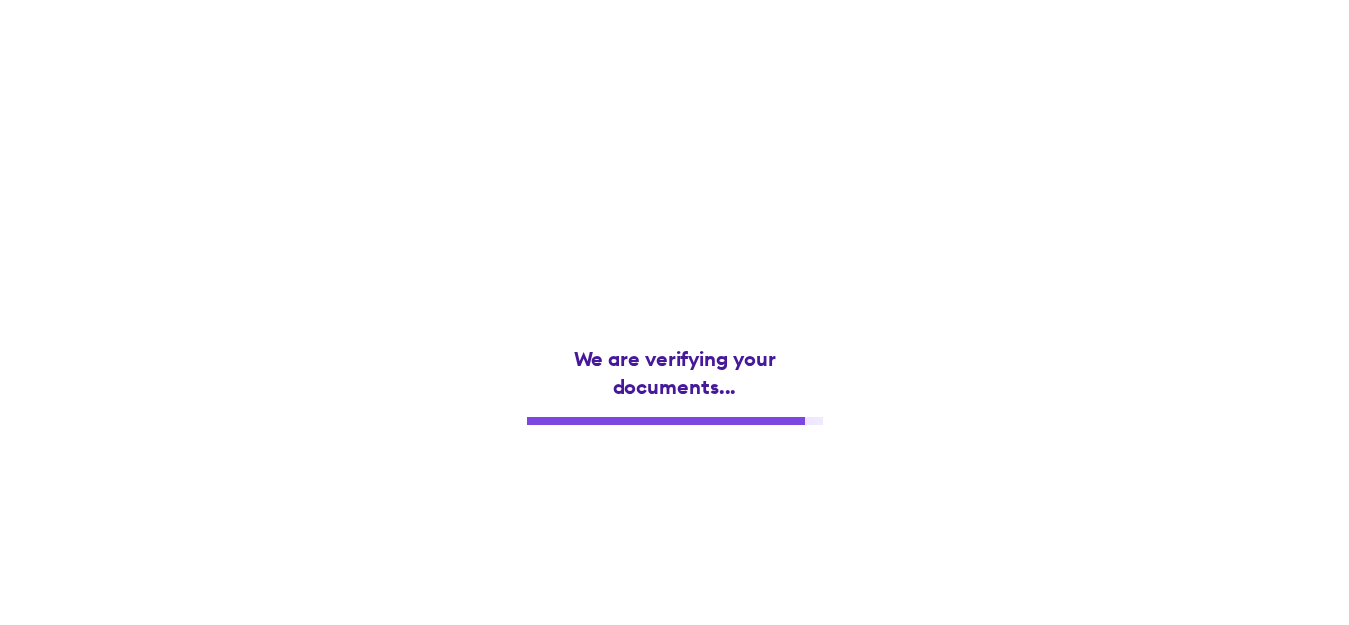 scroll, scrollTop: 0, scrollLeft: 0, axis: both 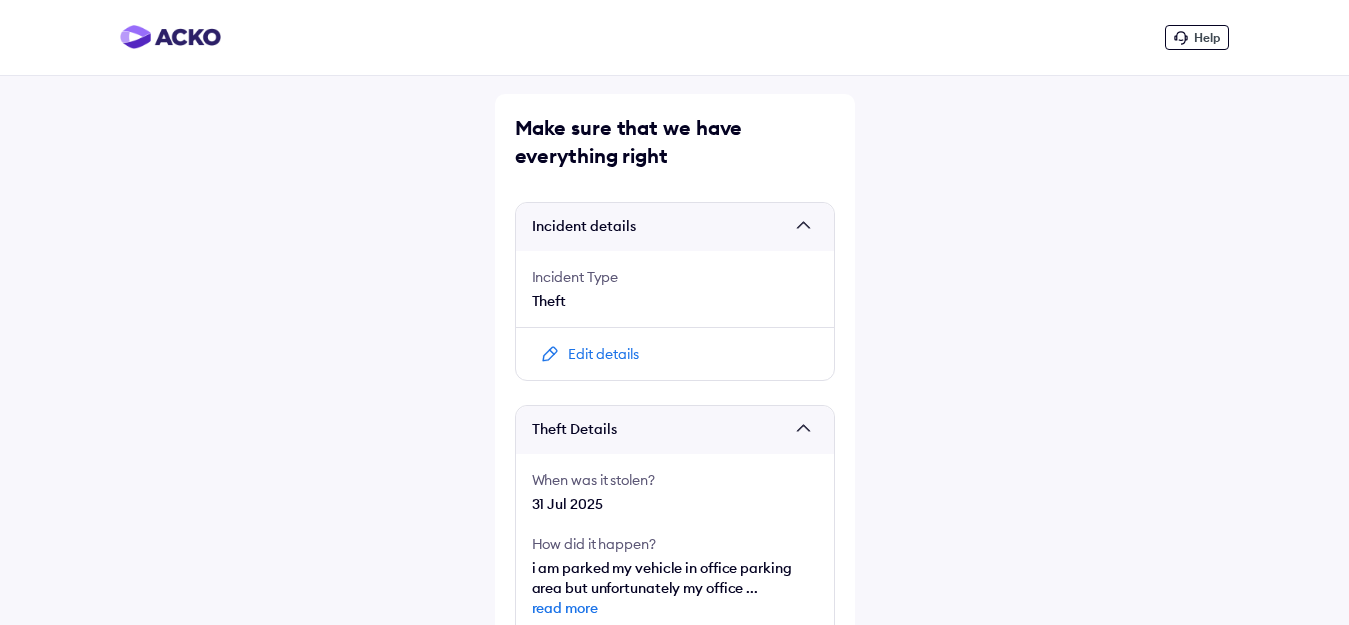 click on "Theft" at bounding box center (675, 301) 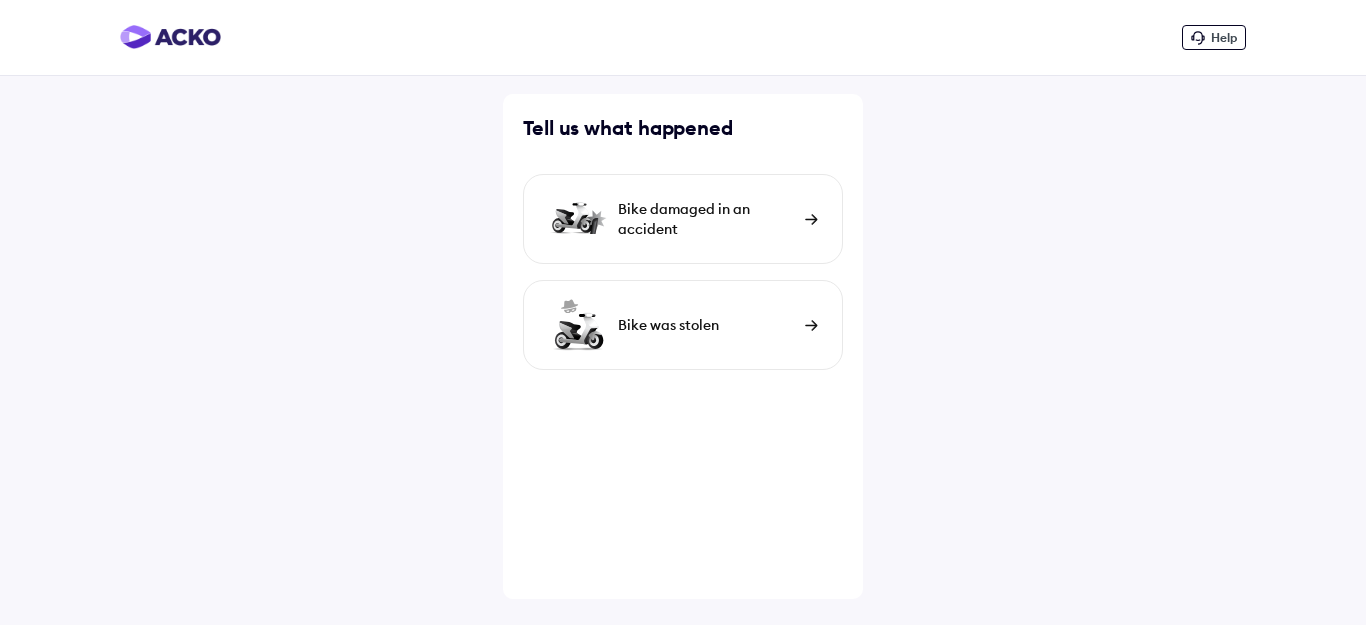 click on "Bike damaged in an accident" at bounding box center (706, 219) 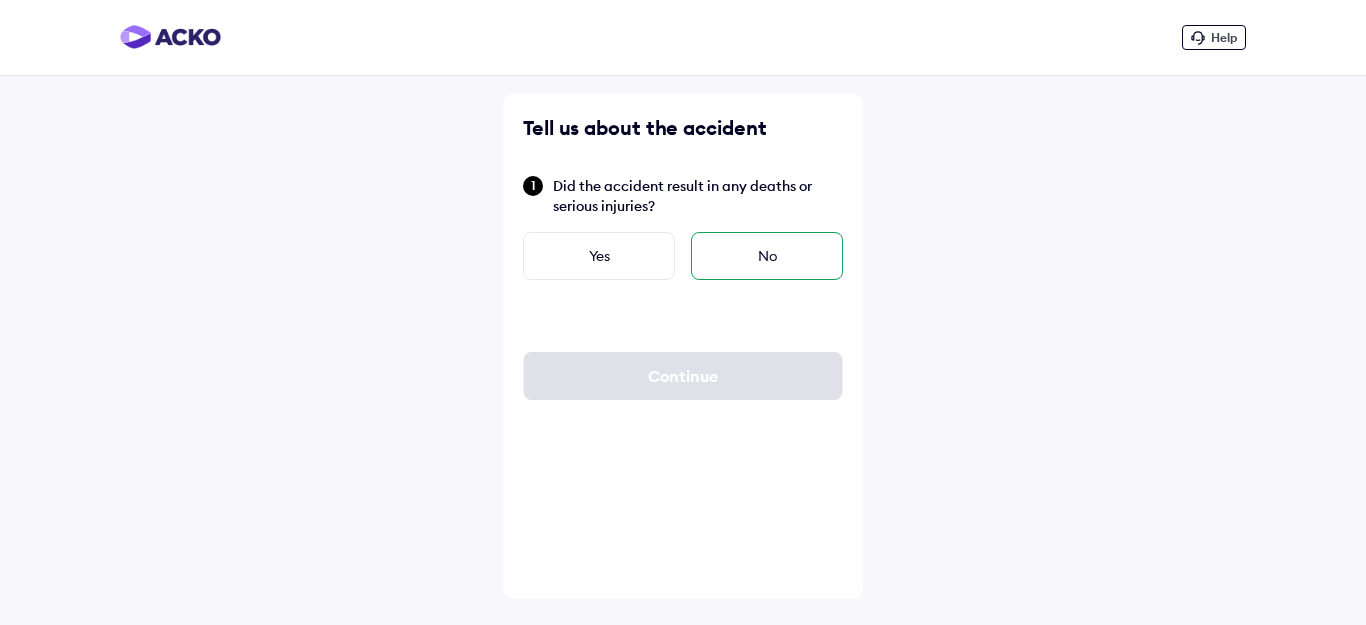 click on "No" at bounding box center (767, 256) 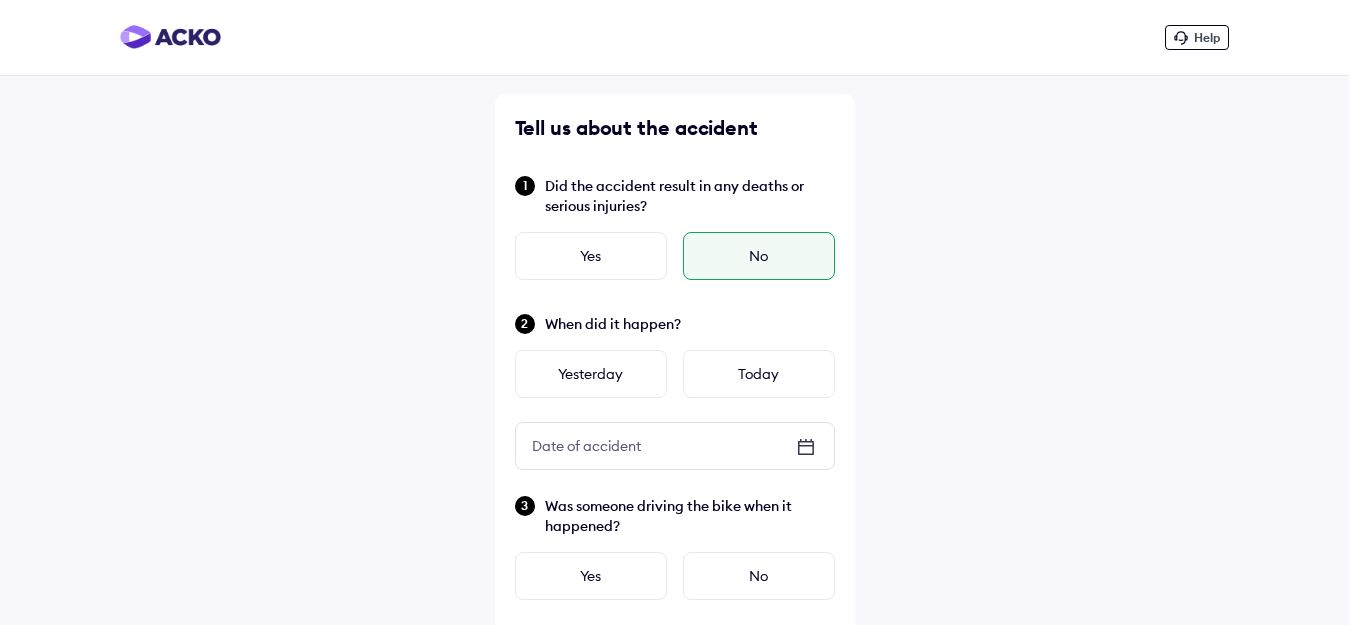 click 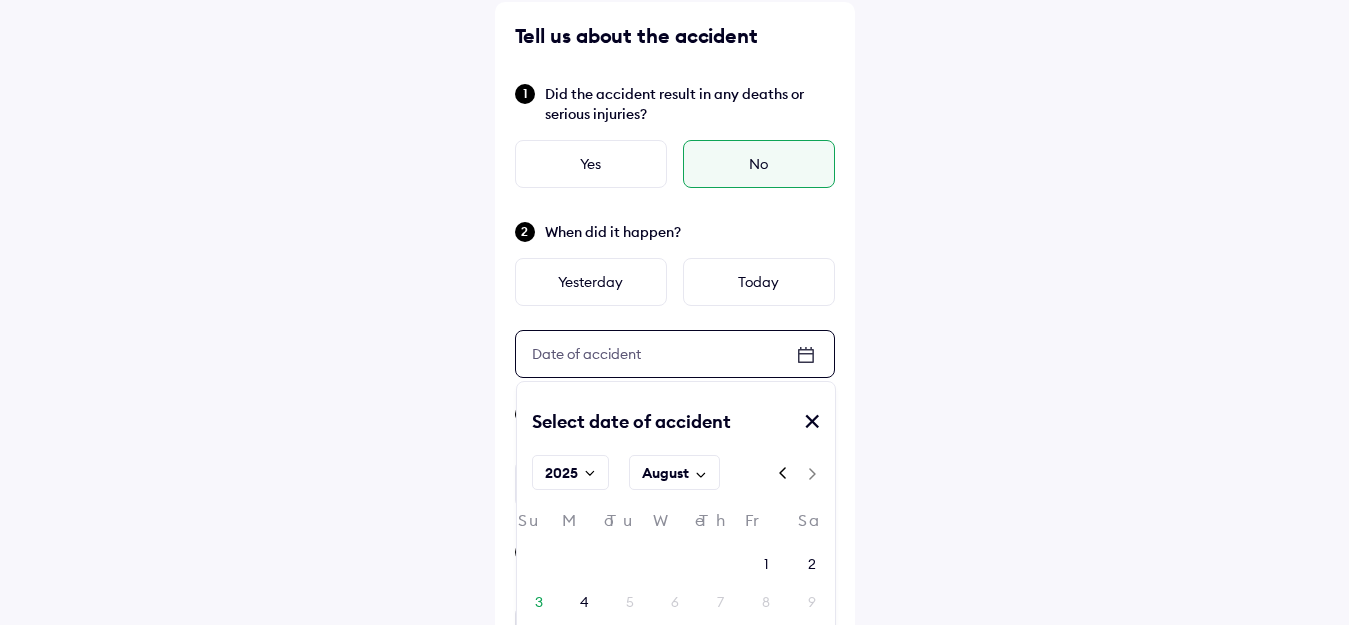 scroll, scrollTop: 200, scrollLeft: 0, axis: vertical 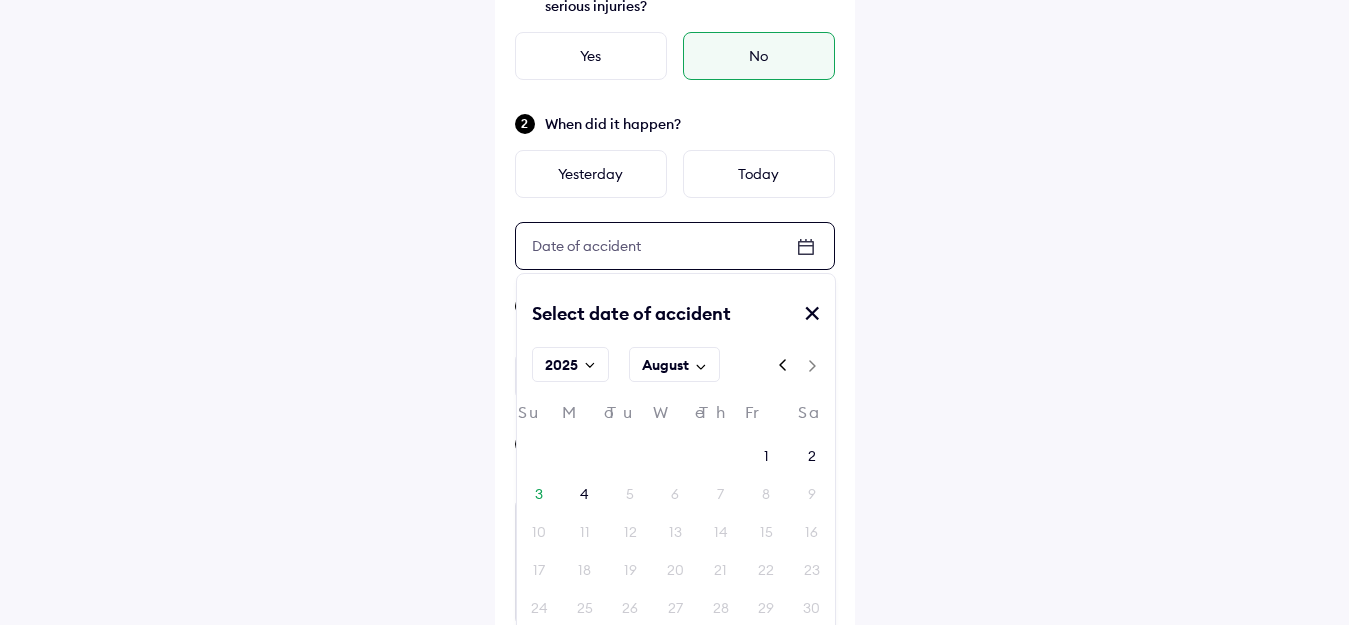 click on "August" at bounding box center [674, 364] 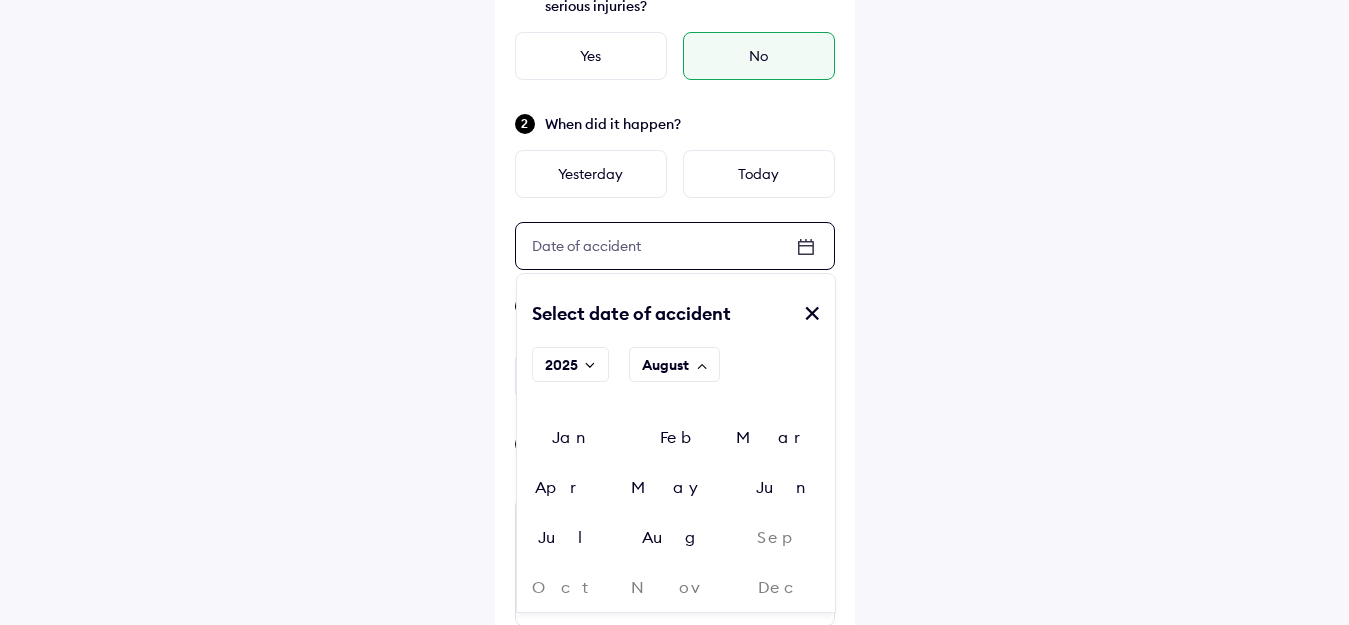 click on "Jul" at bounding box center (570, 537) 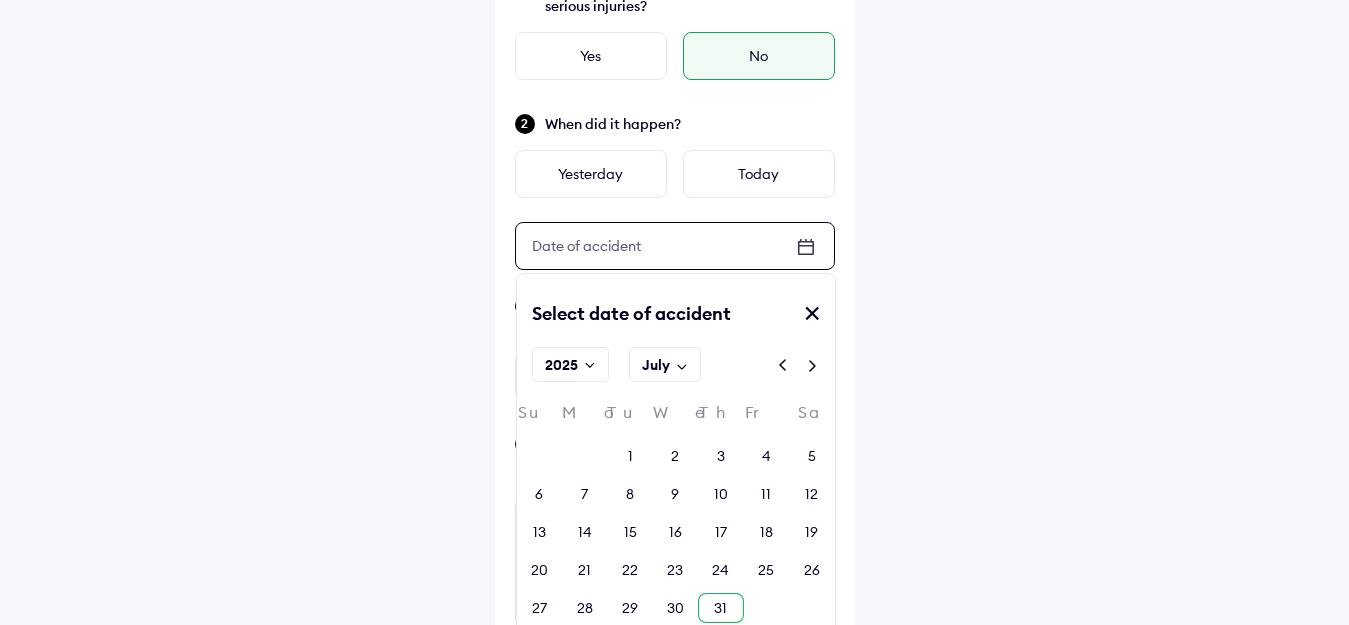 click on "31" at bounding box center (720, 608) 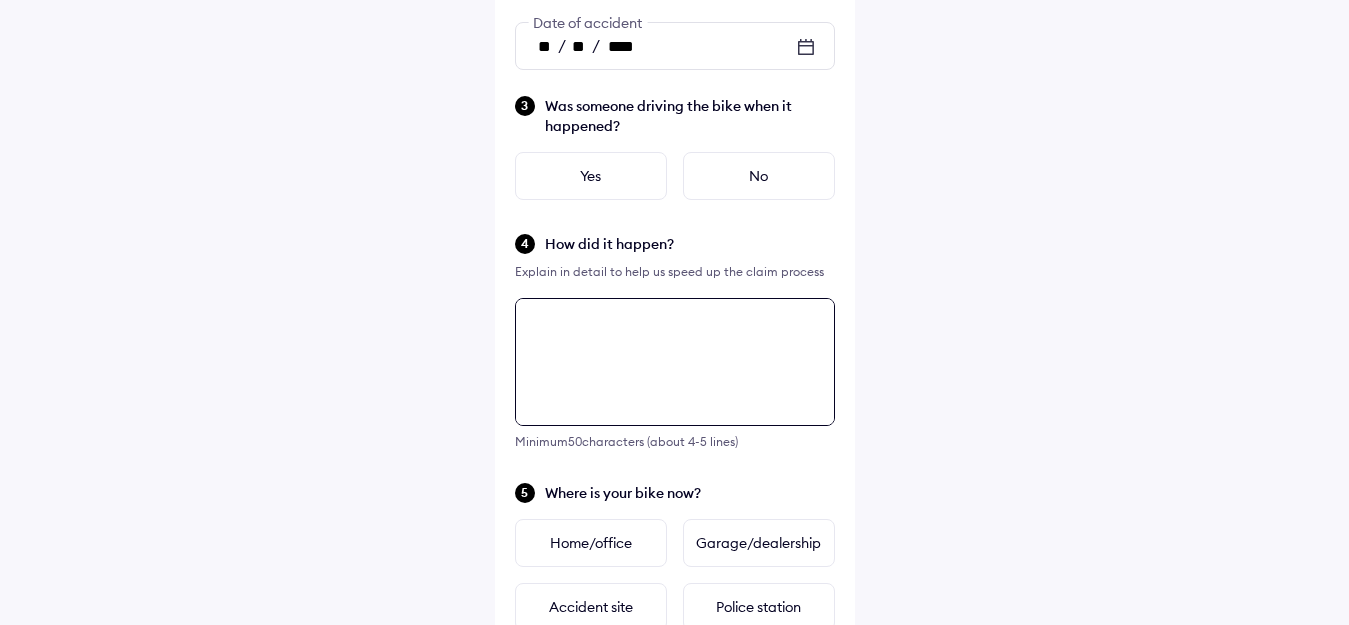 click at bounding box center (675, 362) 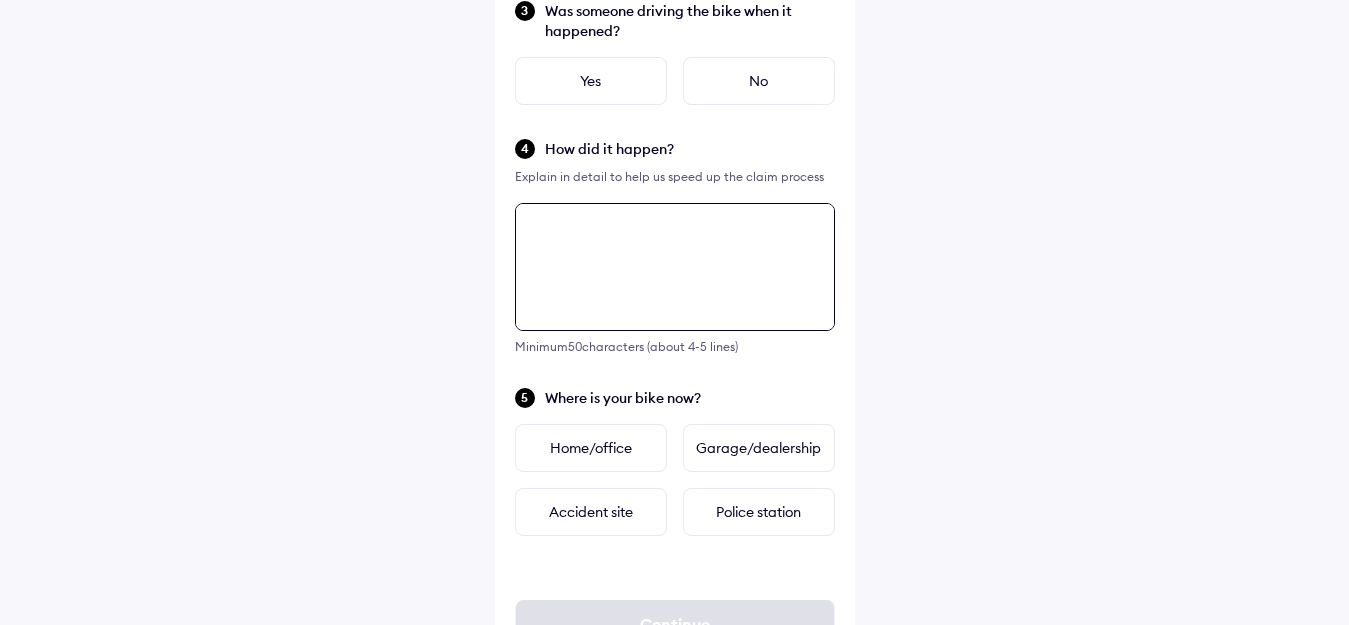 scroll, scrollTop: 578, scrollLeft: 0, axis: vertical 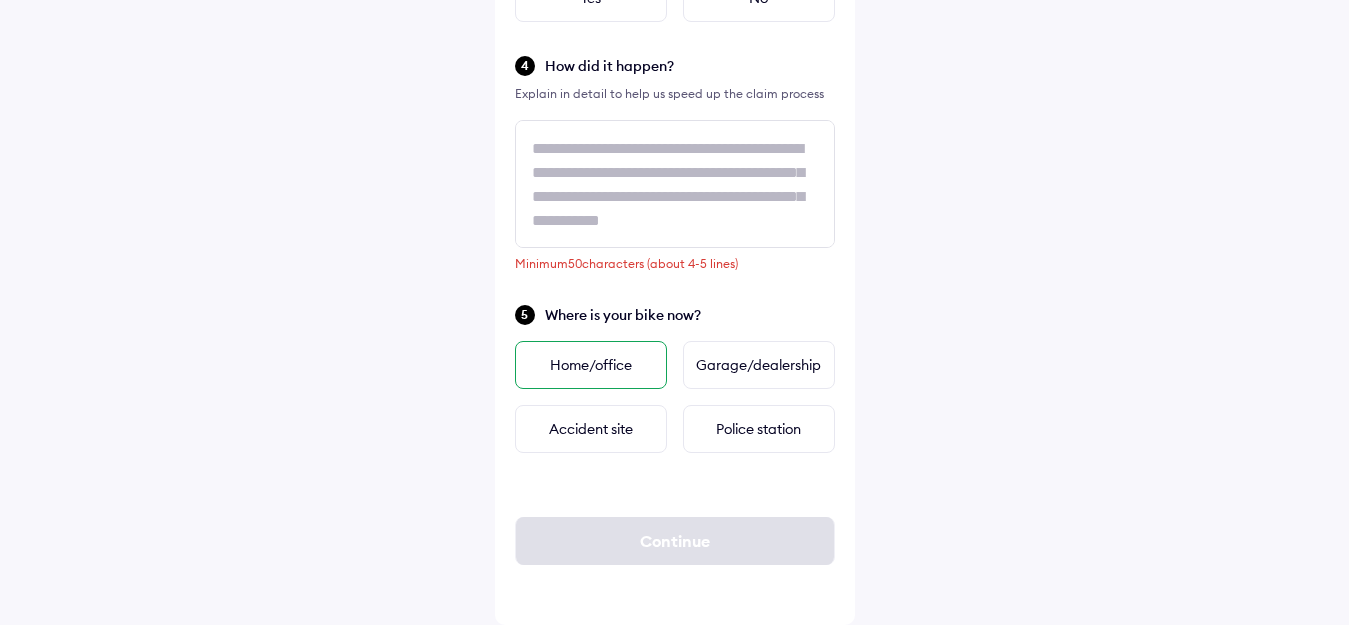 click on "Home/office" at bounding box center (591, 365) 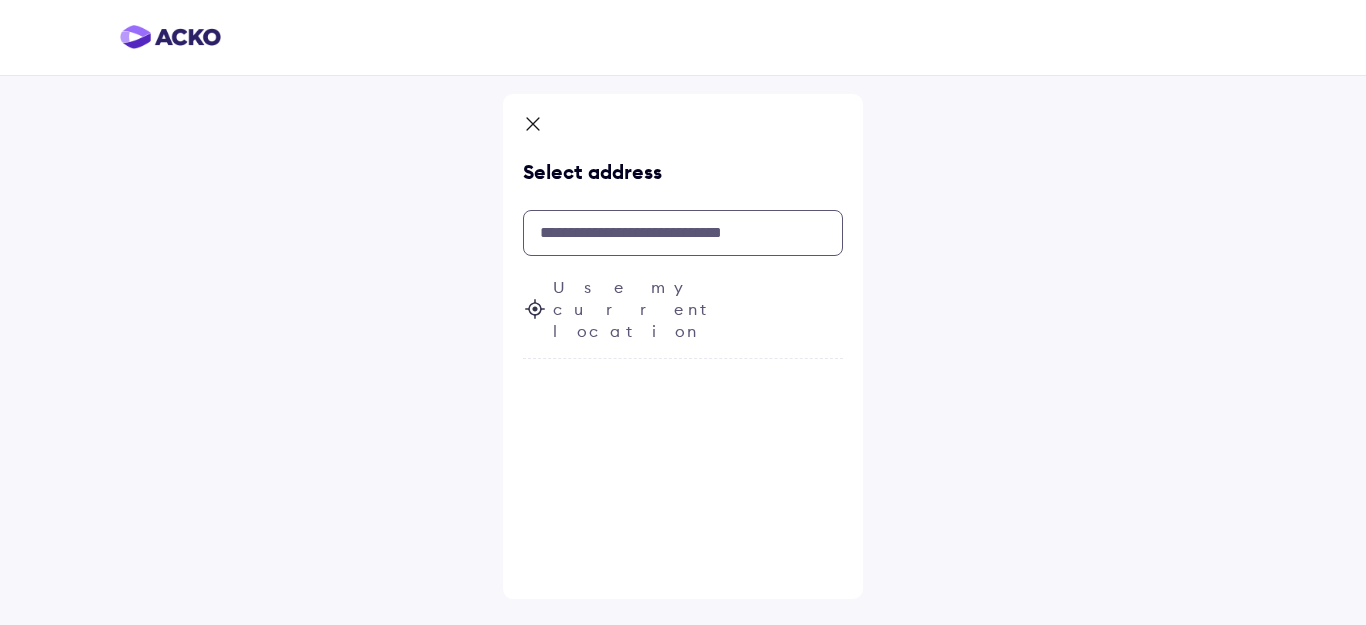 click at bounding box center (683, 233) 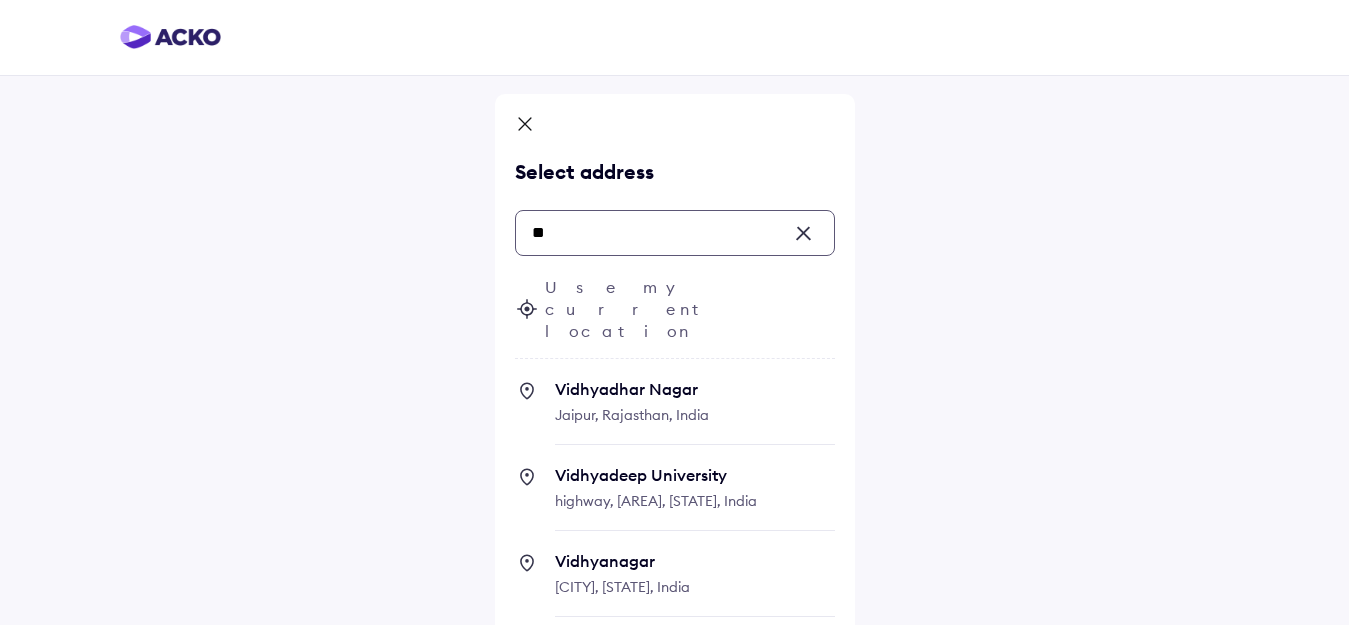 type on "*" 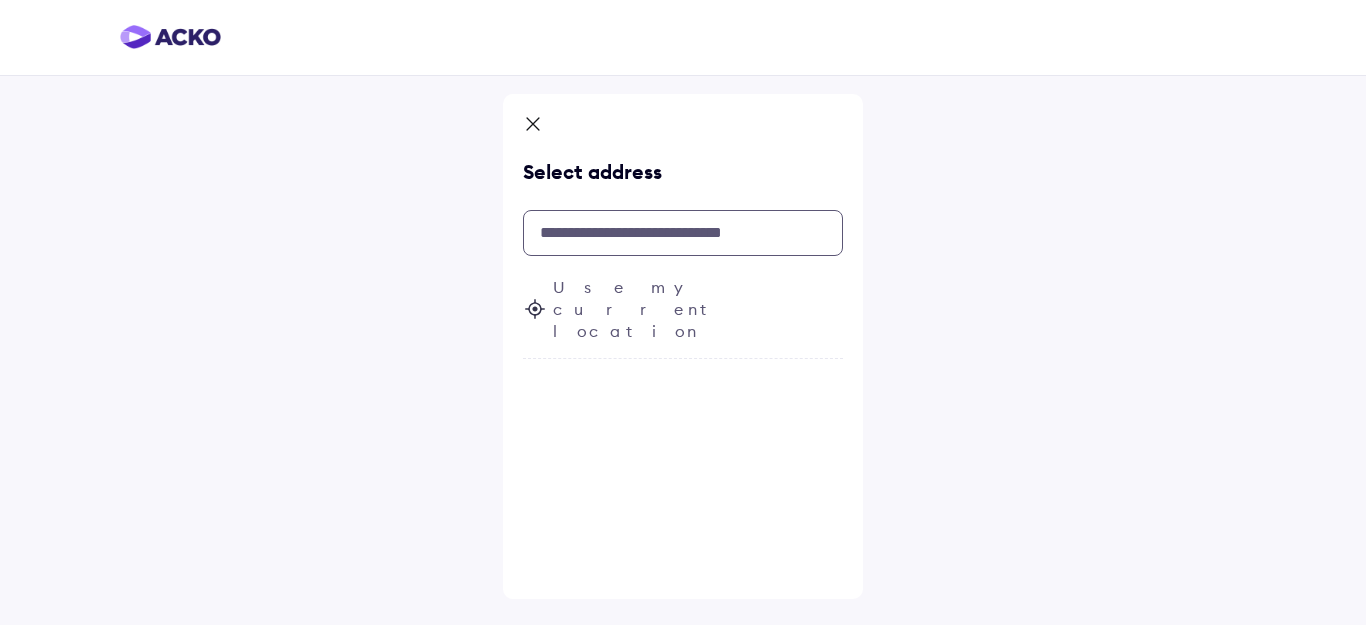 paste on "**********" 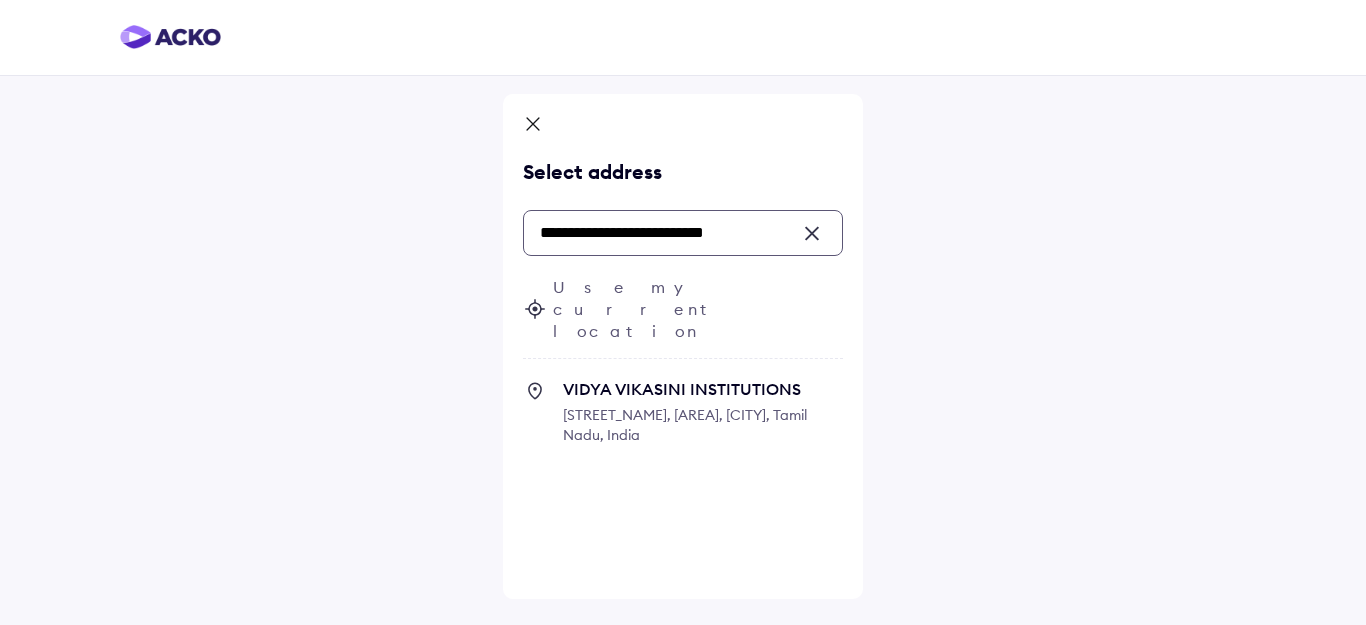 click on "[STREET_NAME], [AREA], [CITY], Tamil Nadu, India" at bounding box center (685, 425) 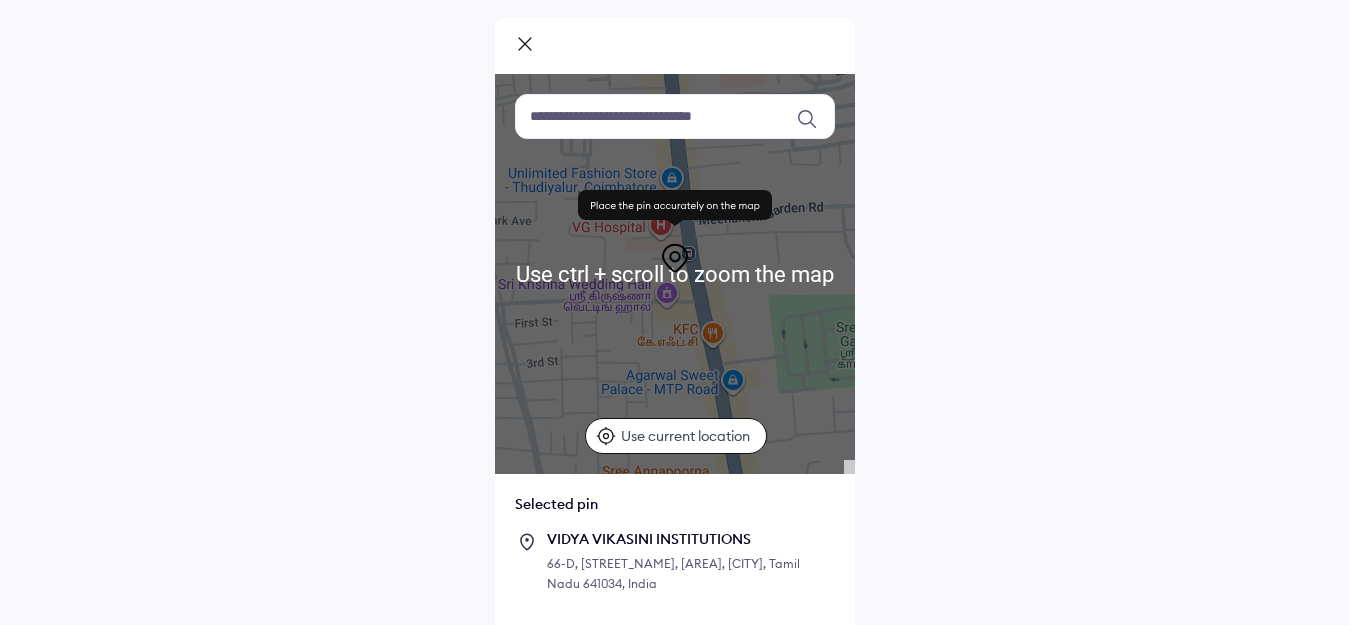 scroll, scrollTop: 153, scrollLeft: 0, axis: vertical 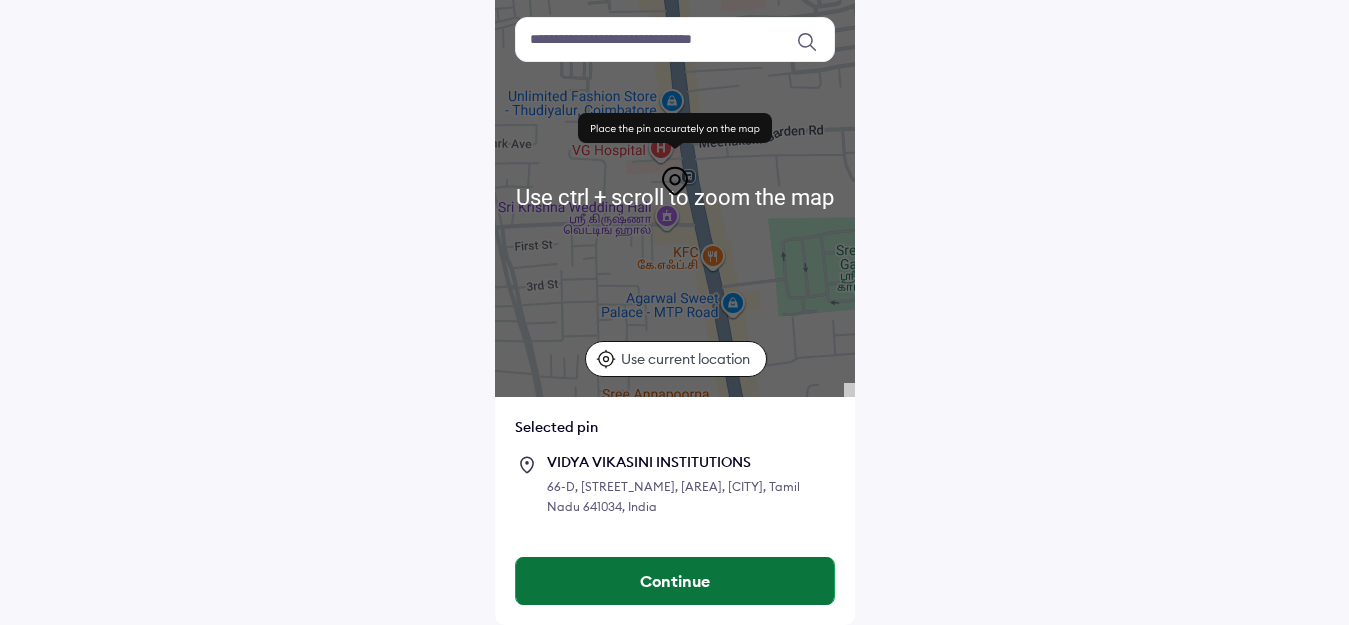 click on "Continue" at bounding box center [675, 581] 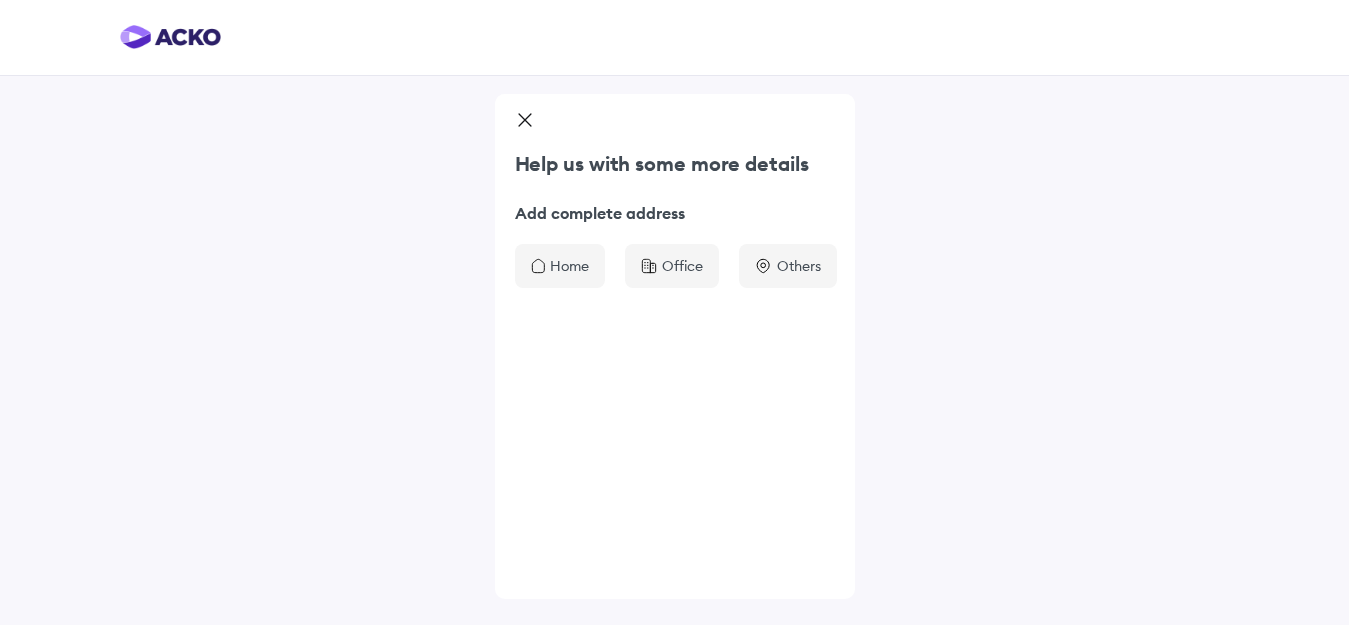 scroll, scrollTop: 0, scrollLeft: 0, axis: both 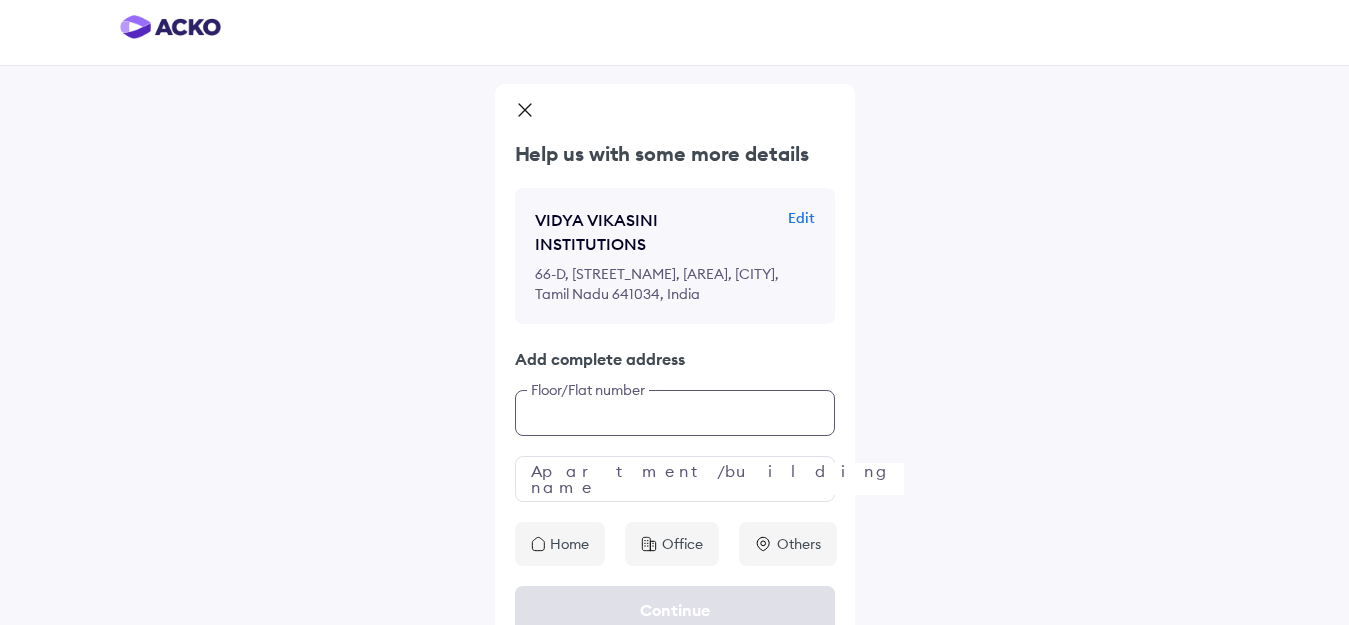 click at bounding box center (675, 413) 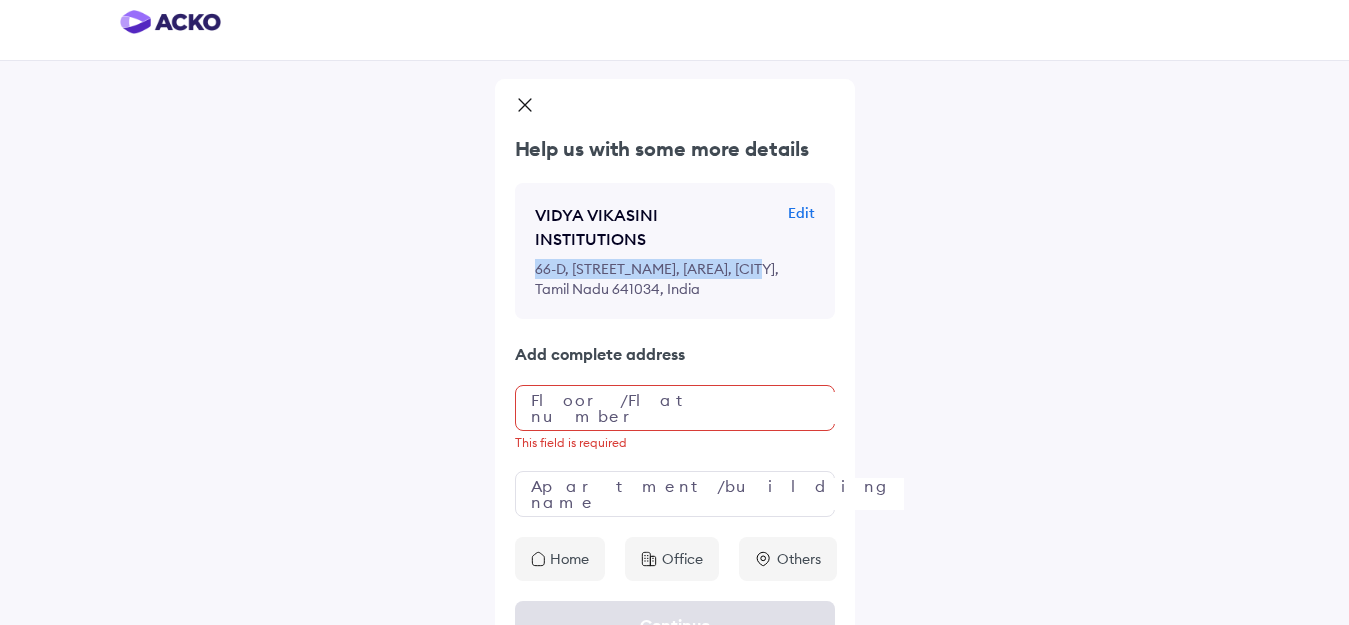 drag, startPoint x: 547, startPoint y: 239, endPoint x: 771, endPoint y: 245, distance: 224.08034 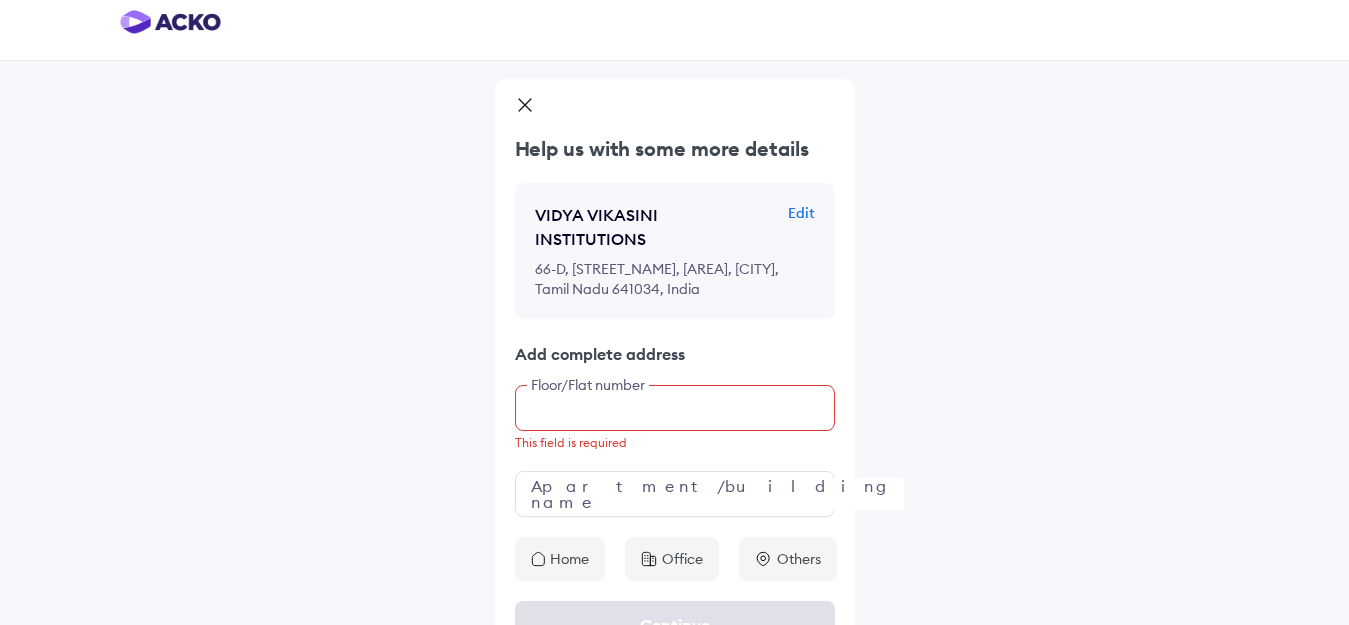 click at bounding box center [675, 408] 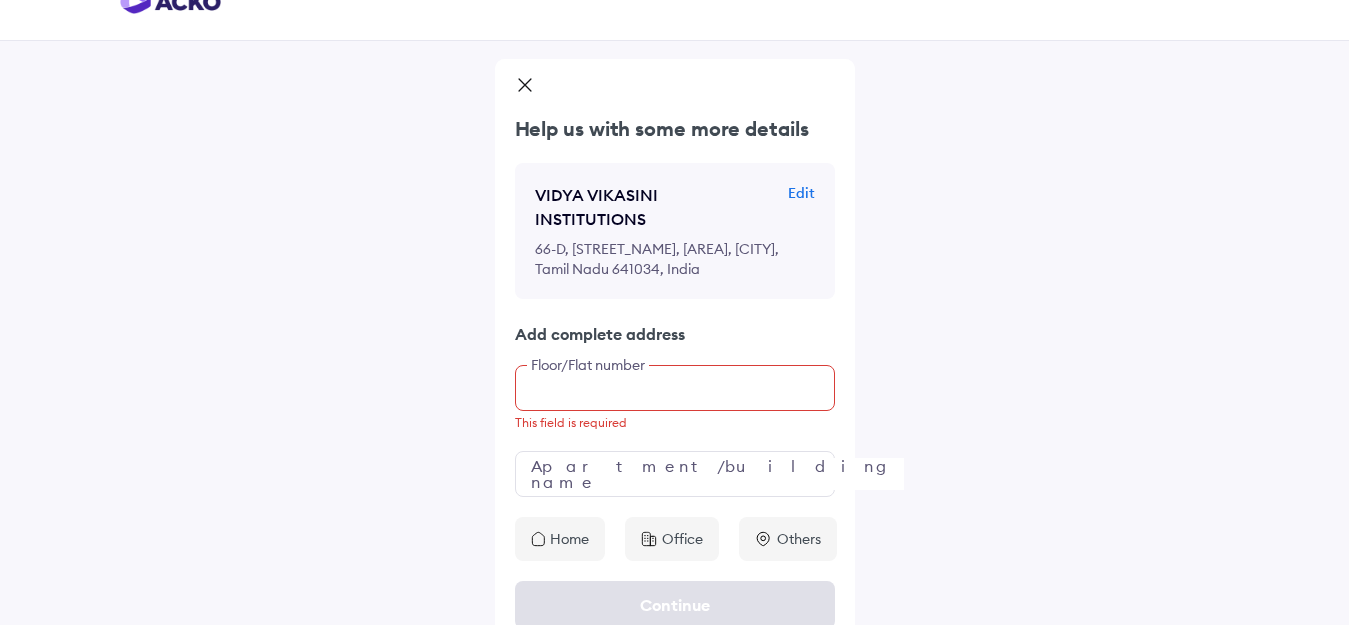 paste on "**********" 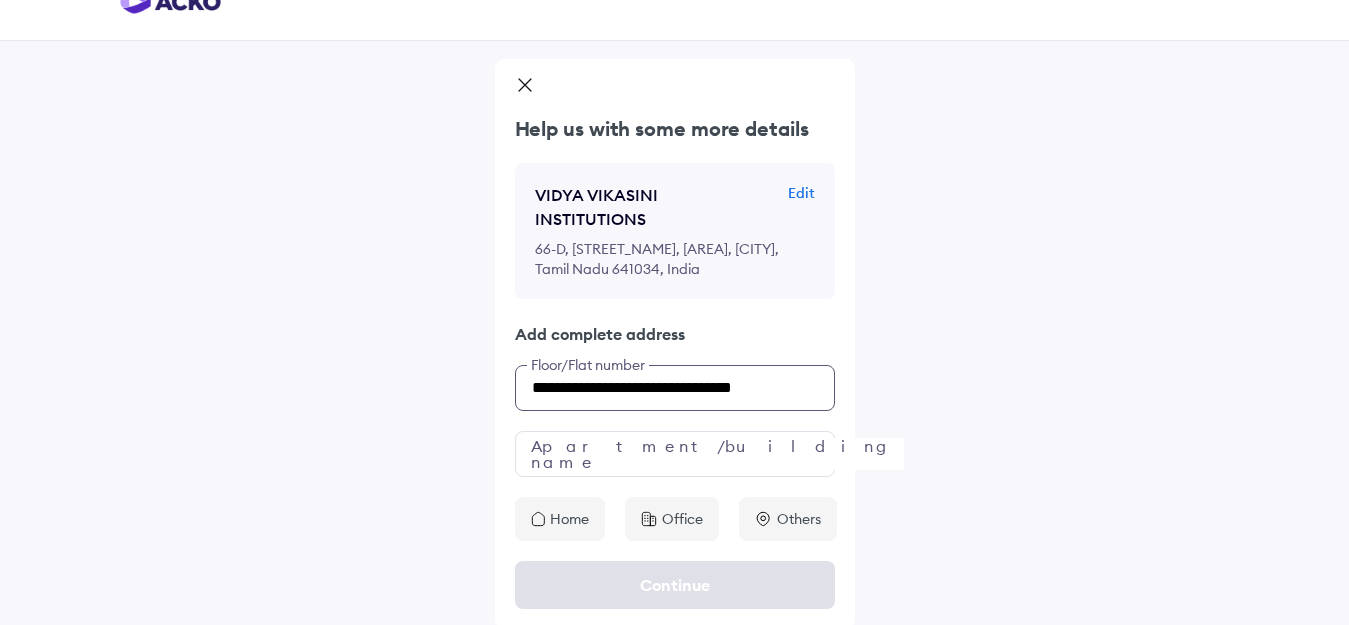 scroll, scrollTop: 15, scrollLeft: 0, axis: vertical 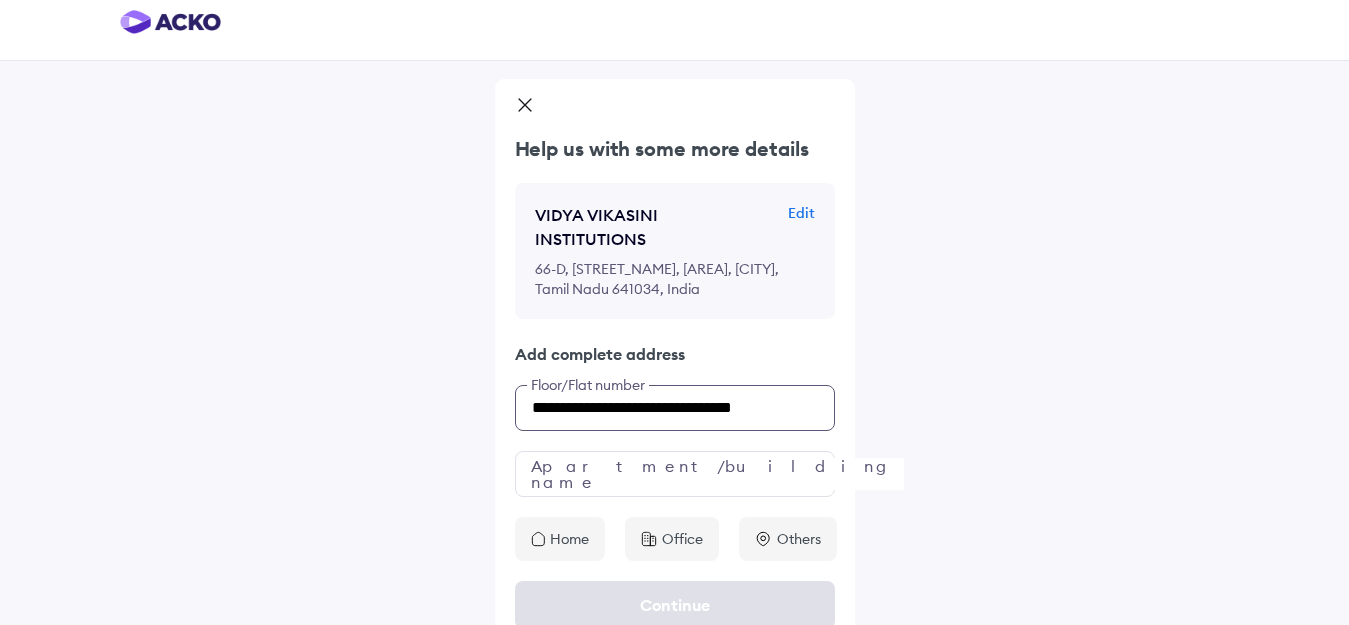 type on "**********" 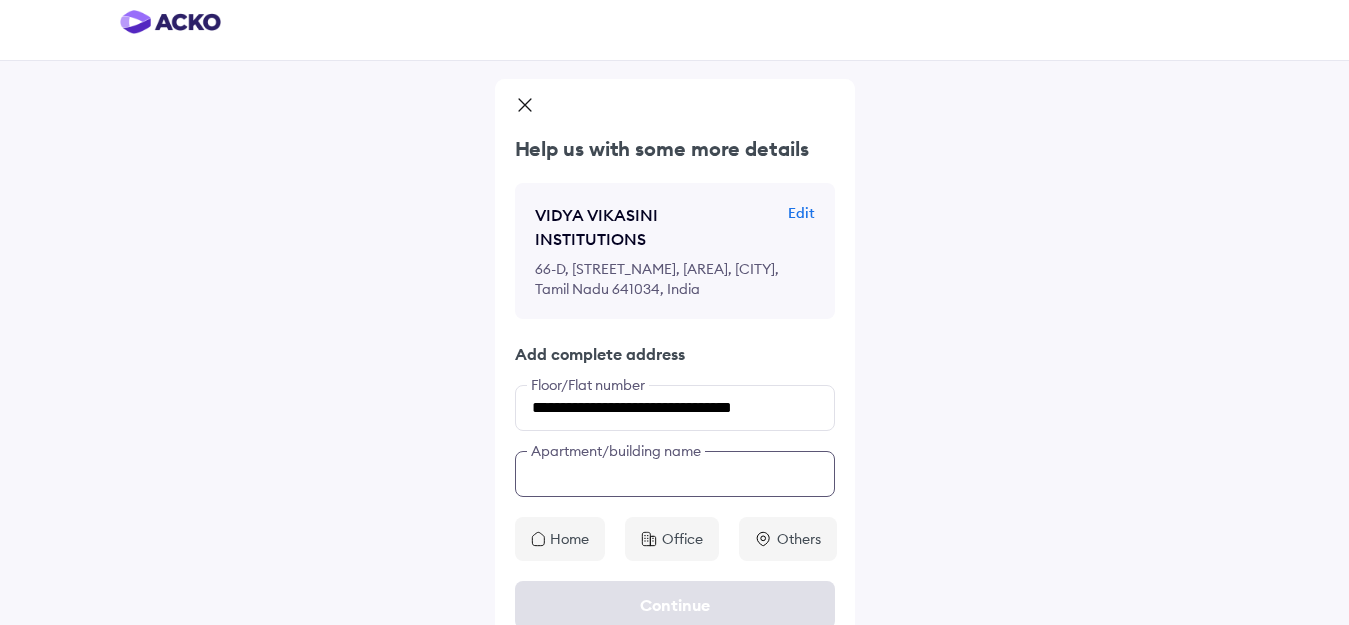 click at bounding box center (675, 474) 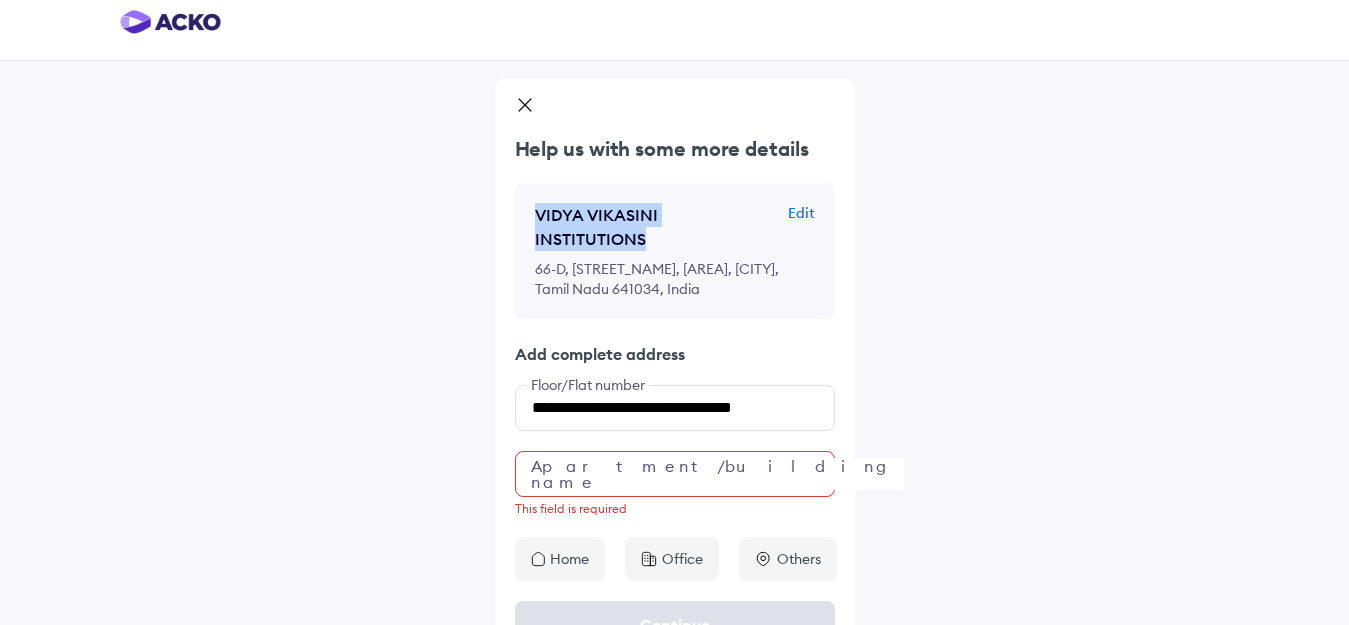drag, startPoint x: 611, startPoint y: 212, endPoint x: 766, endPoint y: 208, distance: 155.0516 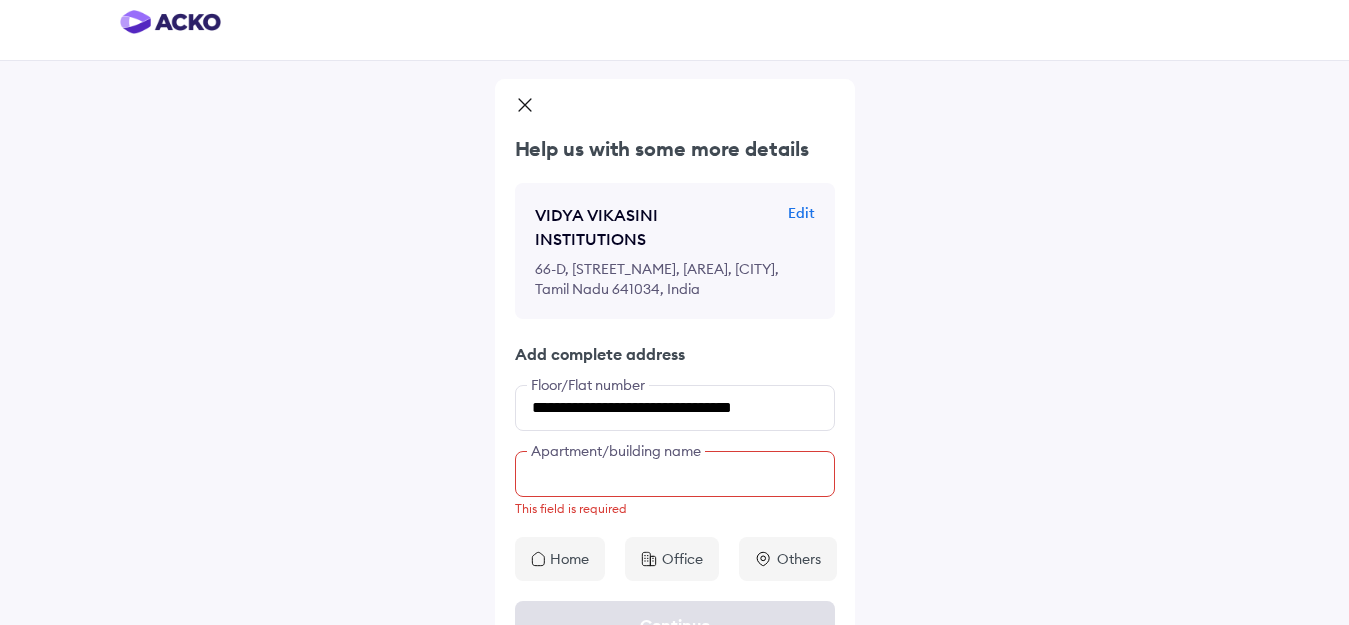 click at bounding box center [675, 474] 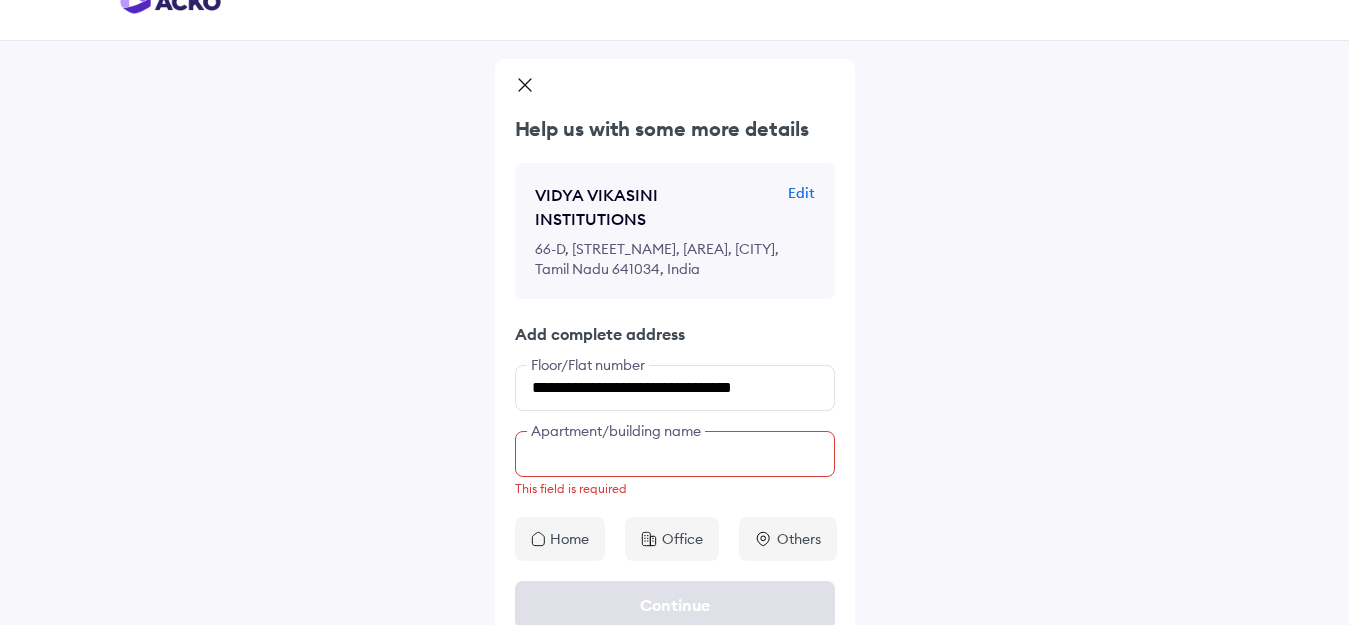 paste on "**********" 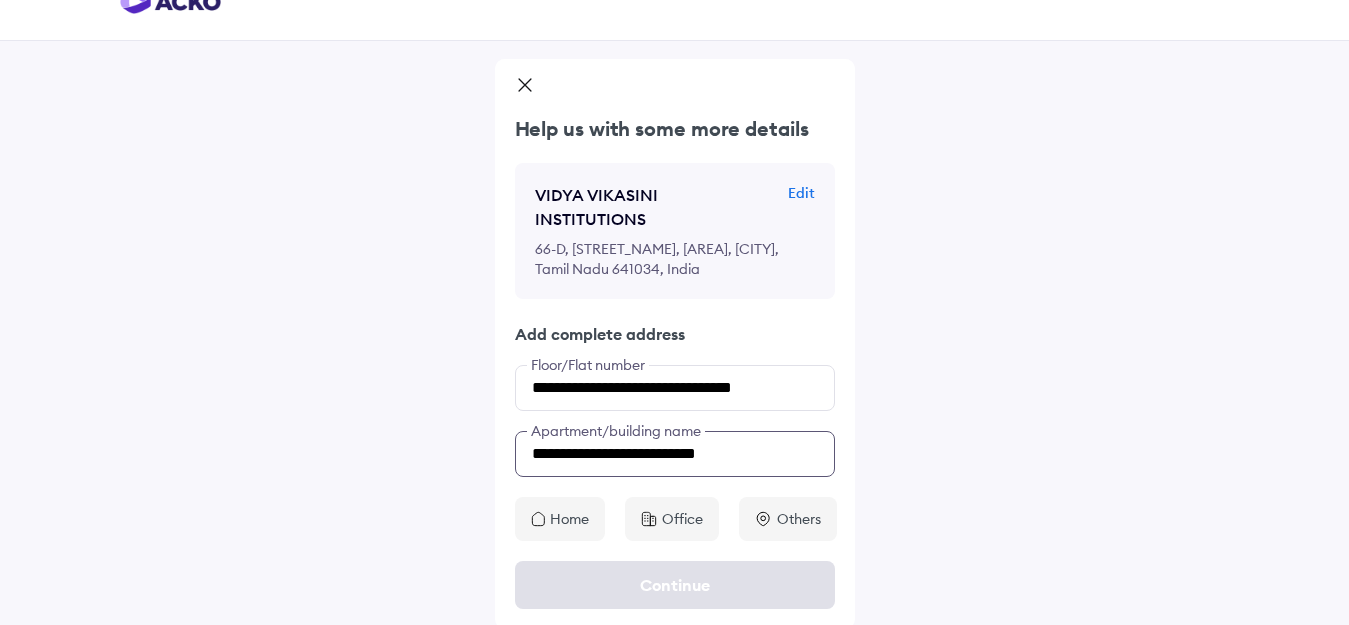 scroll, scrollTop: 15, scrollLeft: 0, axis: vertical 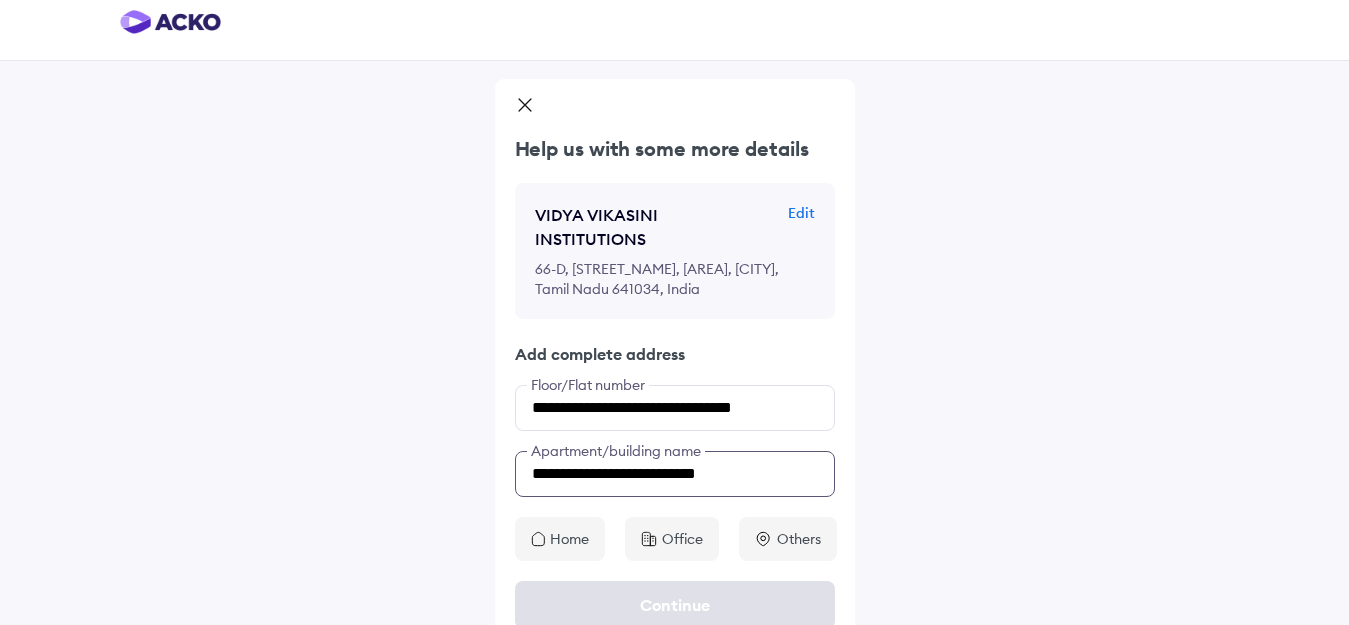 type on "**********" 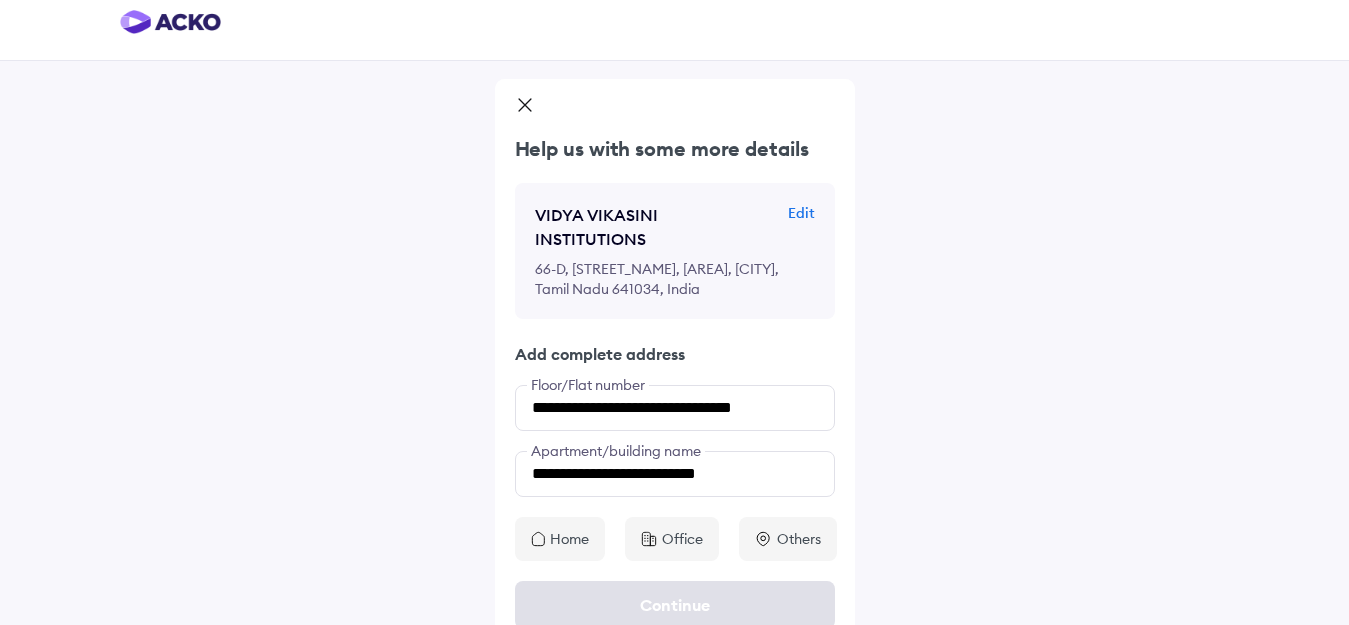 click on "Others" at bounding box center [799, 539] 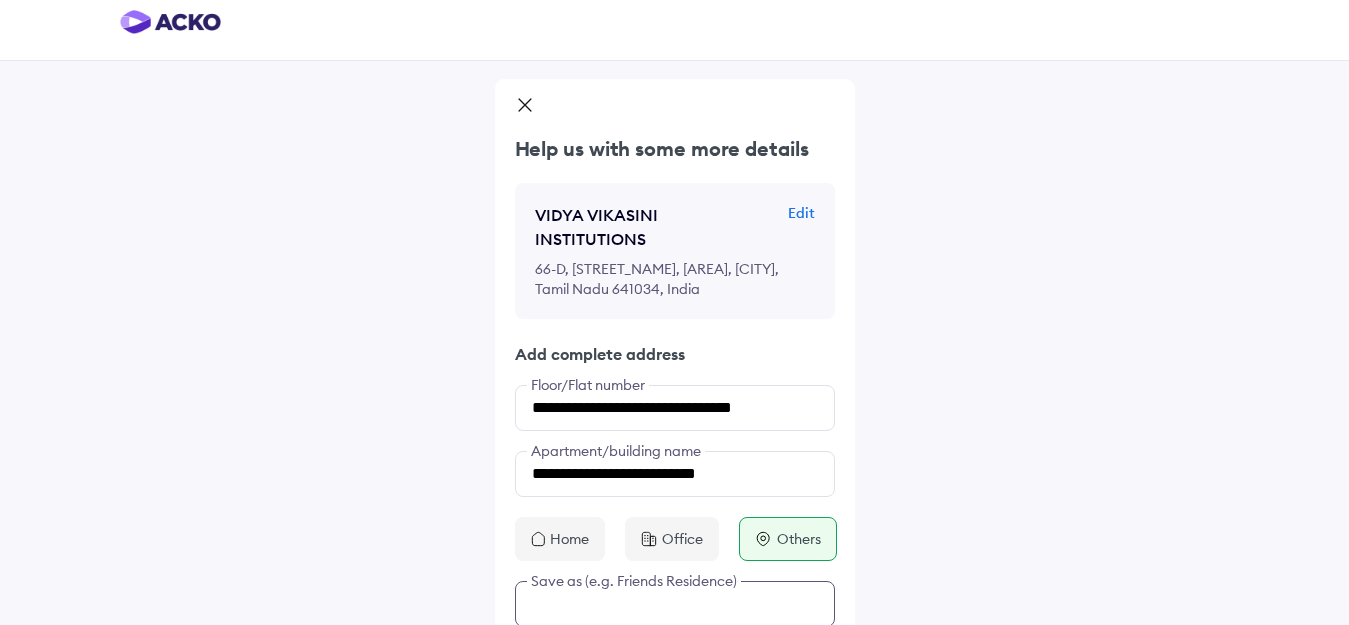 click on "66-D, [STREET_NAME], [AREA], [CITY], Tamil Nadu 641034, India" at bounding box center (675, 397) 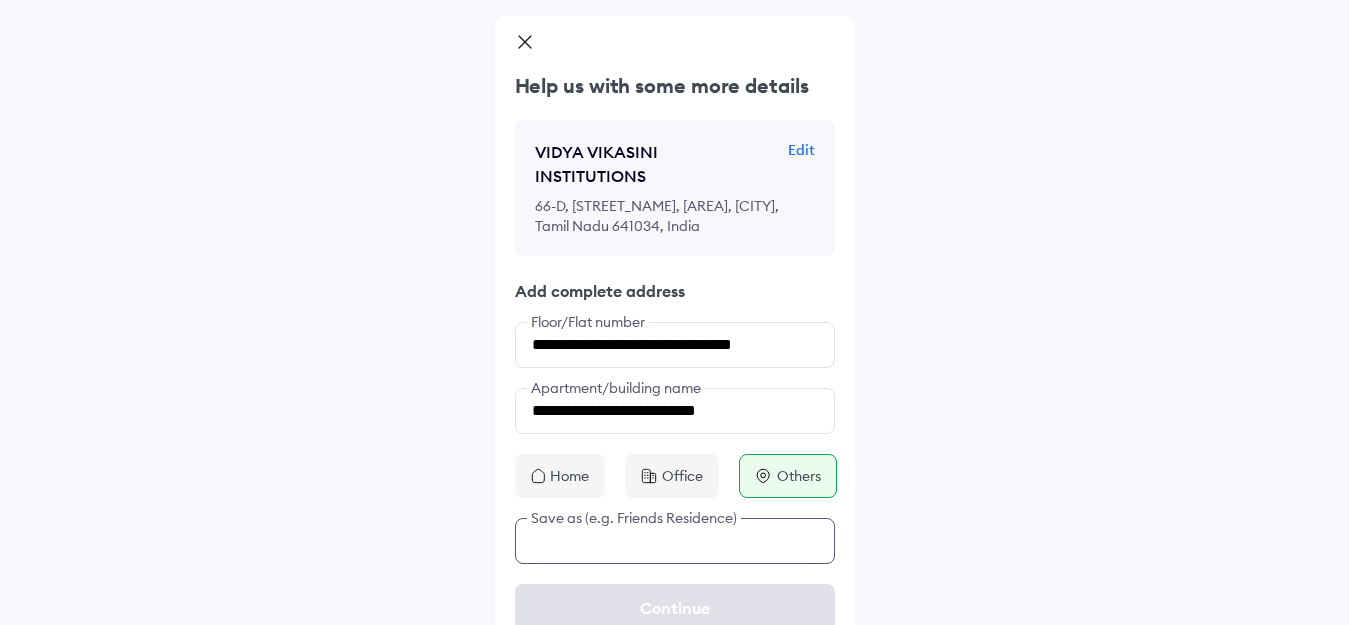 scroll, scrollTop: 81, scrollLeft: 0, axis: vertical 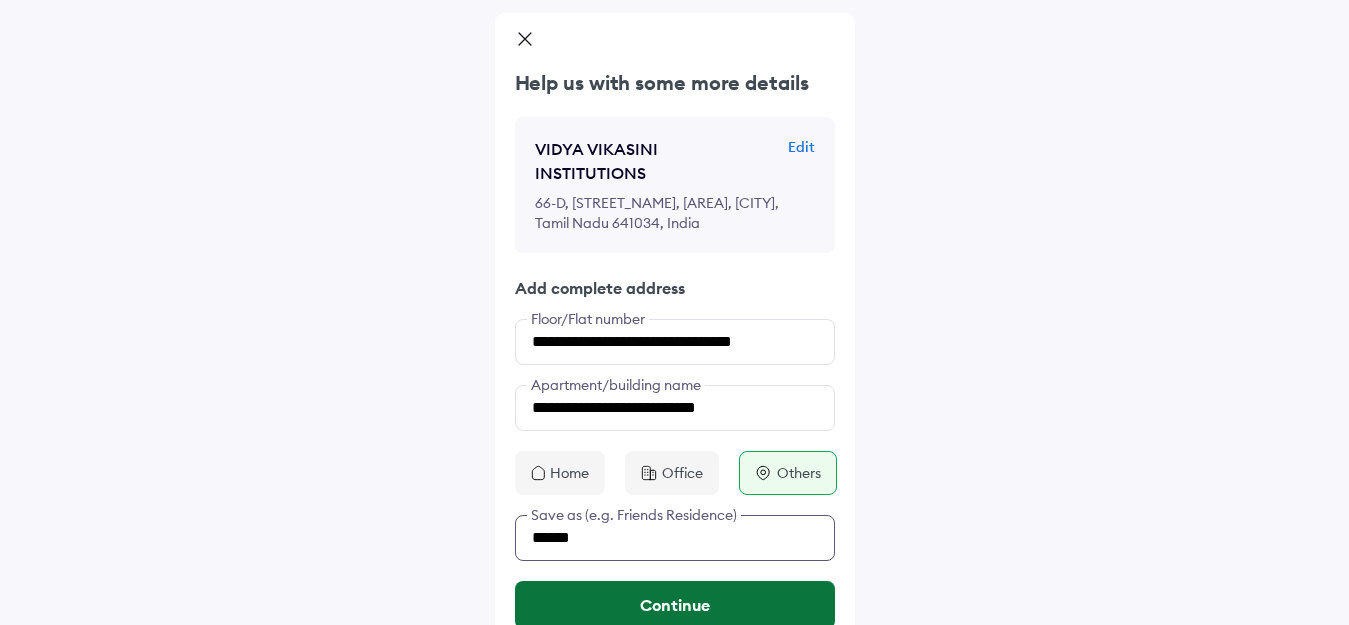 type on "******" 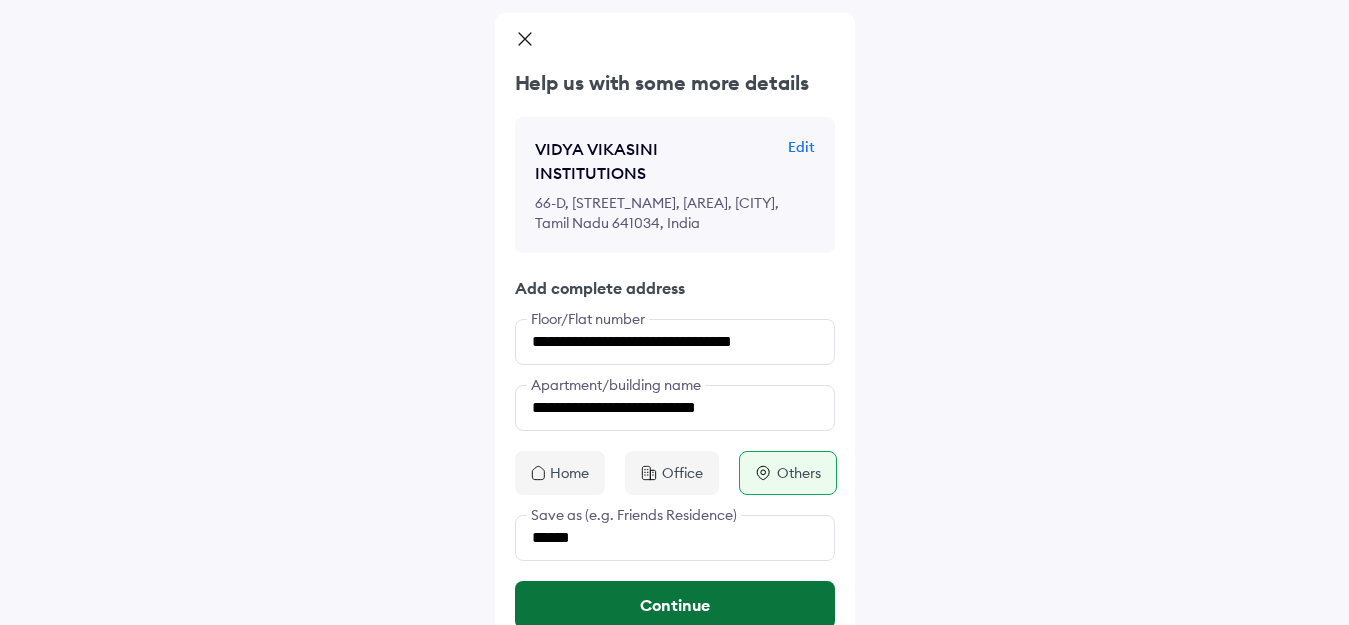 click on "Continue" at bounding box center (675, 605) 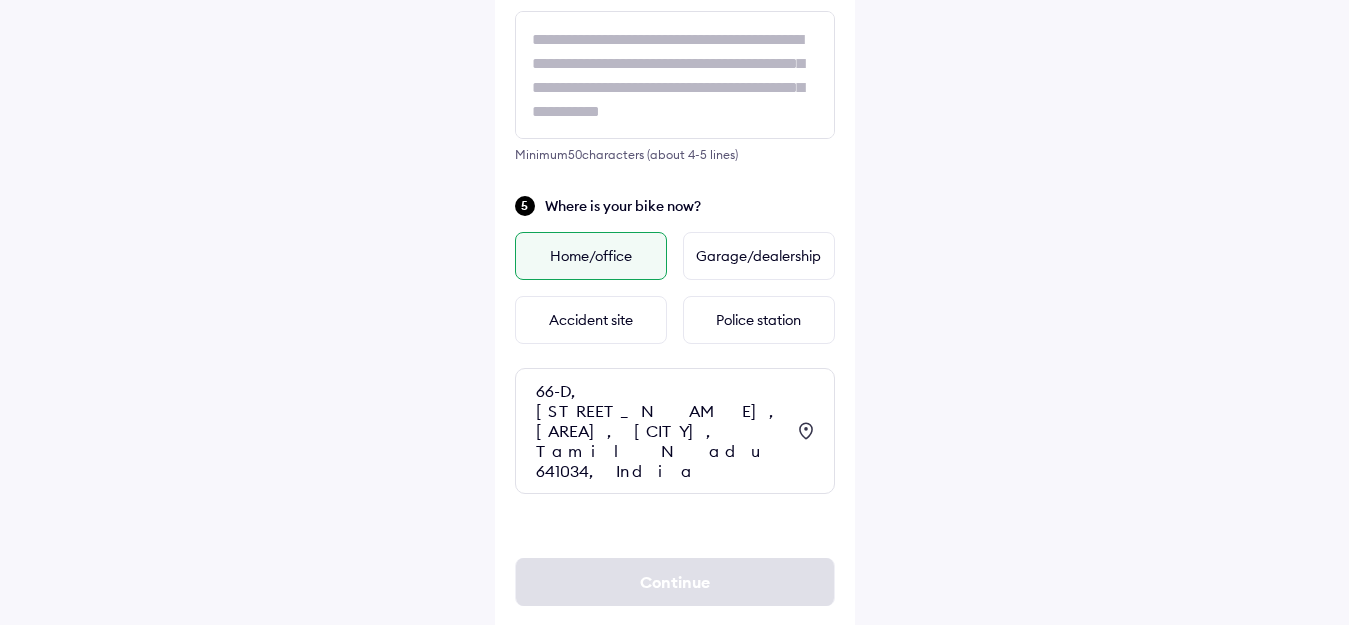 scroll, scrollTop: 688, scrollLeft: 0, axis: vertical 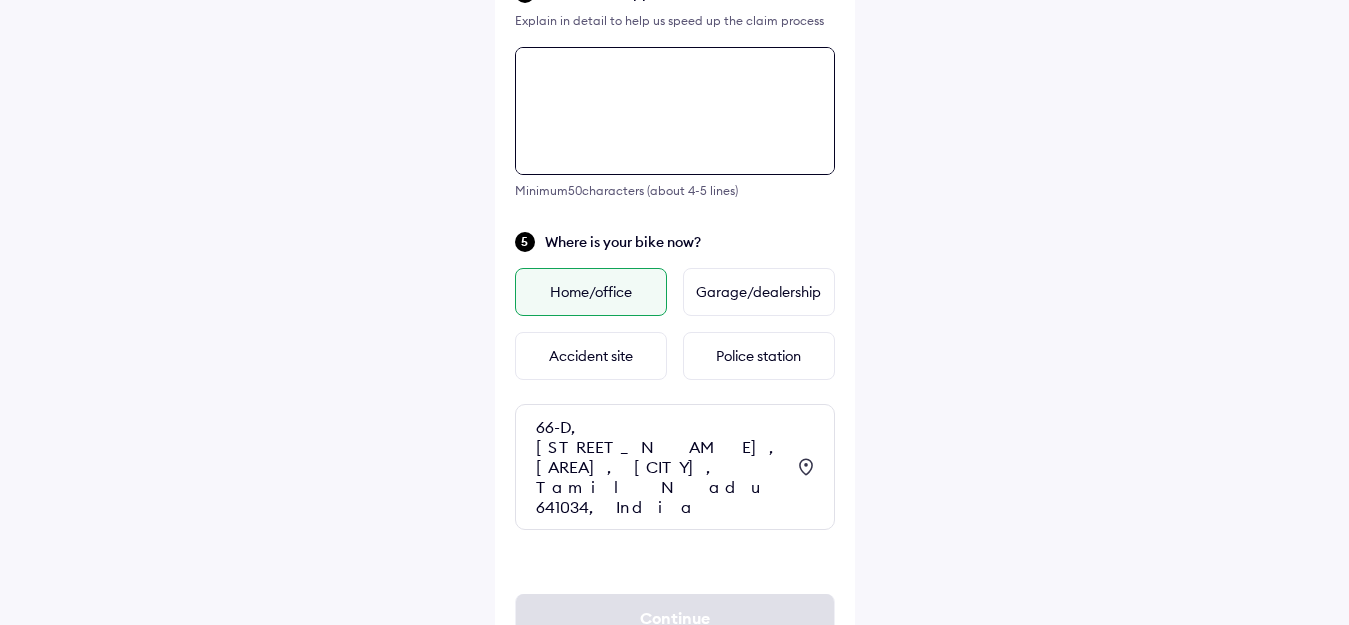 click at bounding box center [675, 111] 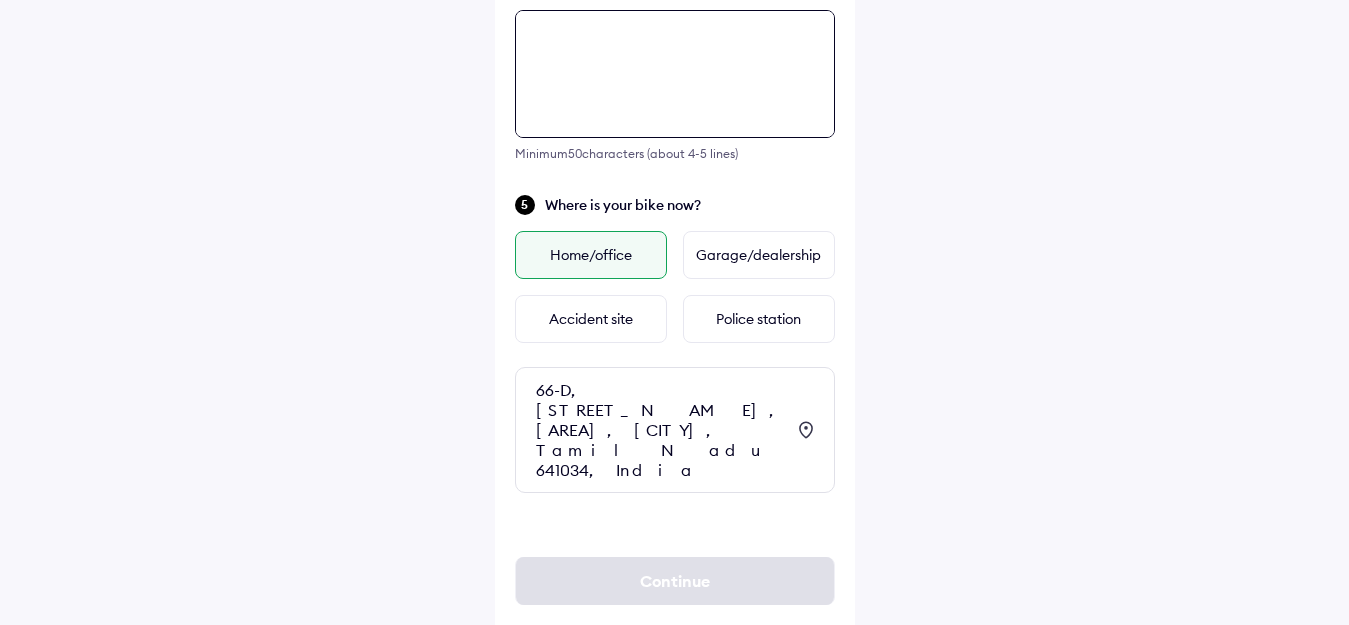 scroll, scrollTop: 588, scrollLeft: 0, axis: vertical 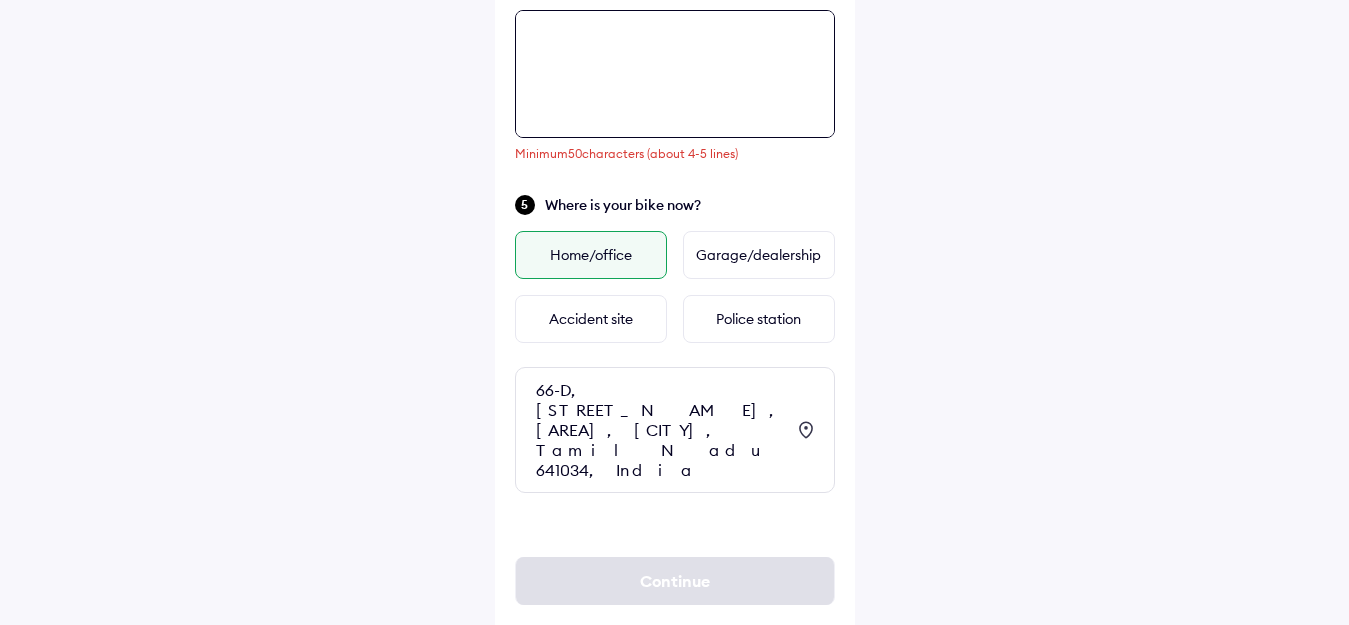 paste on "**********" 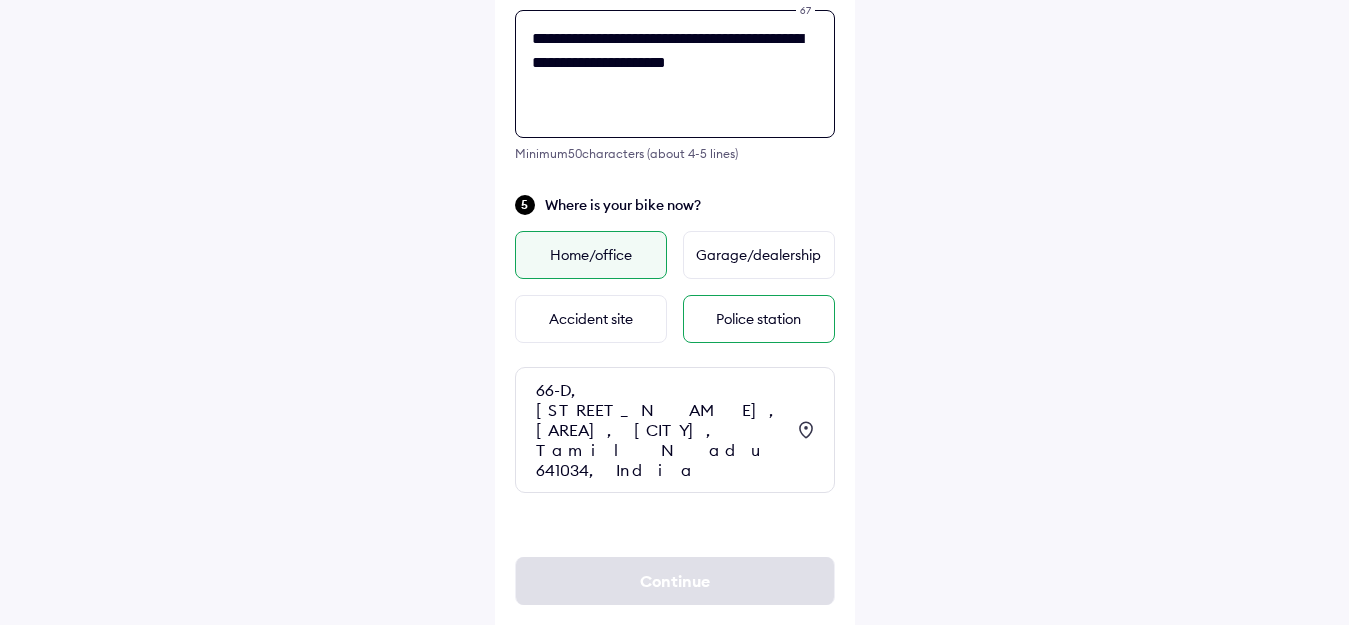 scroll, scrollTop: 388, scrollLeft: 0, axis: vertical 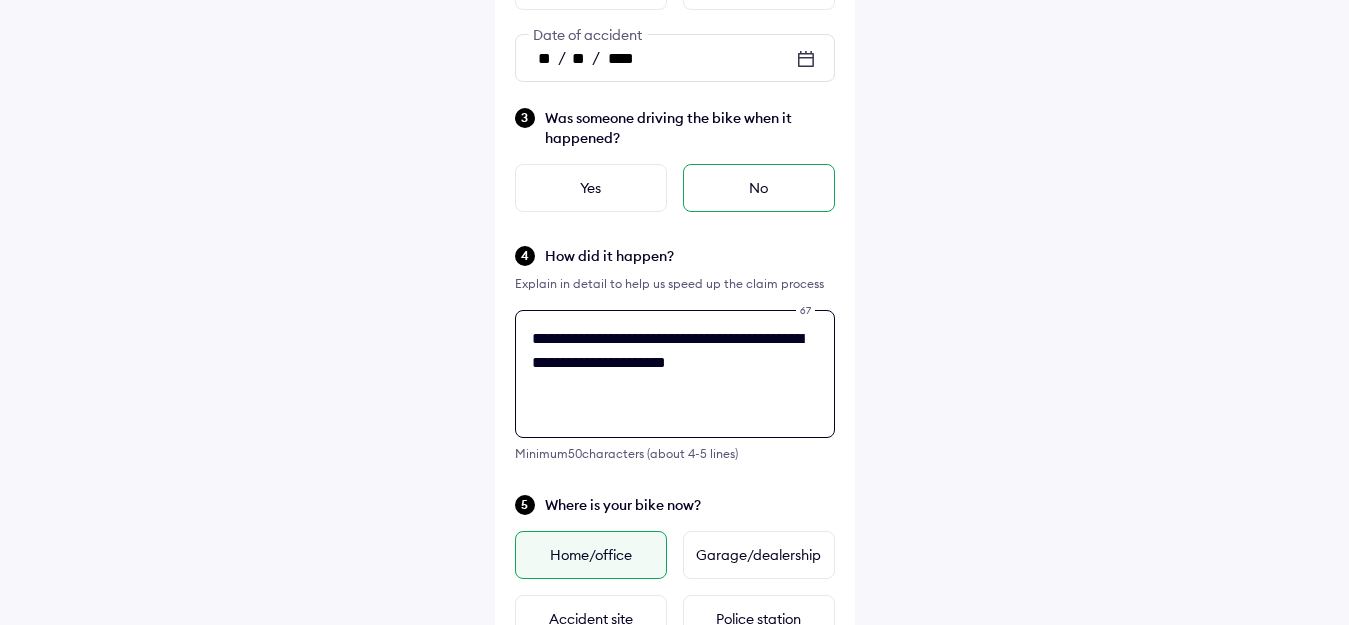type on "**********" 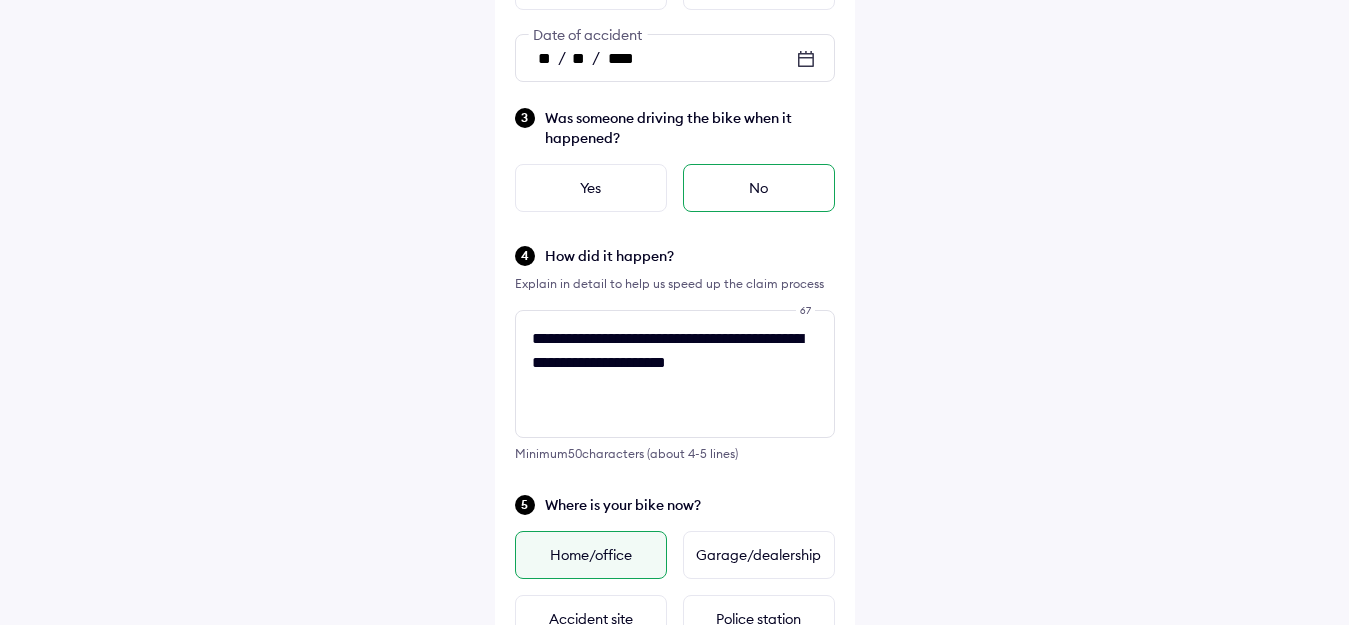 drag, startPoint x: 726, startPoint y: 188, endPoint x: 716, endPoint y: 187, distance: 10.049875 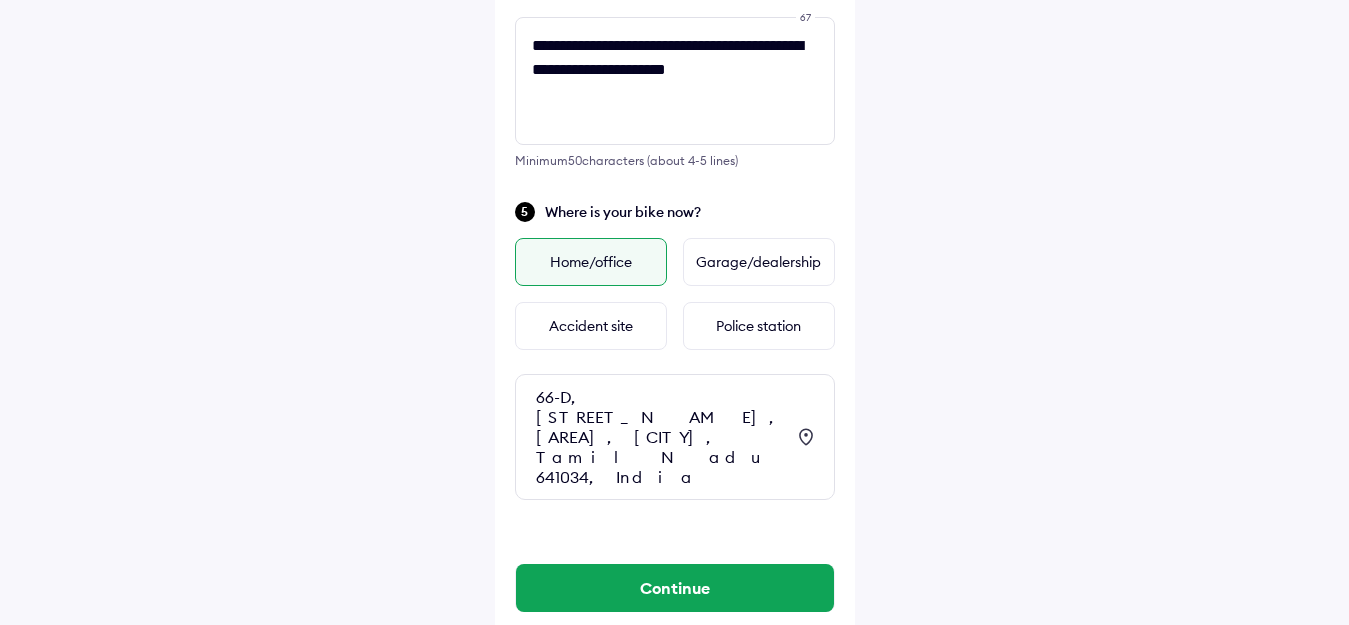 scroll, scrollTop: 688, scrollLeft: 0, axis: vertical 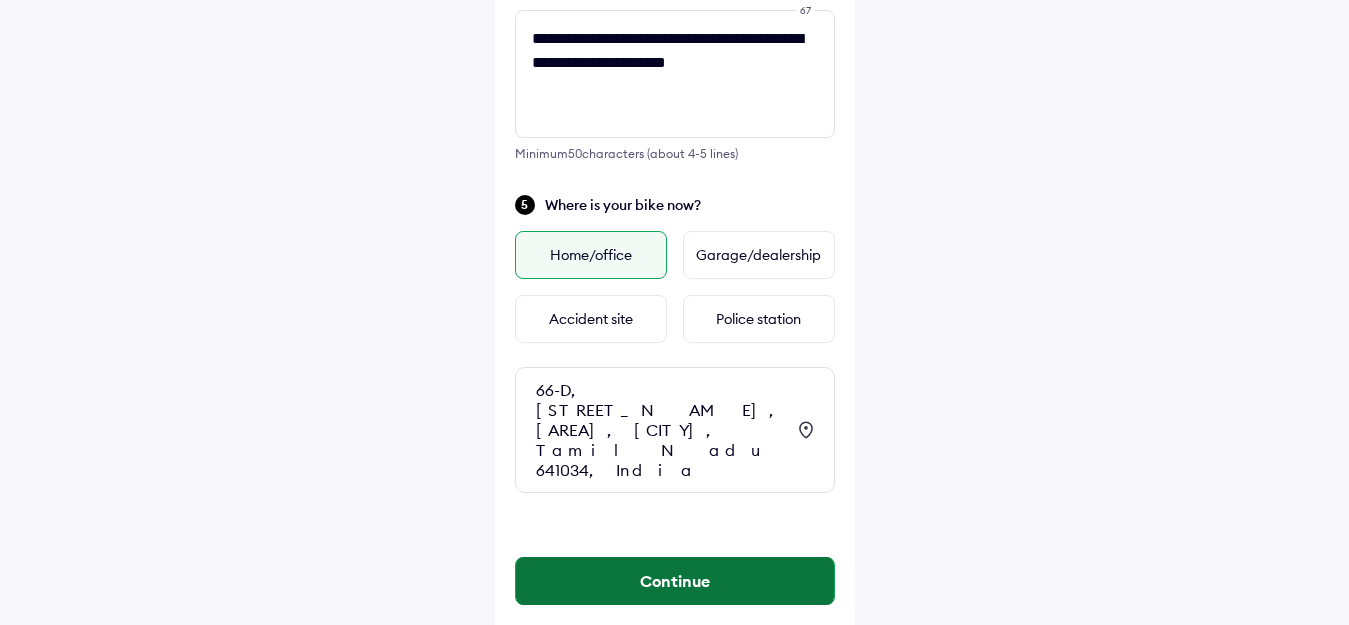 click on "Continue" at bounding box center [675, 581] 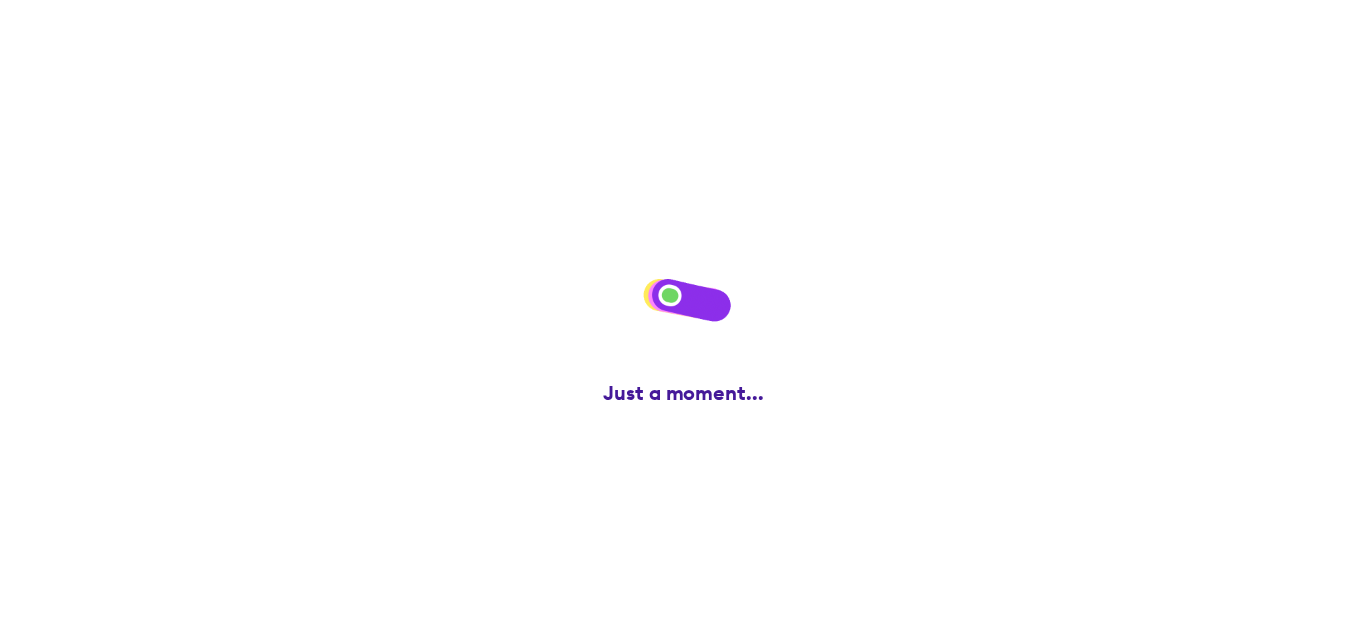 scroll, scrollTop: 0, scrollLeft: 0, axis: both 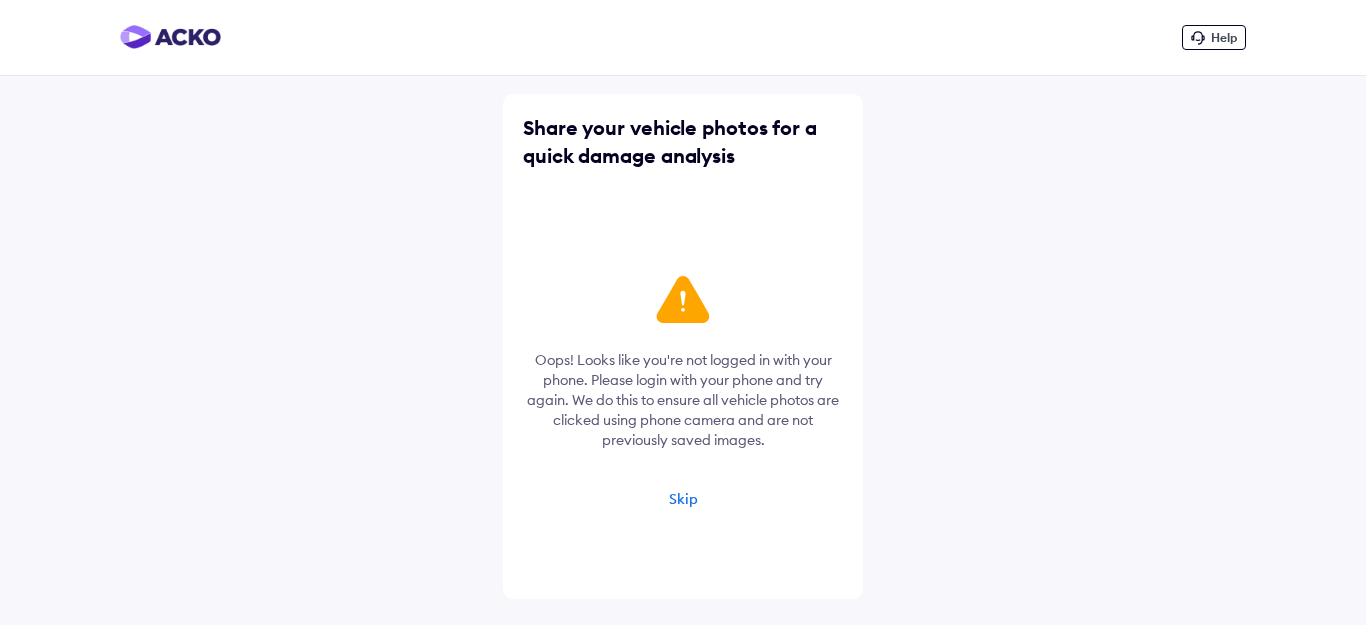 click on "Skip" at bounding box center (683, 499) 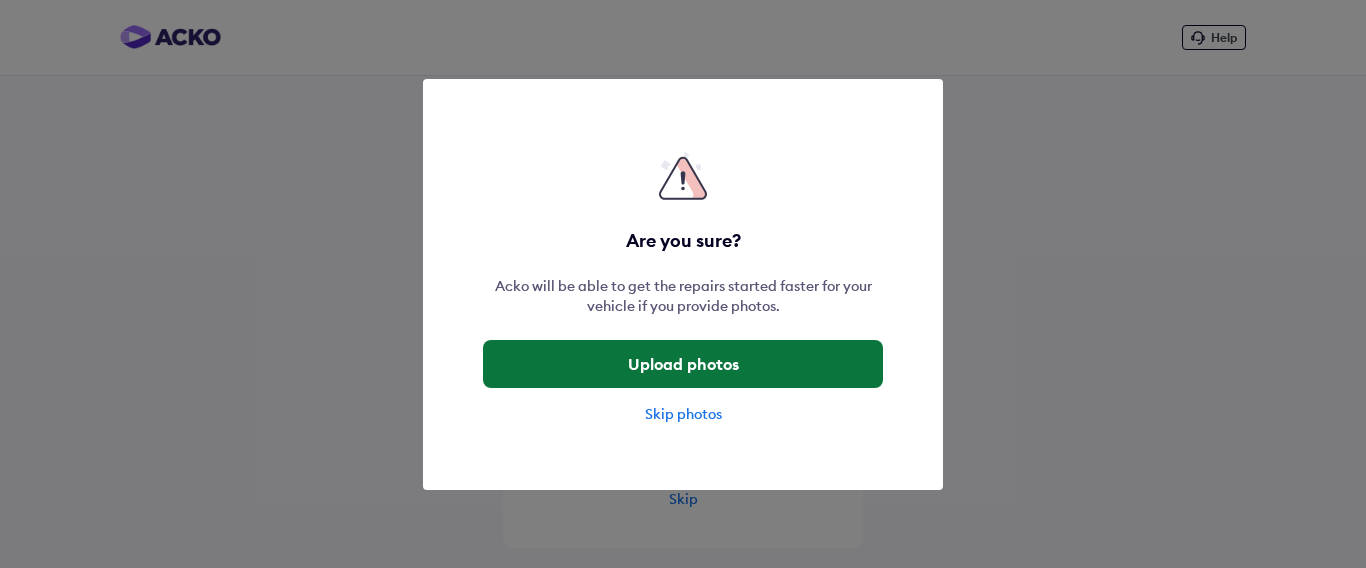 click on "Upload photos" at bounding box center (683, 364) 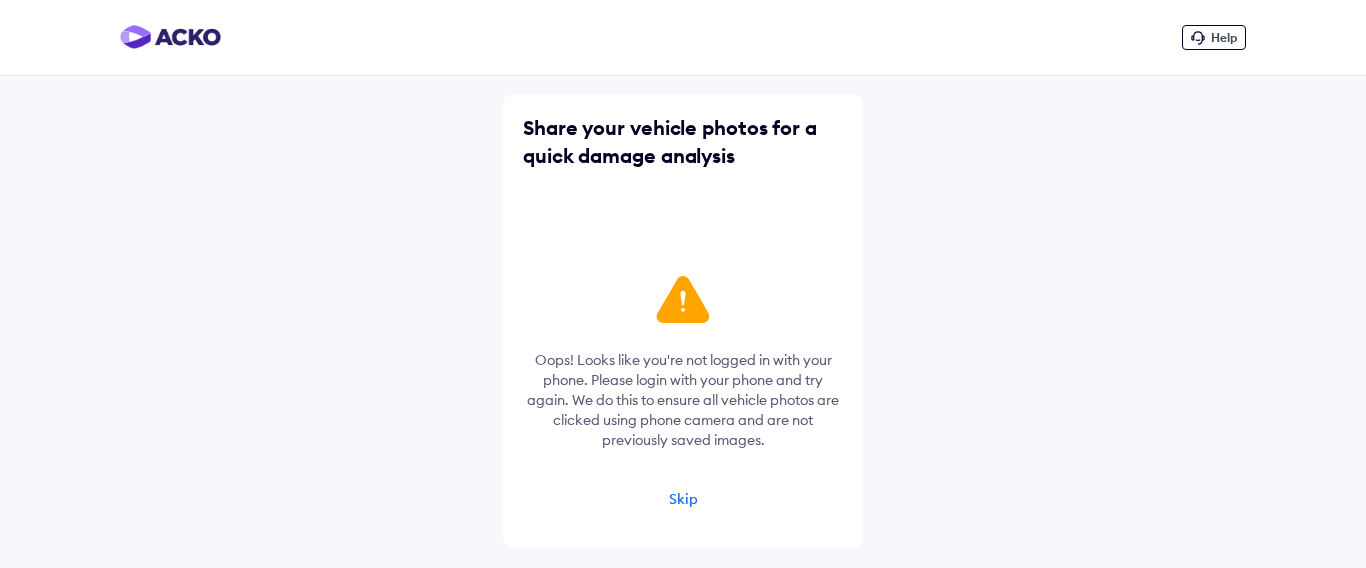 click 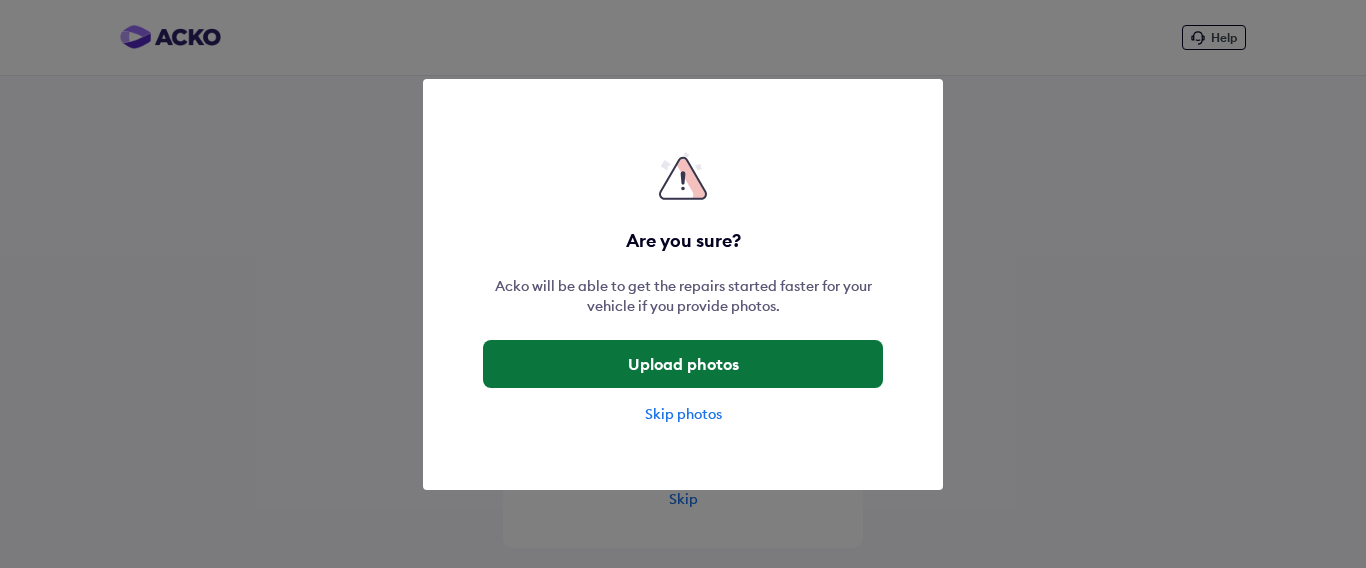 click on "Upload photos" at bounding box center [683, 364] 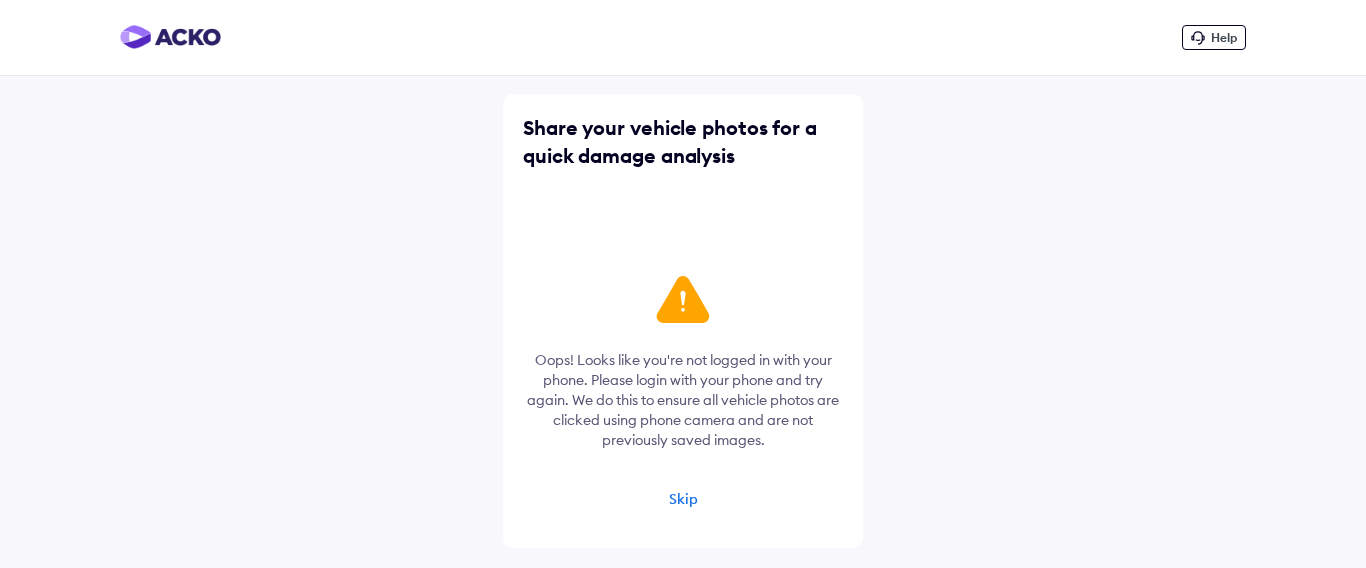 click on "Oops! Looks like you're not logged in with your phone. Please login with your phone and try again. We do this to ensure all vehicle photos are clicked using phone camera and are not previously saved images. Skip" at bounding box center (683, 399) 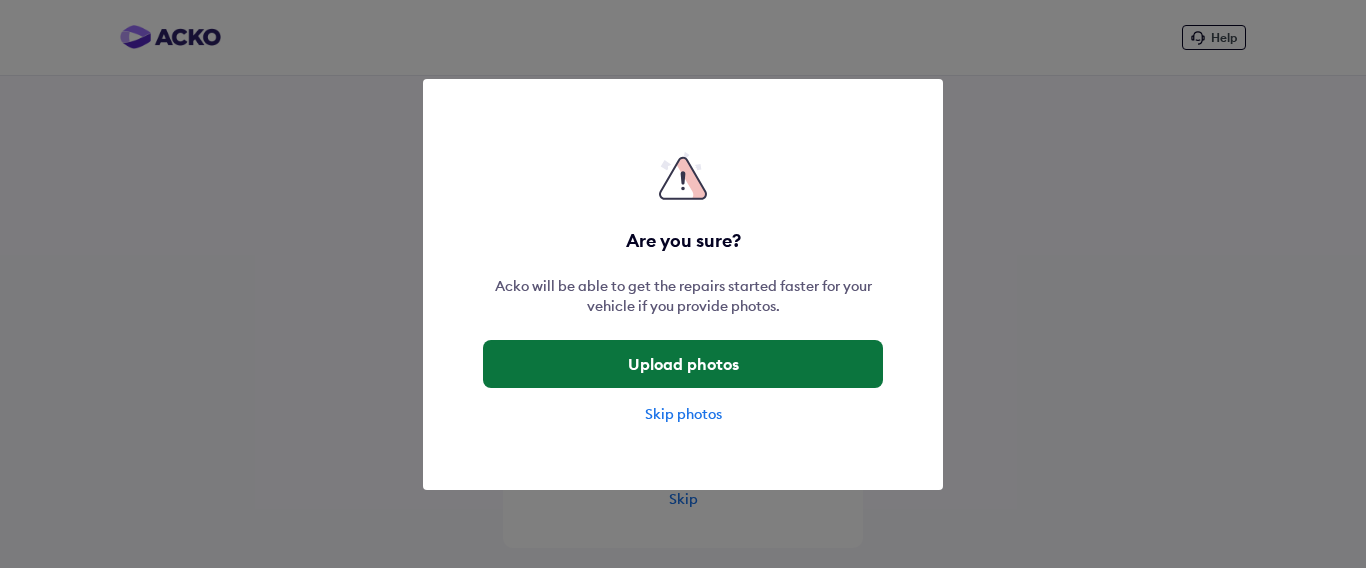click on "Upload photos" at bounding box center [683, 364] 